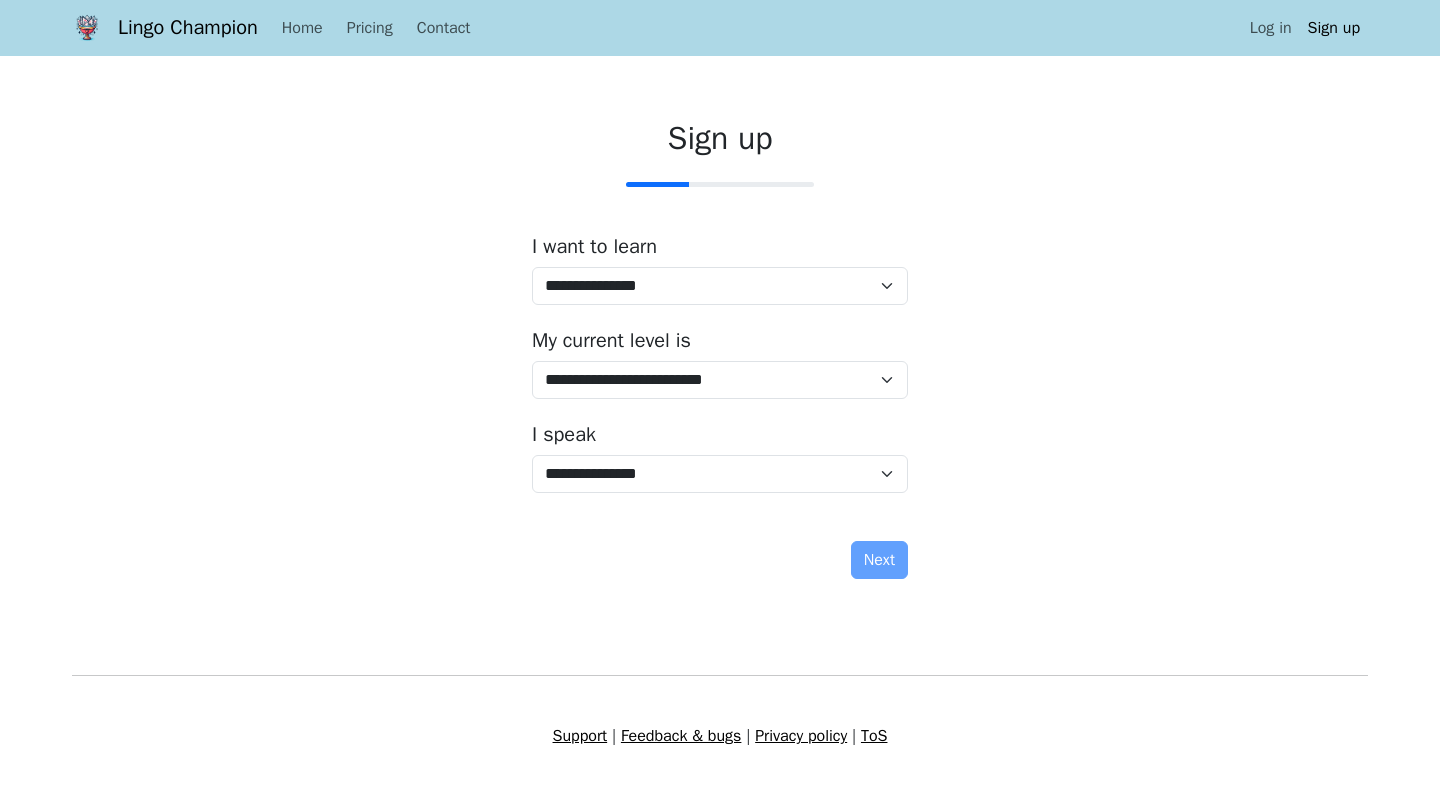 scroll, scrollTop: 0, scrollLeft: 0, axis: both 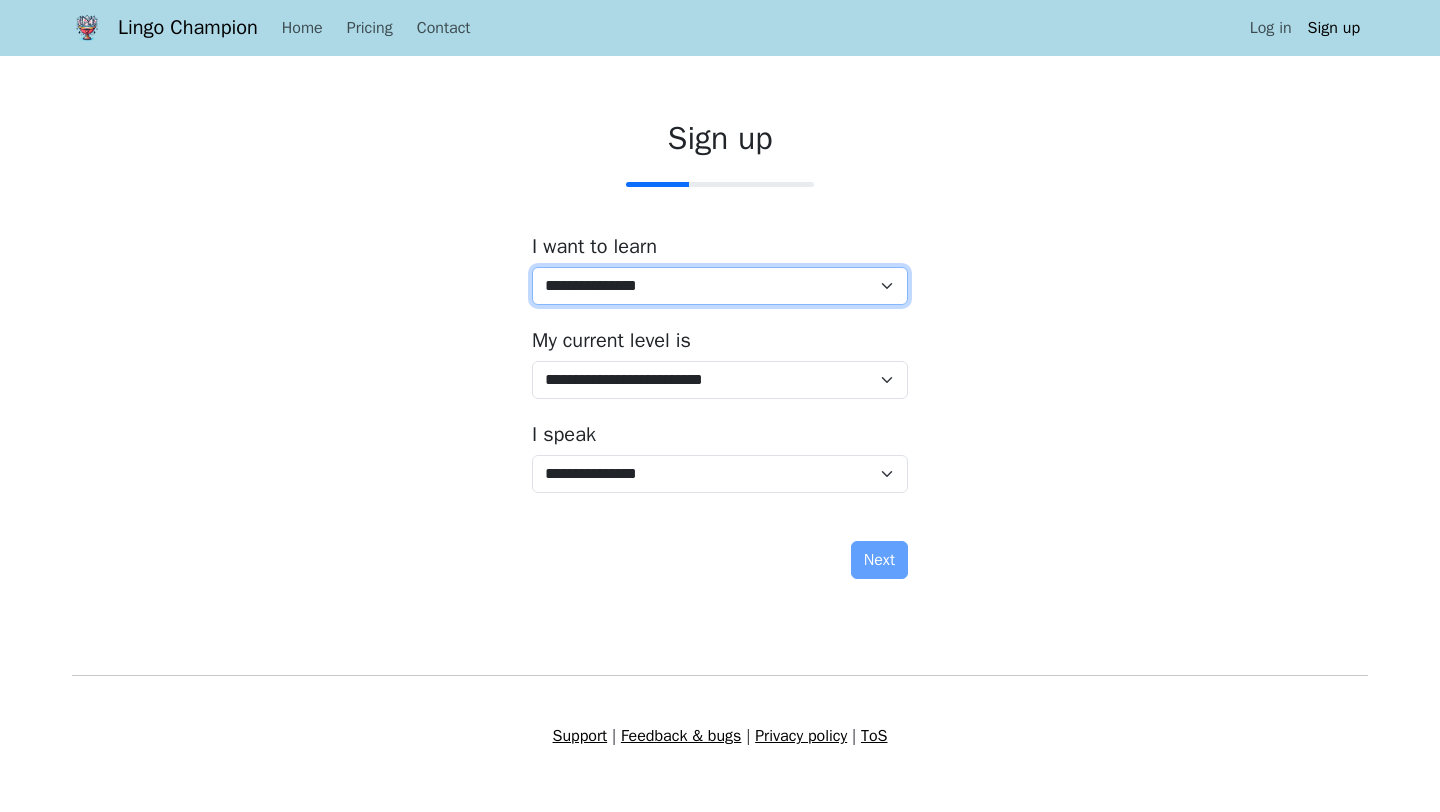 click on "**********" at bounding box center [720, 286] 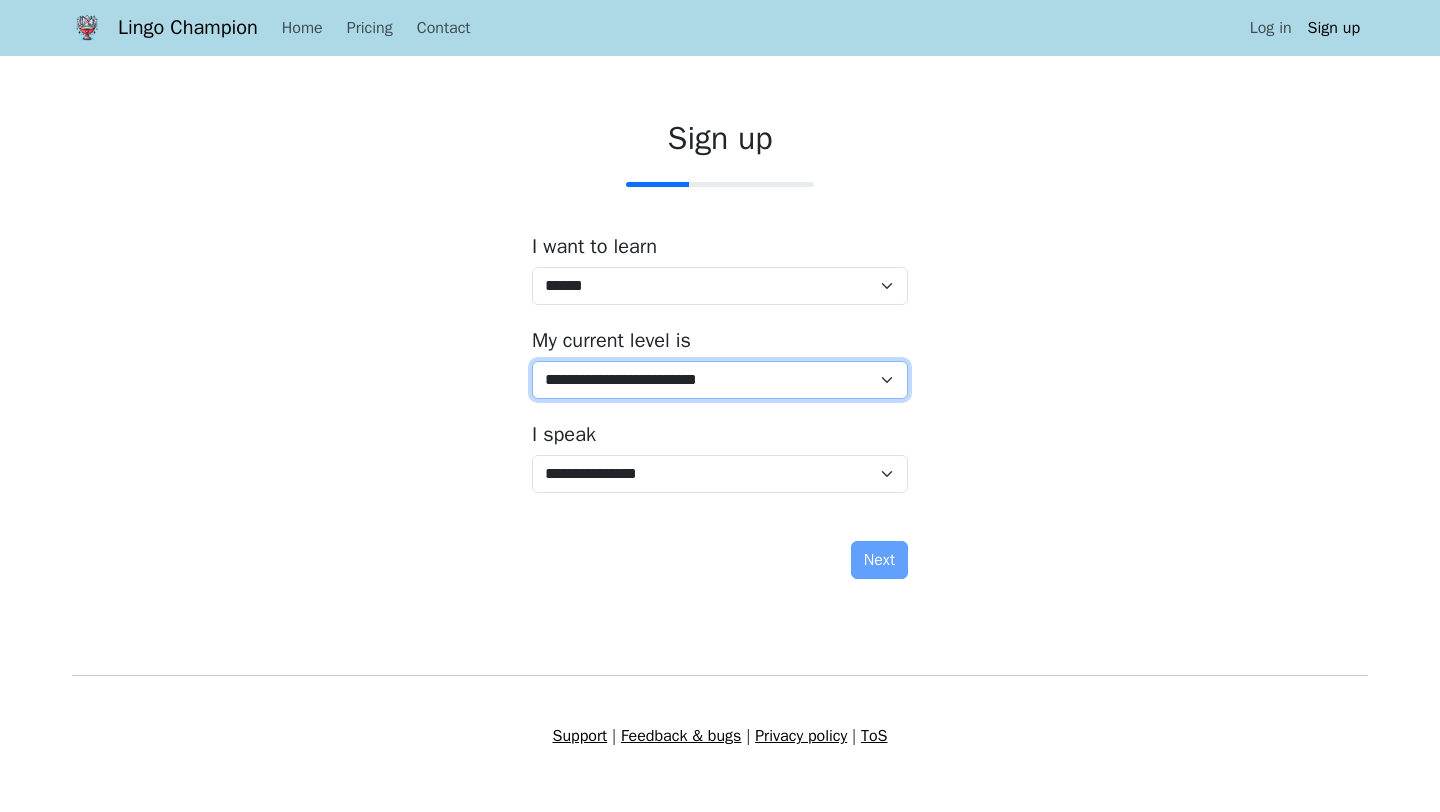 click on "**********" at bounding box center [720, 380] 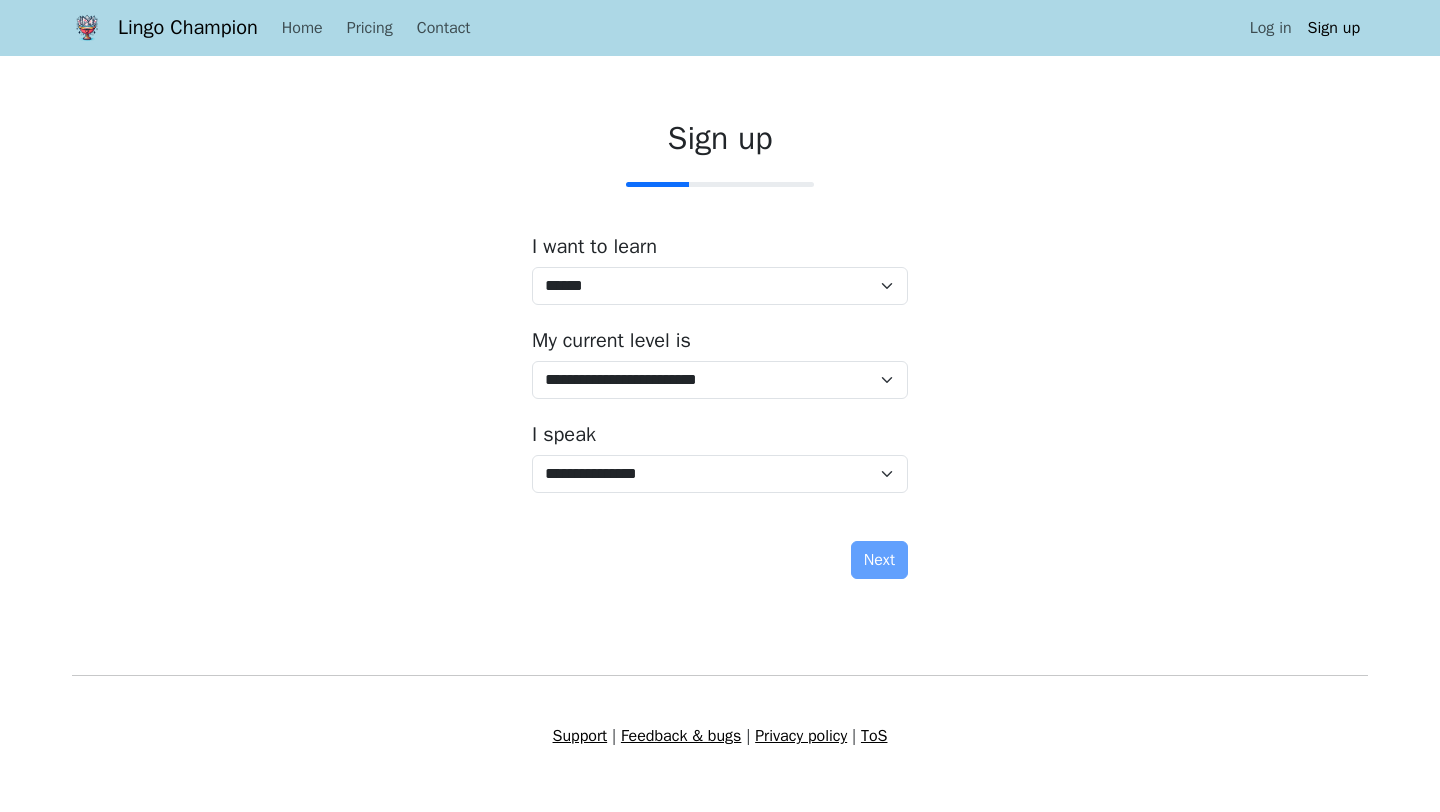 click on "**********" at bounding box center [720, 407] 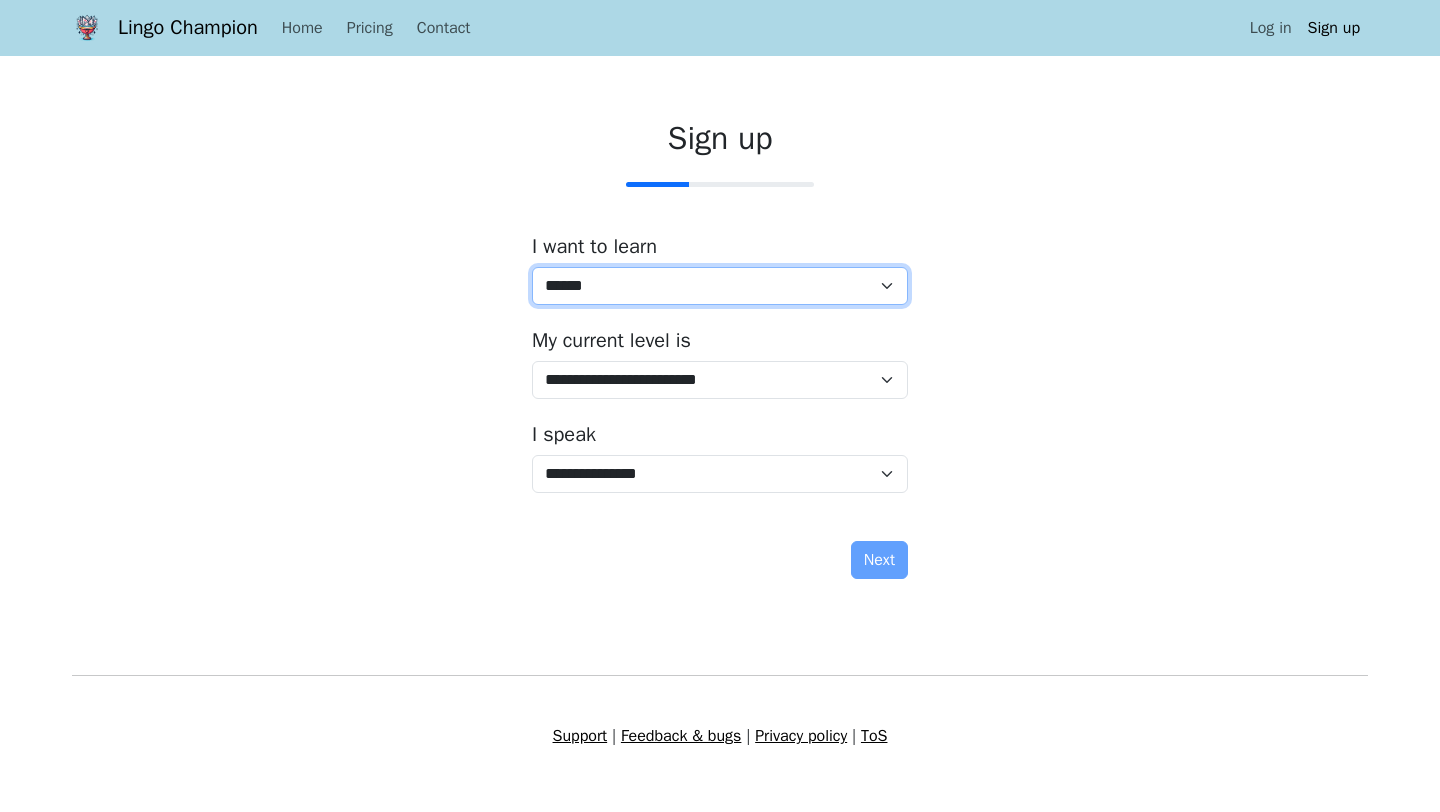 click on "**********" at bounding box center (720, 286) 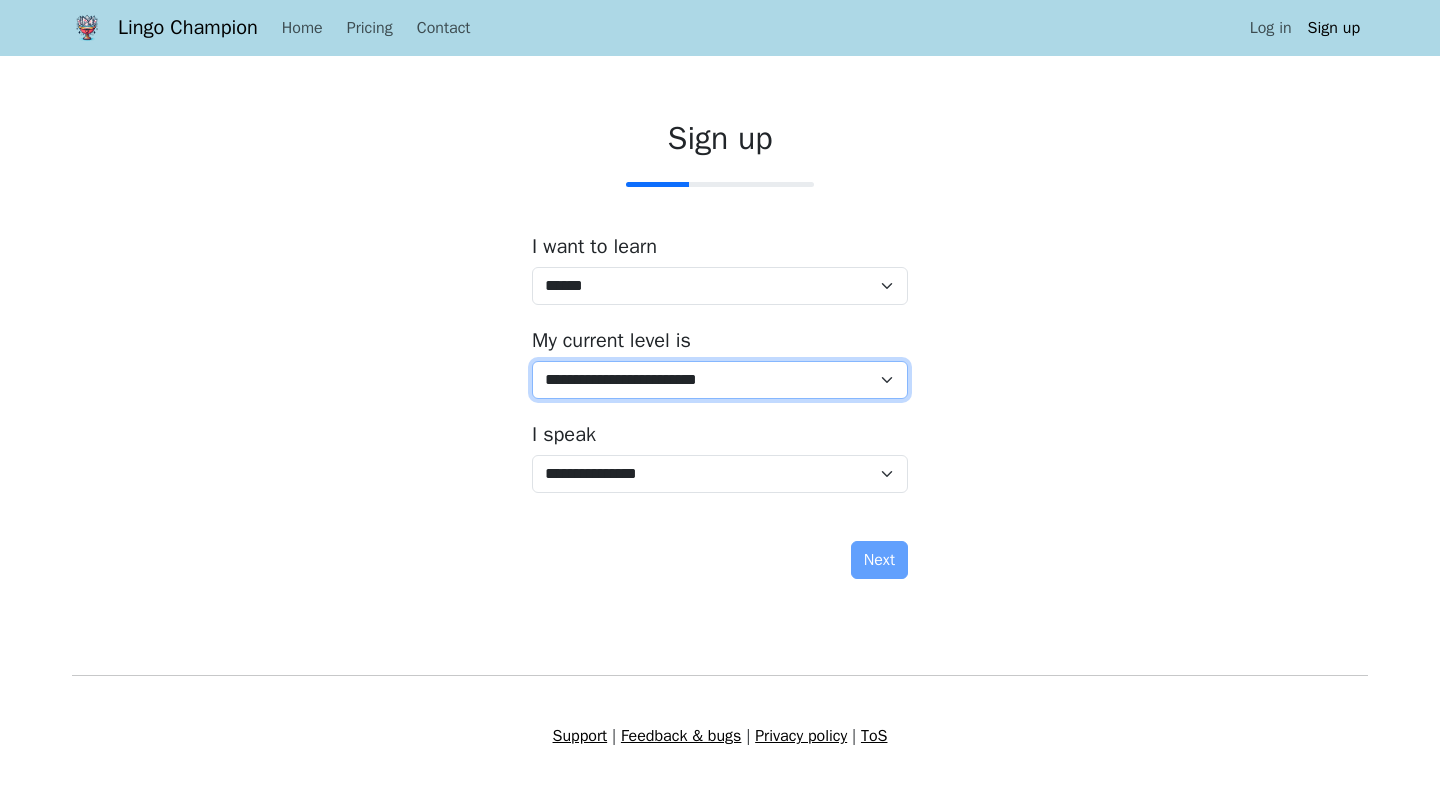 click on "**********" at bounding box center (720, 380) 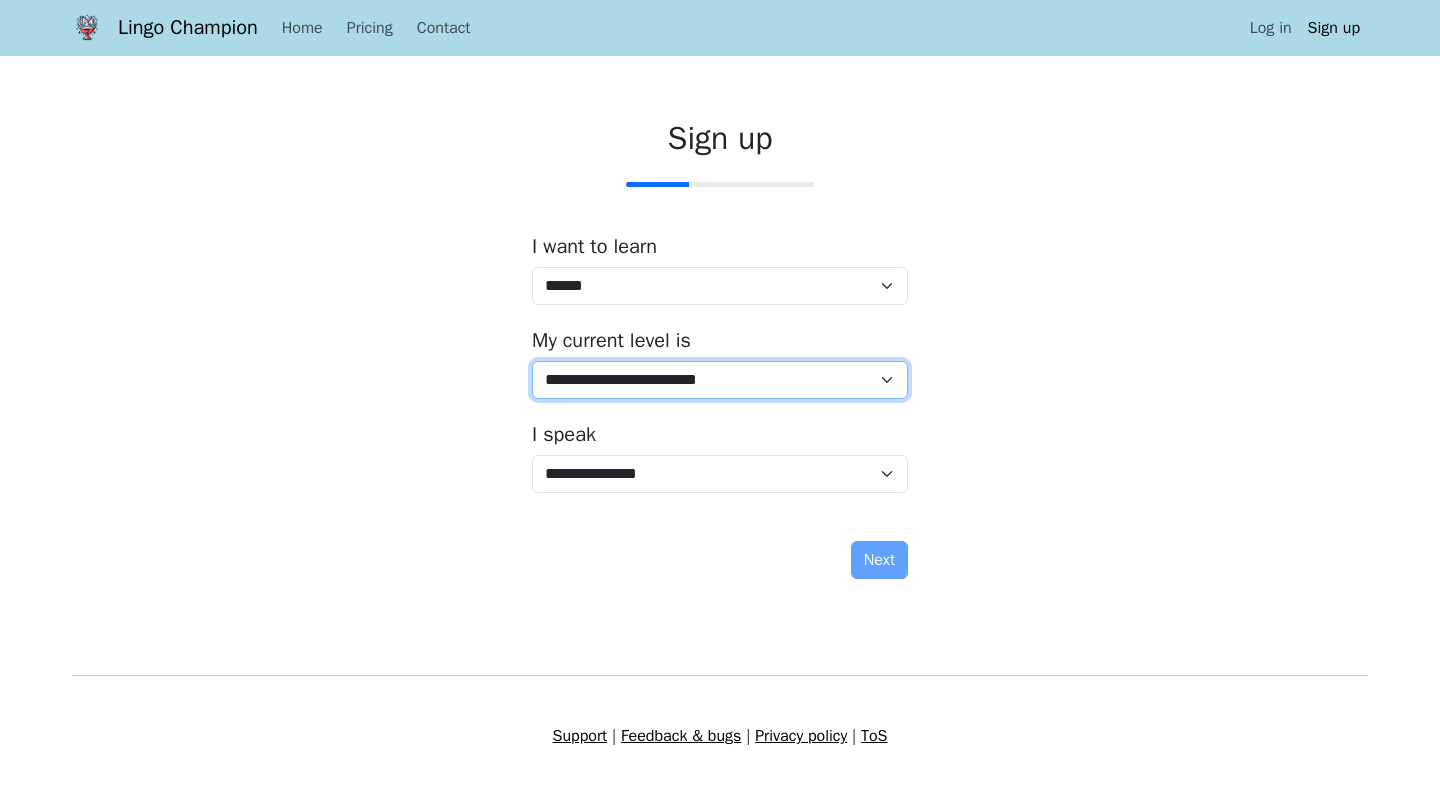 select on "*" 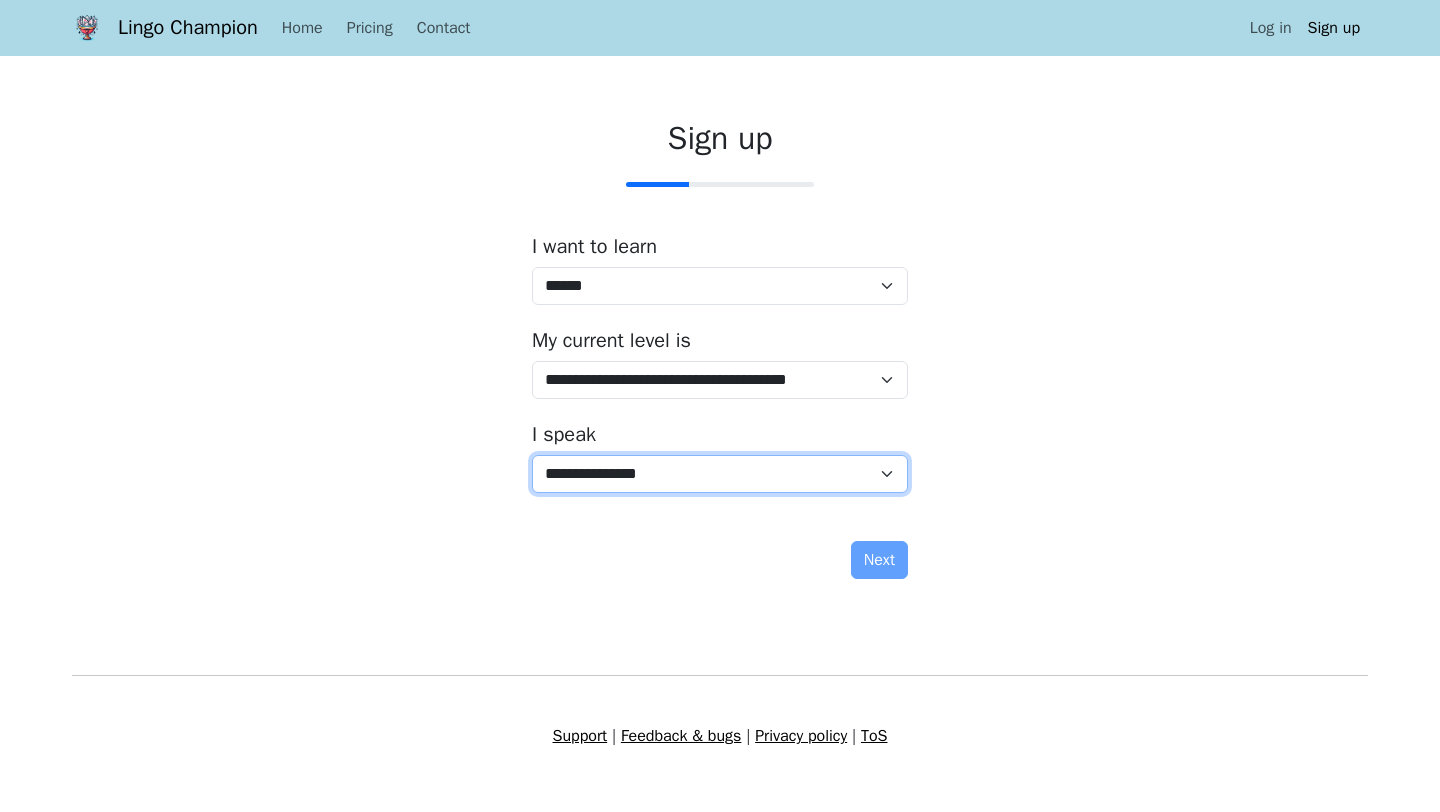 click on "**********" at bounding box center [720, 474] 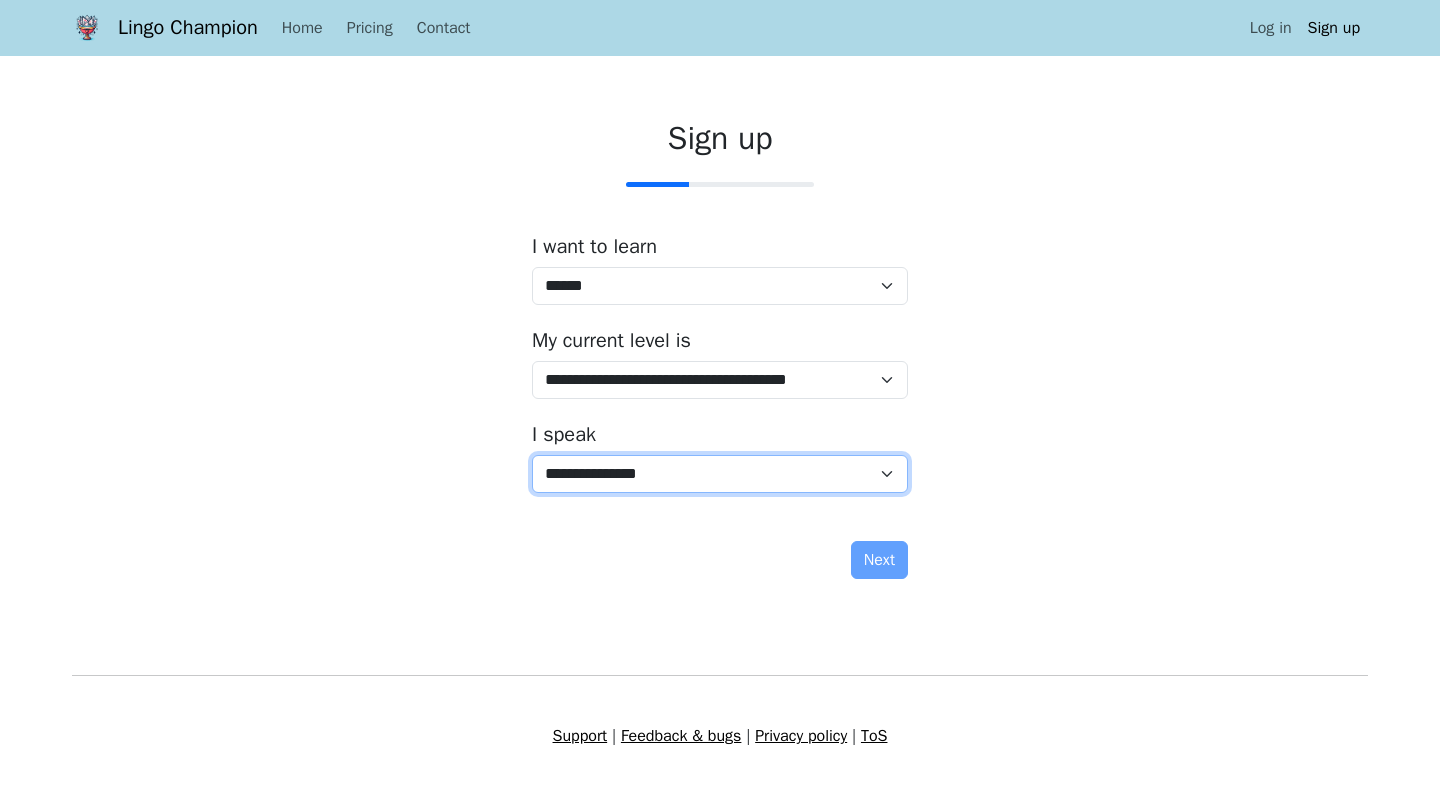 select on "**" 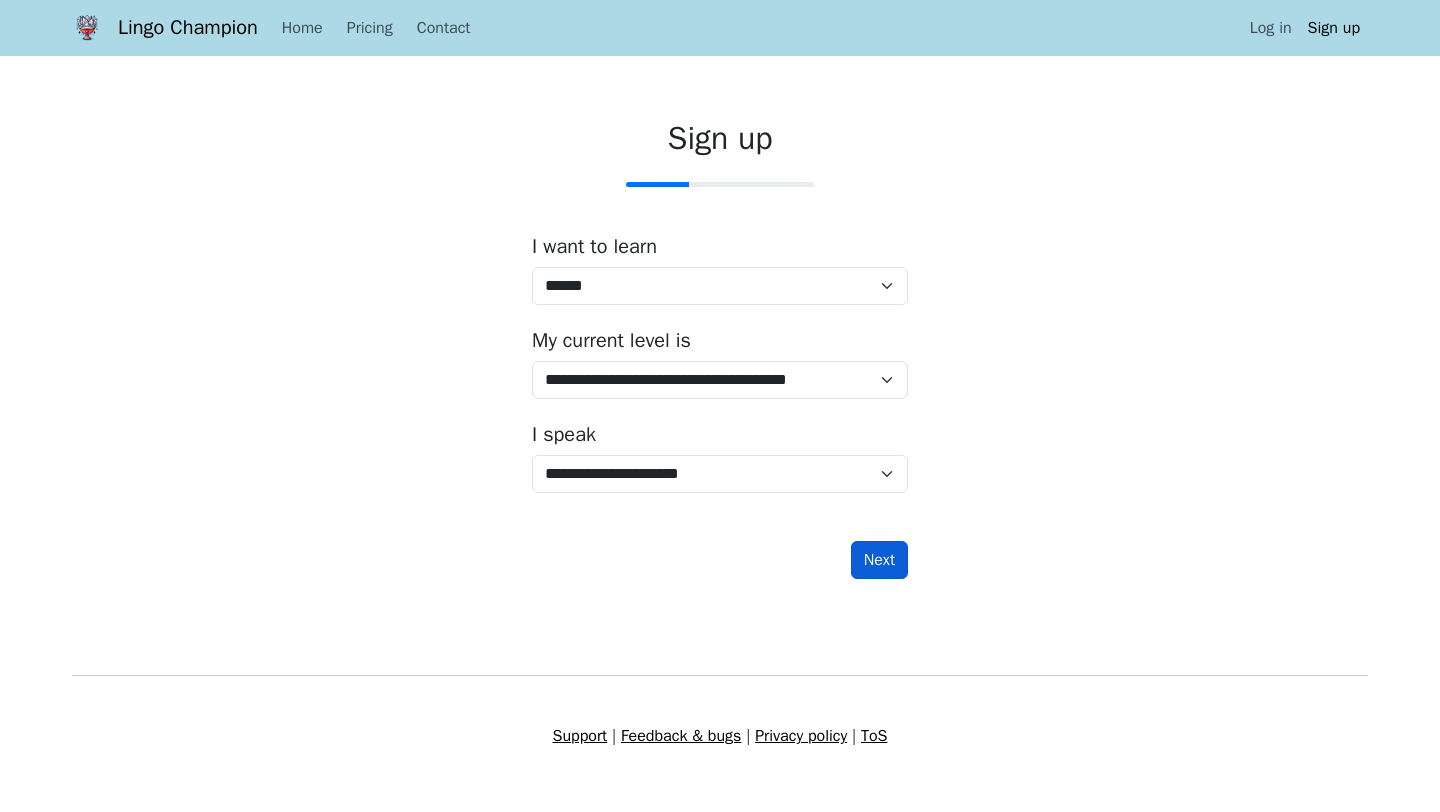click on "Next" at bounding box center [879, 560] 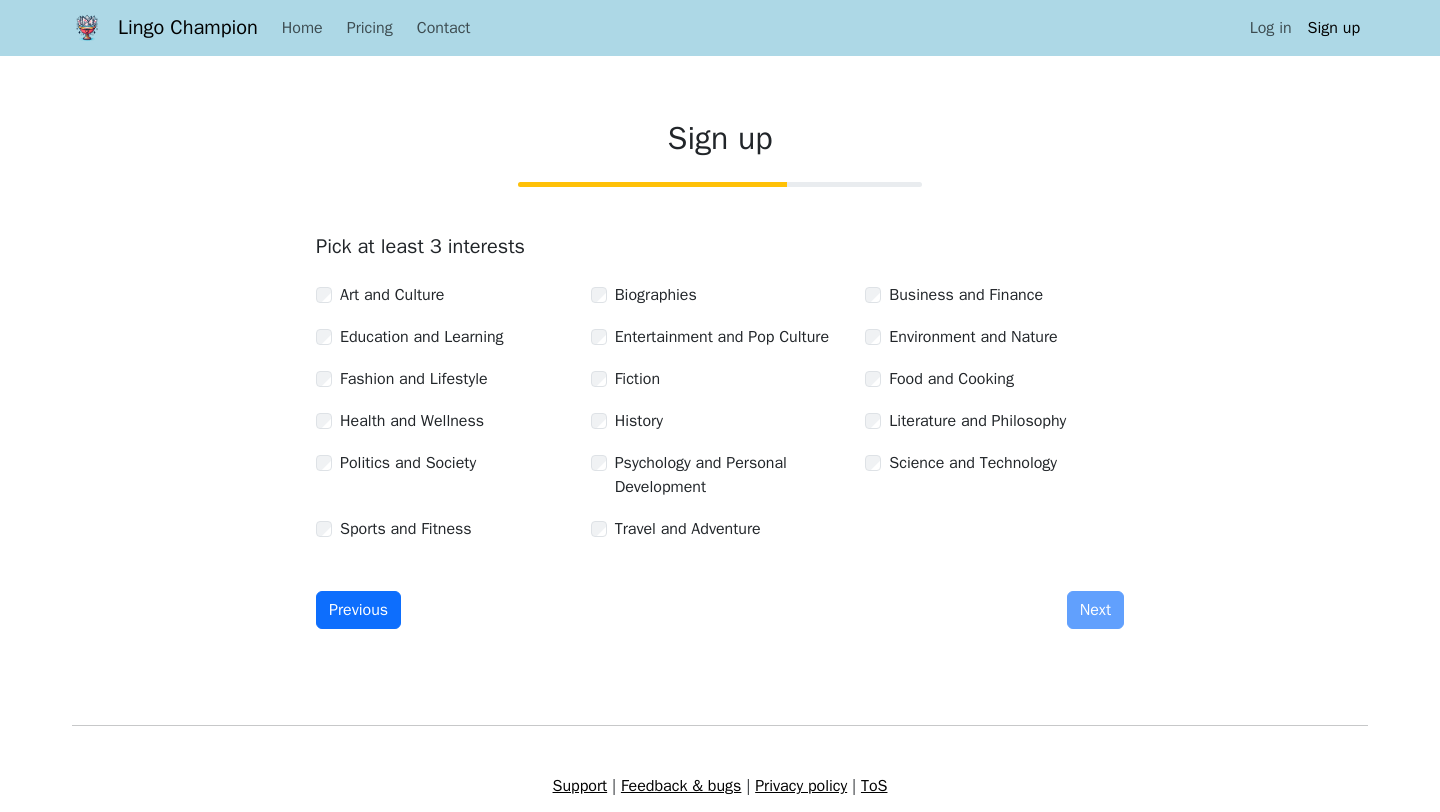click on "Previous Next" at bounding box center (720, 610) 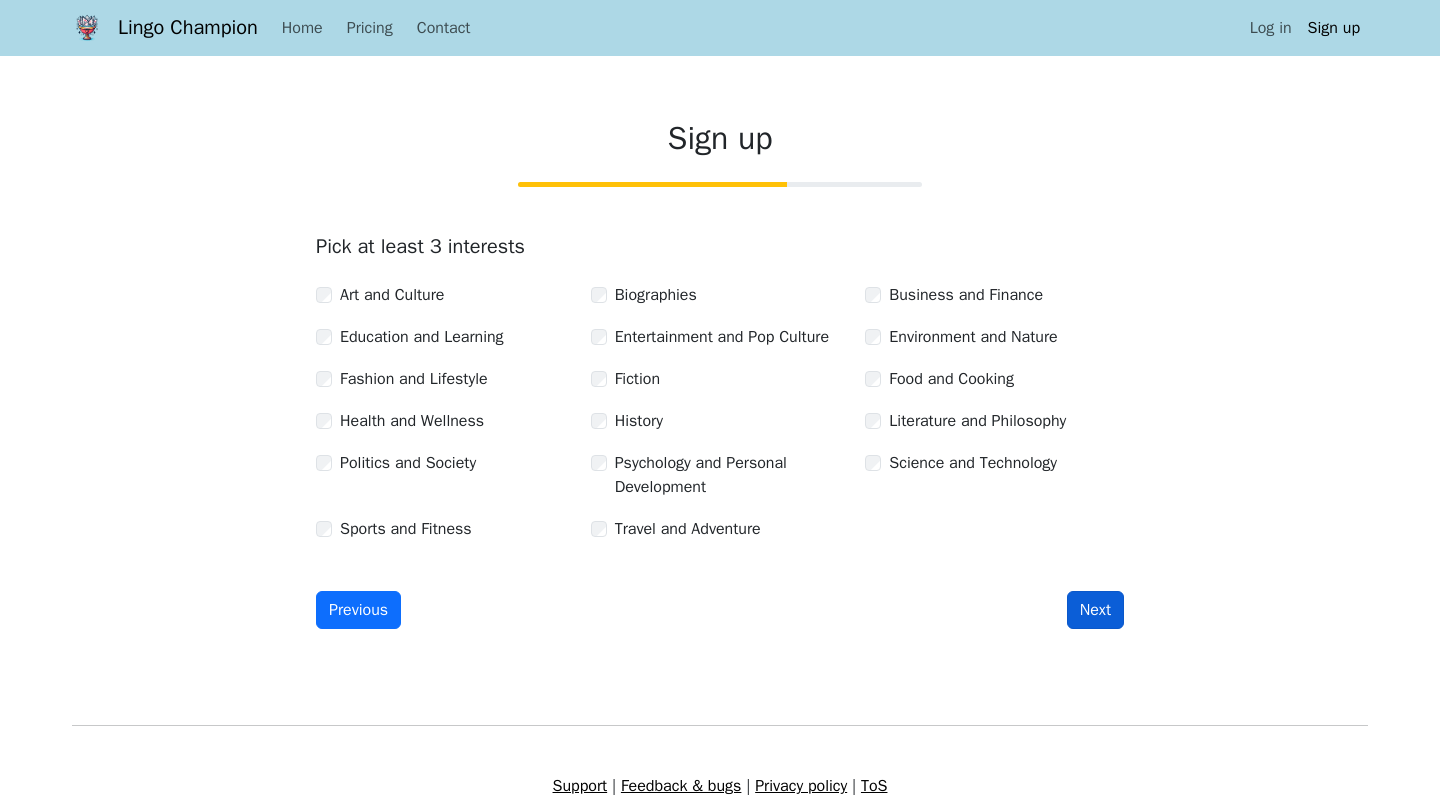 click on "Next" at bounding box center [1095, 610] 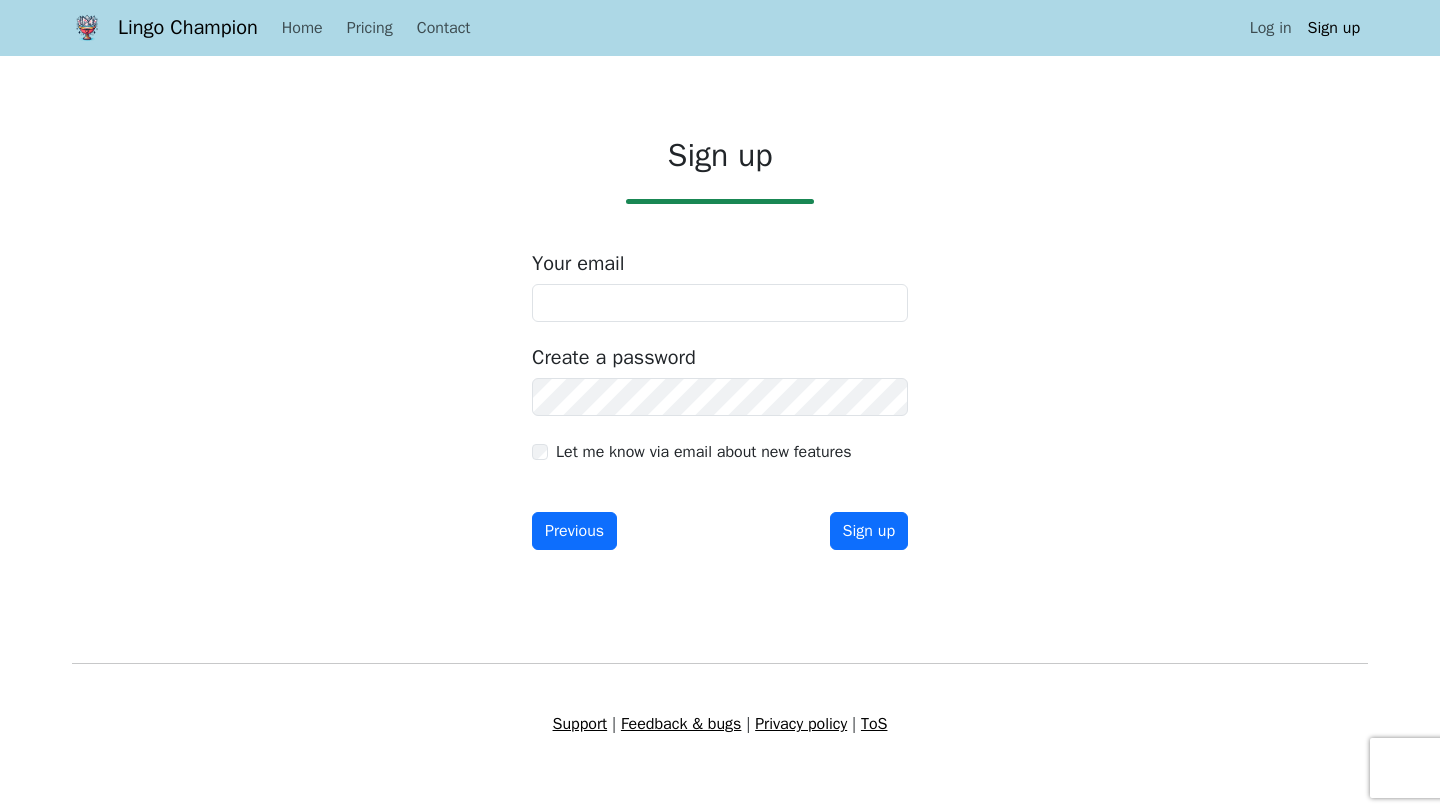 type on "**********" 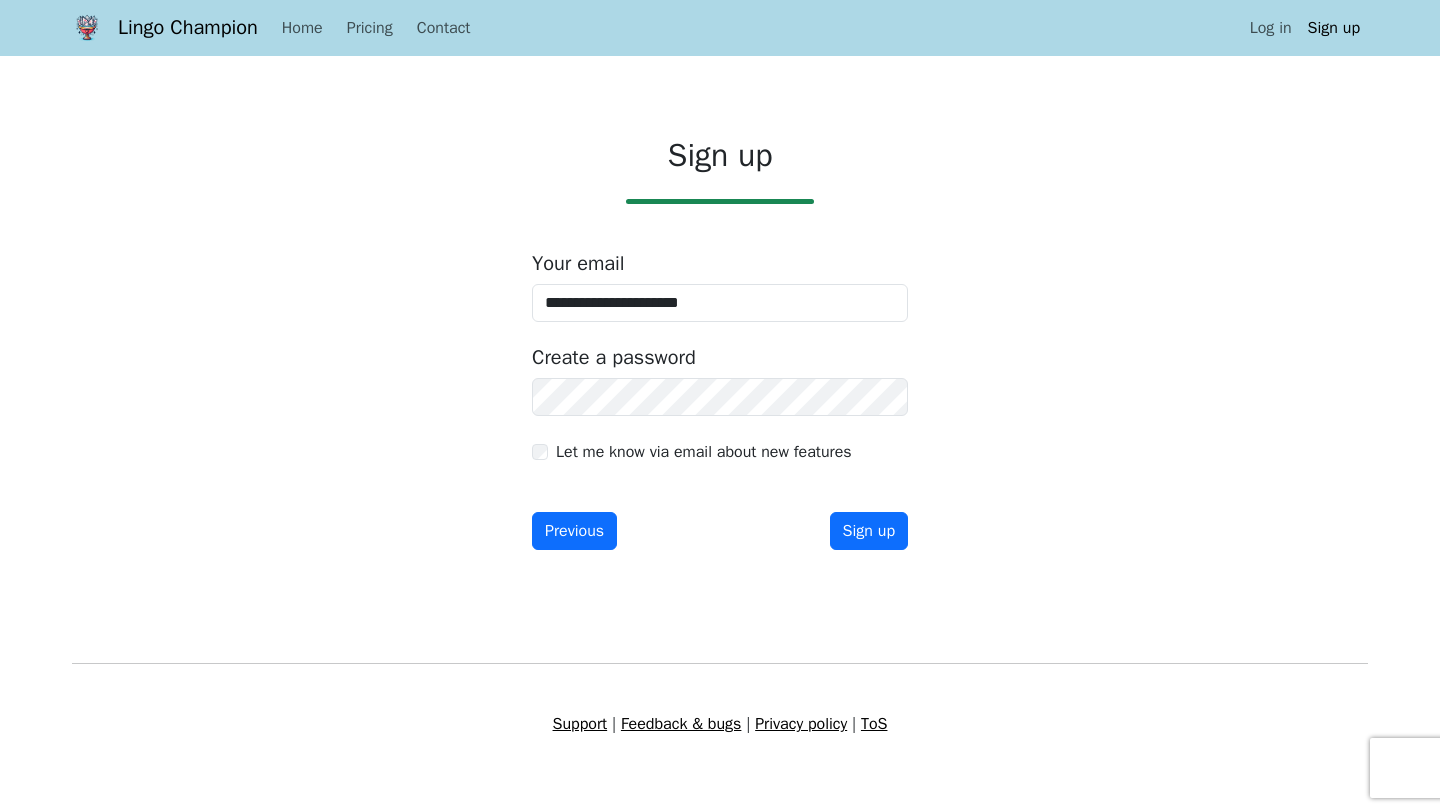 click on "**********" at bounding box center (720, 347) 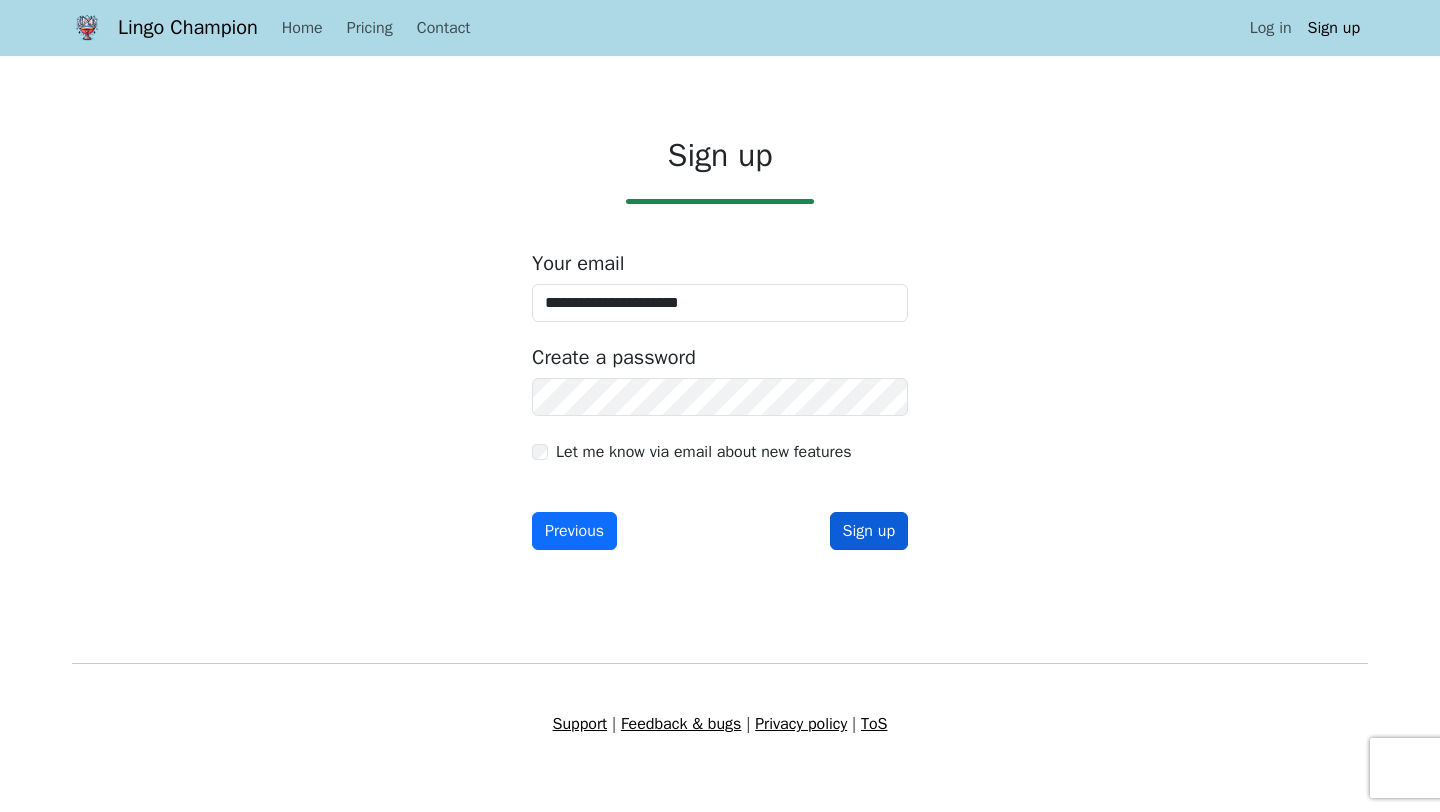 click on "Sign up" at bounding box center [869, 531] 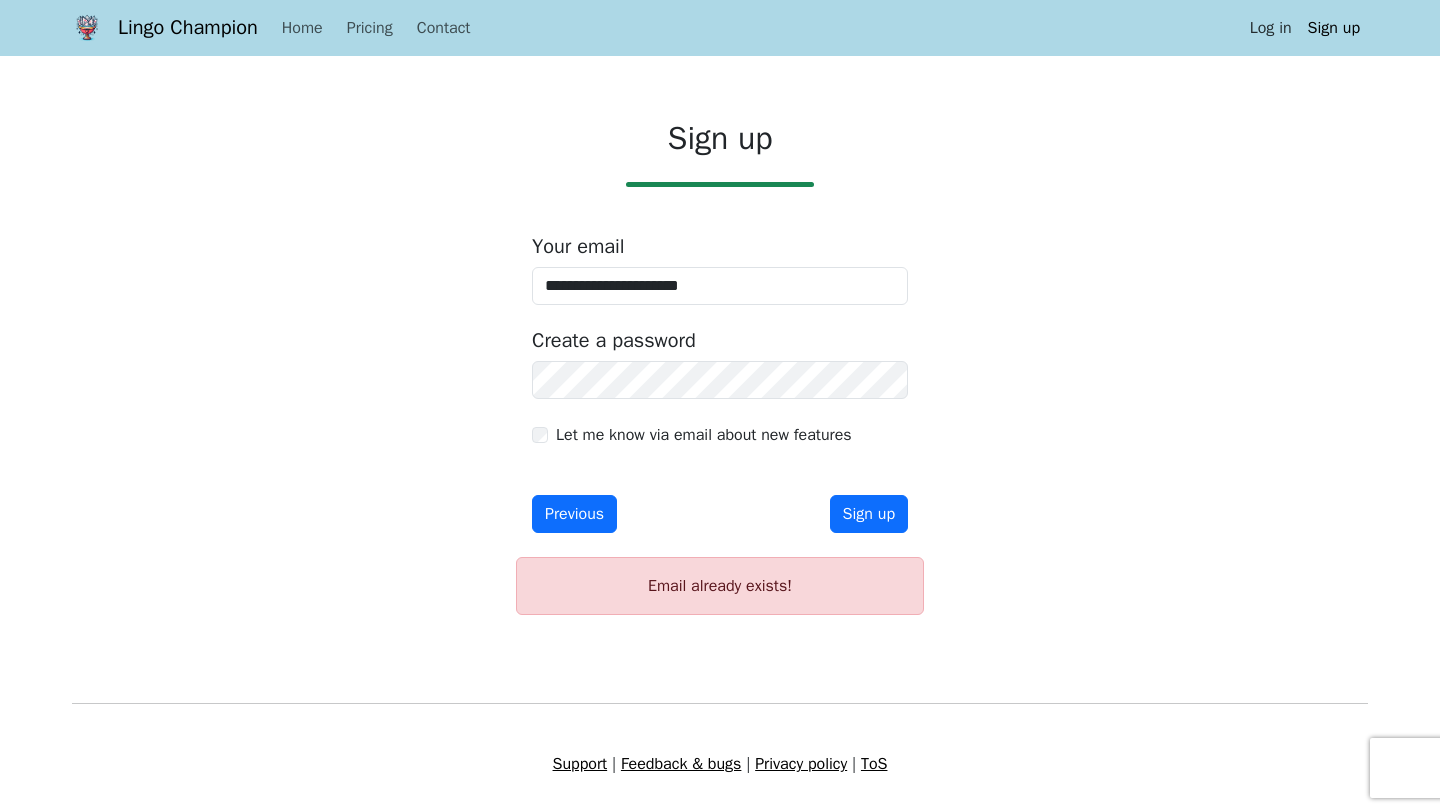 click on "Log in" at bounding box center (1271, 28) 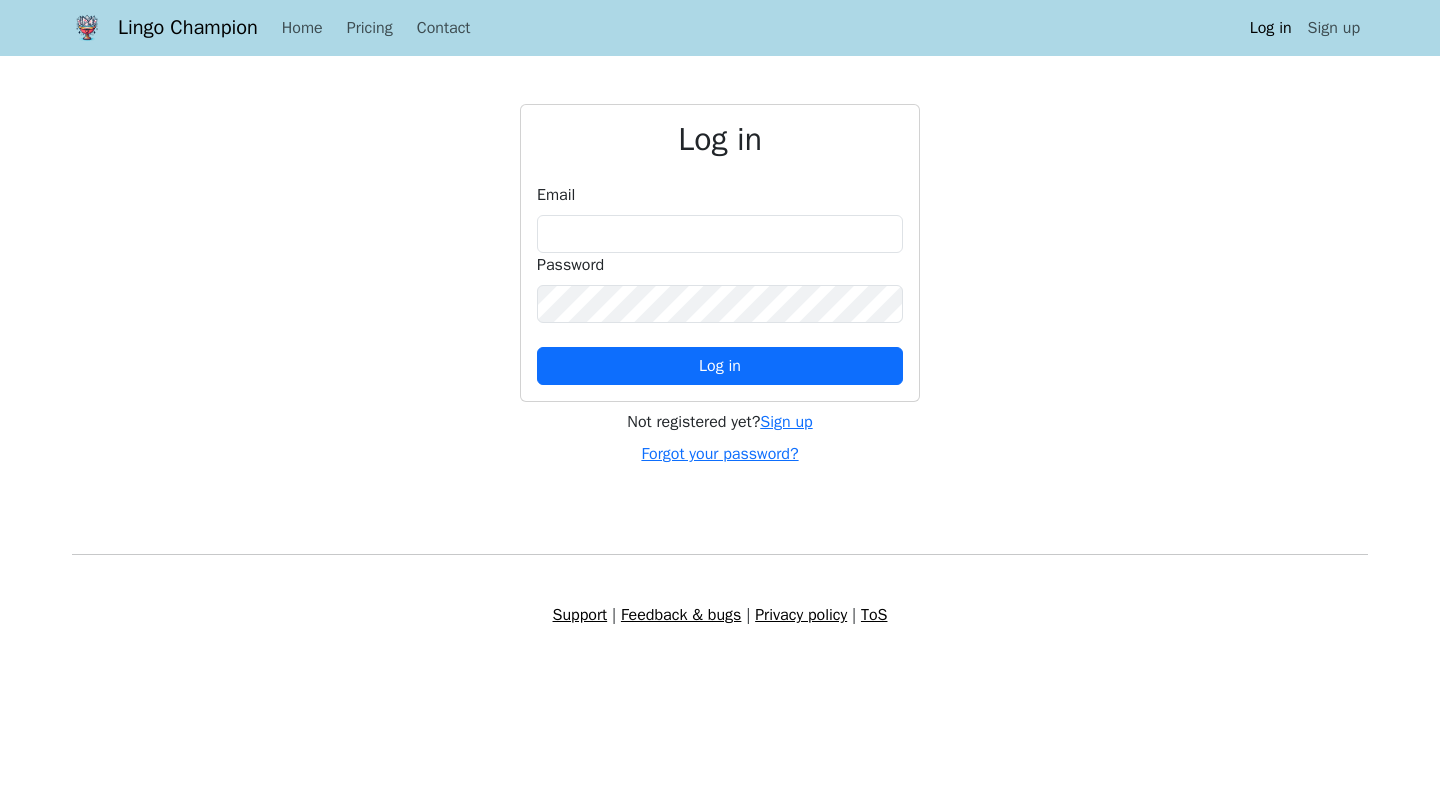 click on "Email" at bounding box center (720, 218) 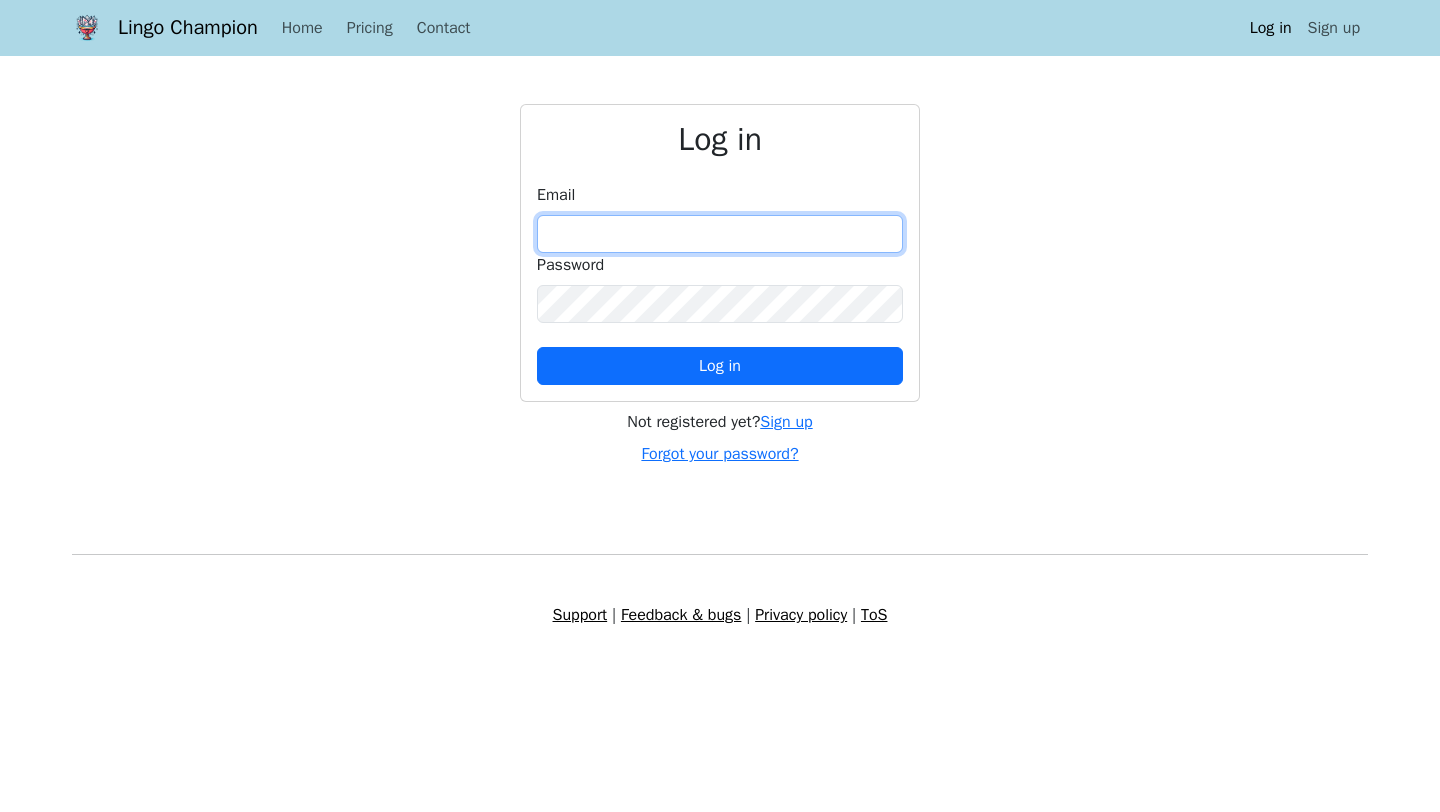 click at bounding box center (720, 234) 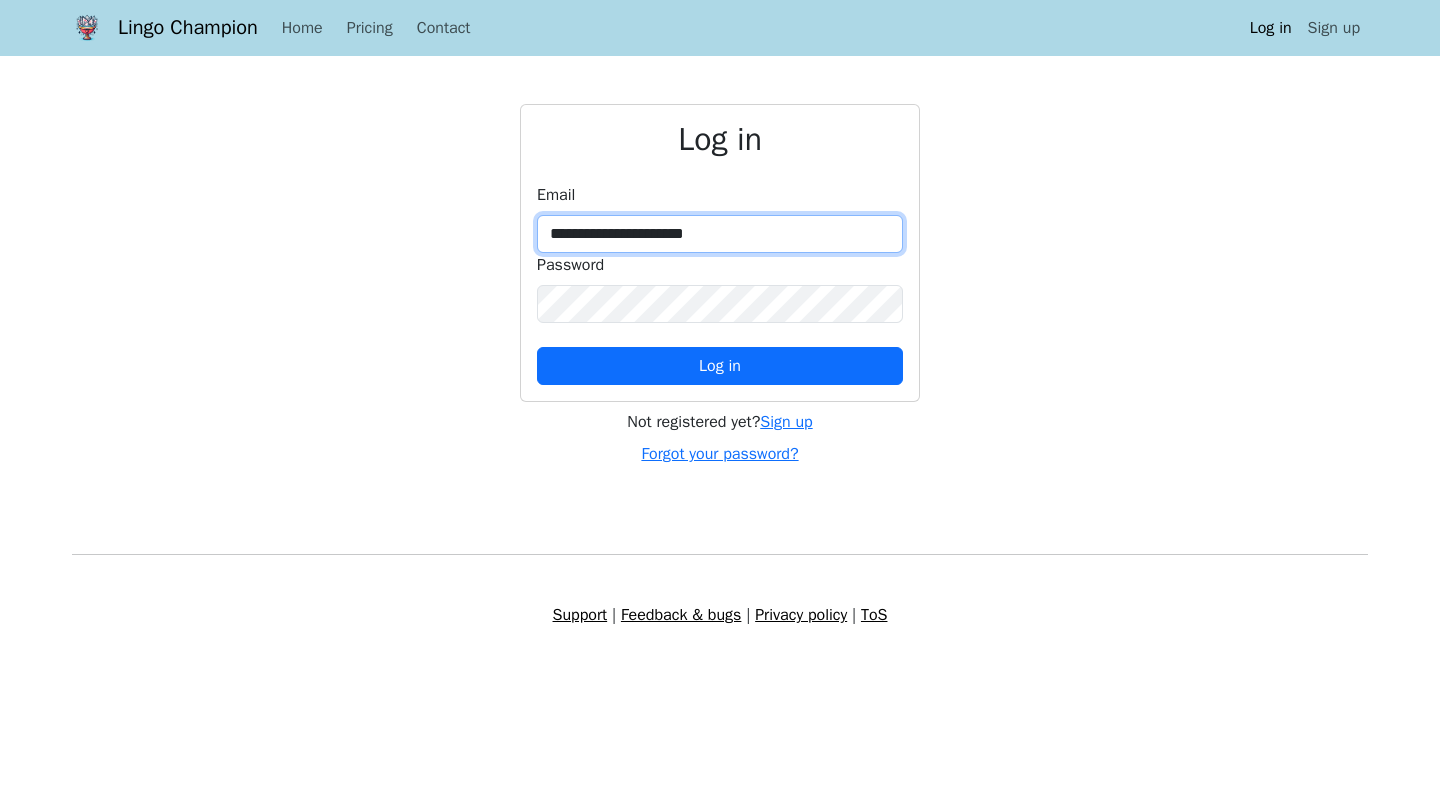 type on "**********" 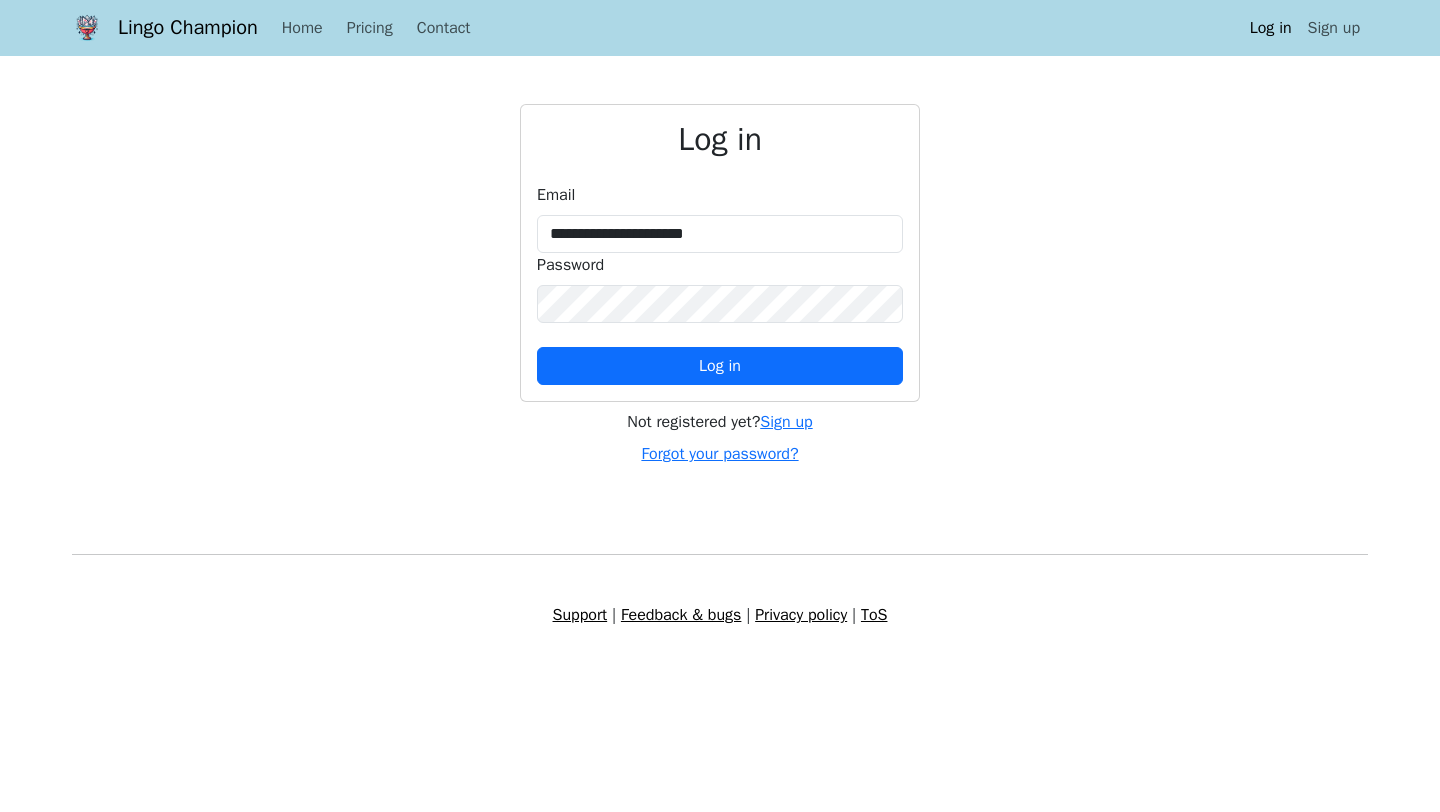 click on "Password" at bounding box center (720, 288) 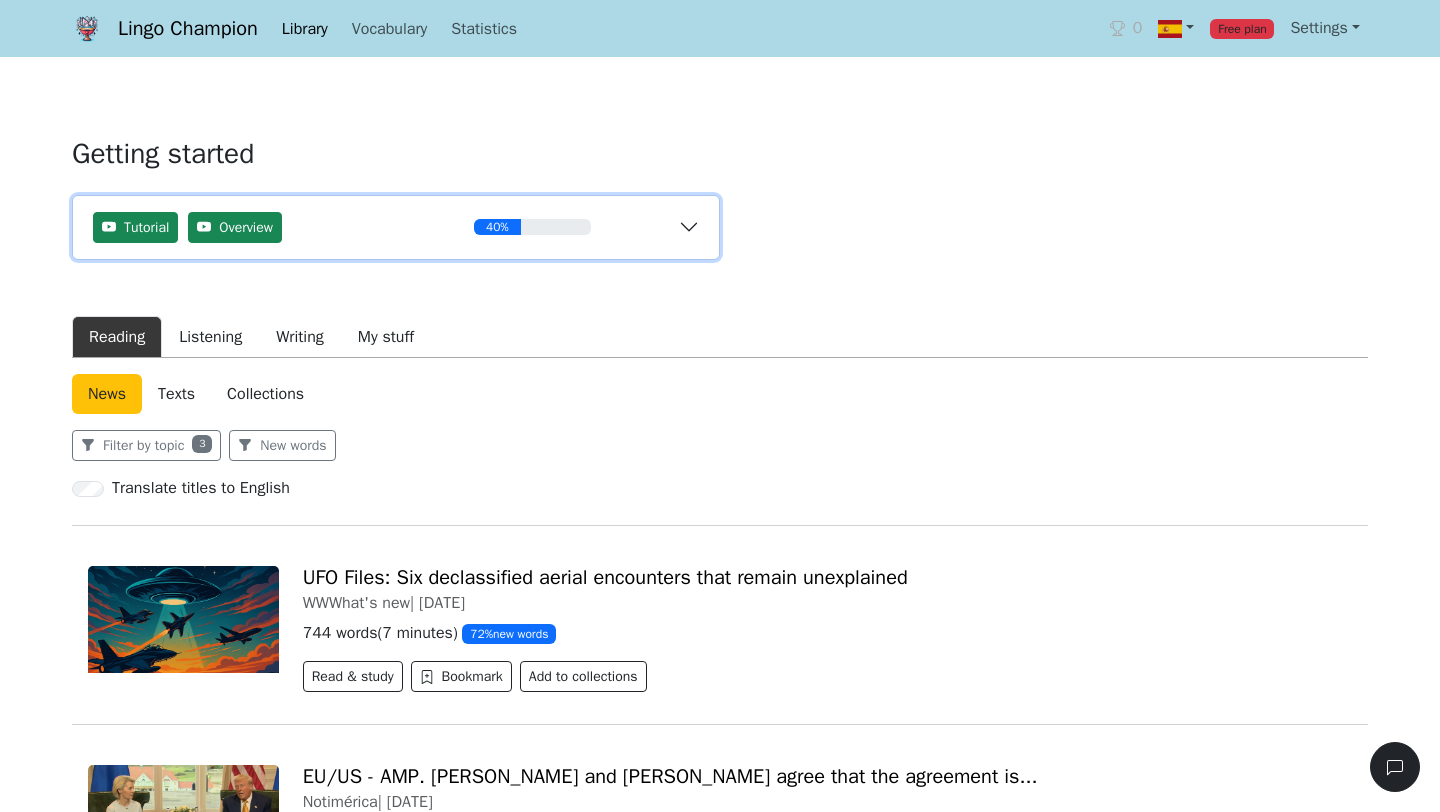 click on "Tutorial Overview 40%" at bounding box center [396, 227] 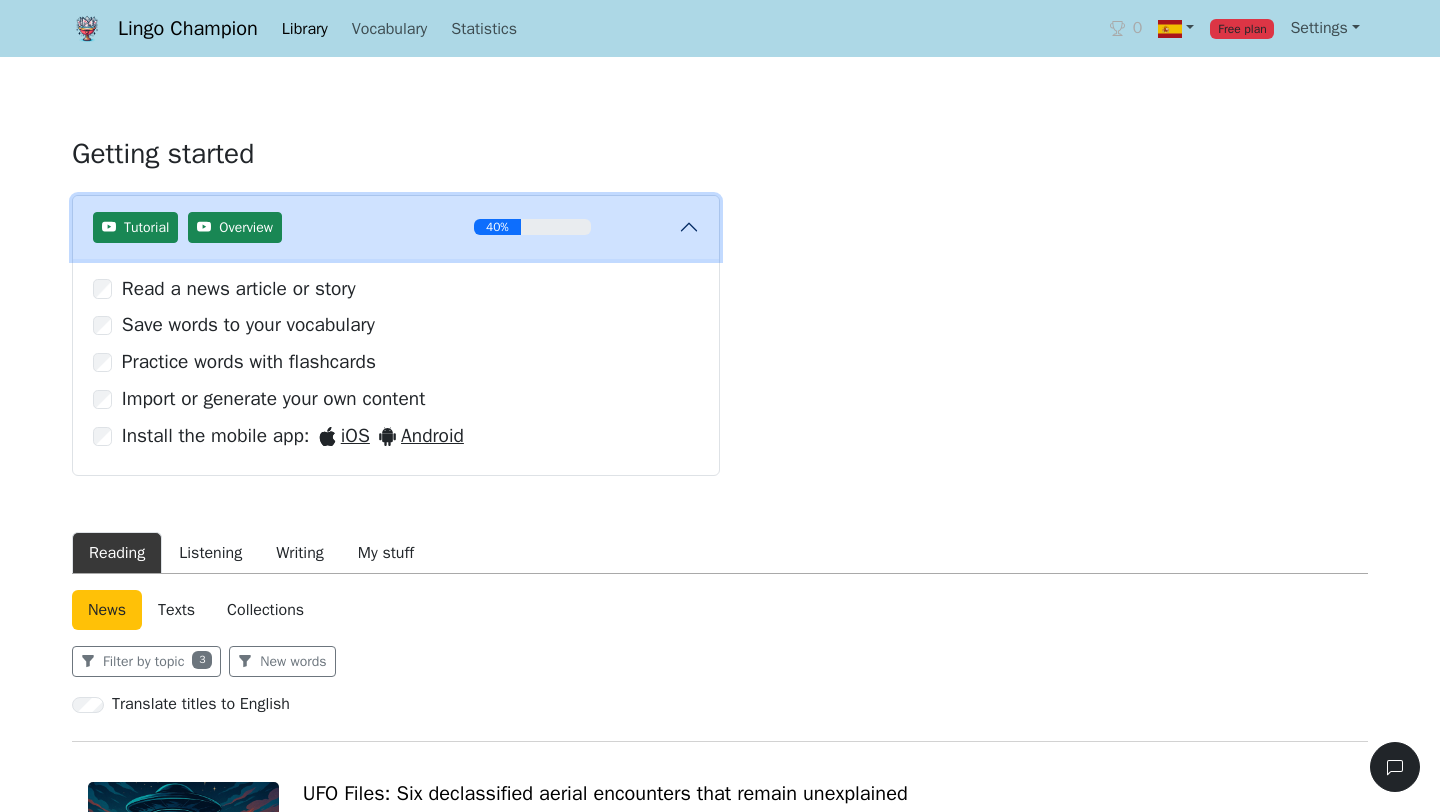 click on "Tutorial Overview 40%" at bounding box center (396, 227) 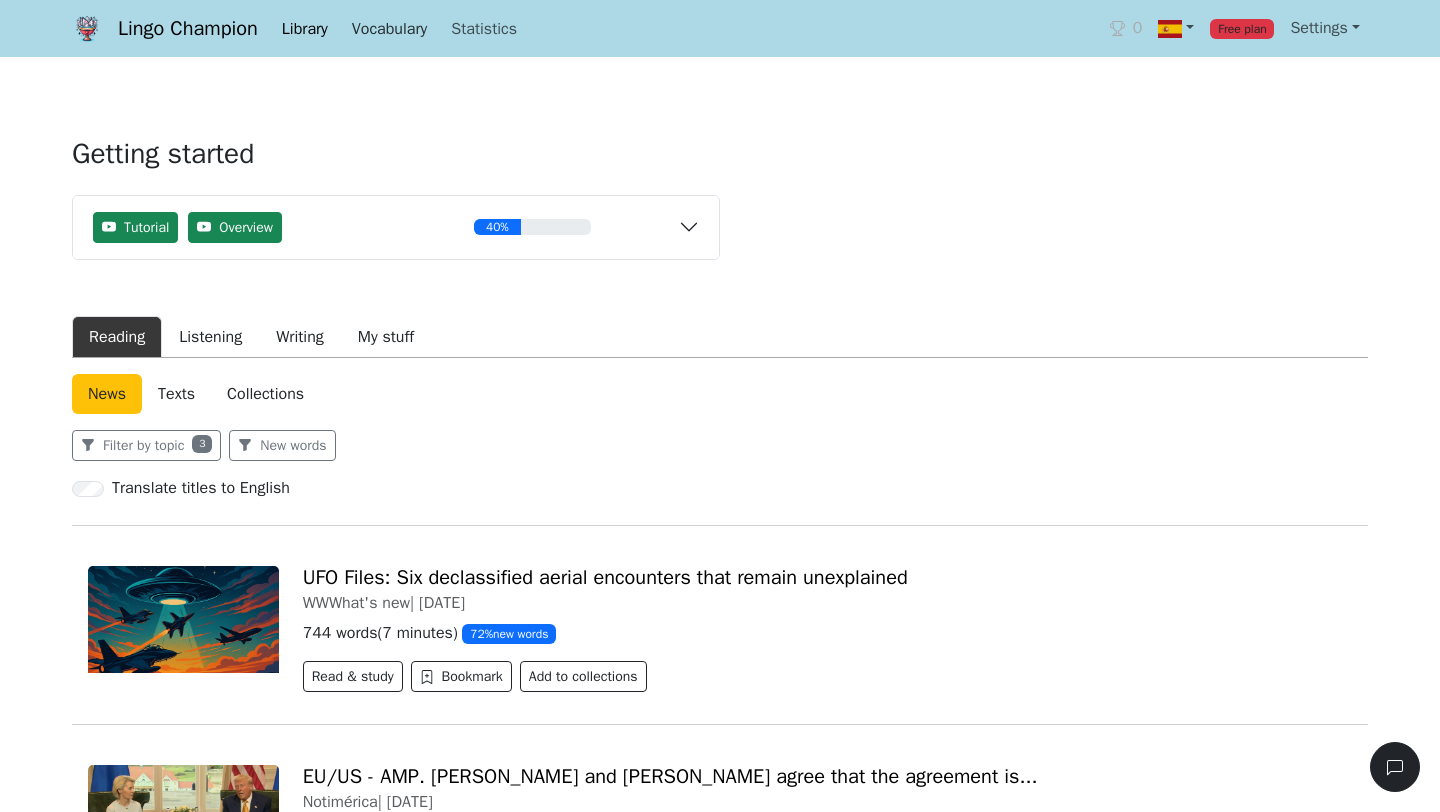 click on "Vocabulary" at bounding box center (389, 29) 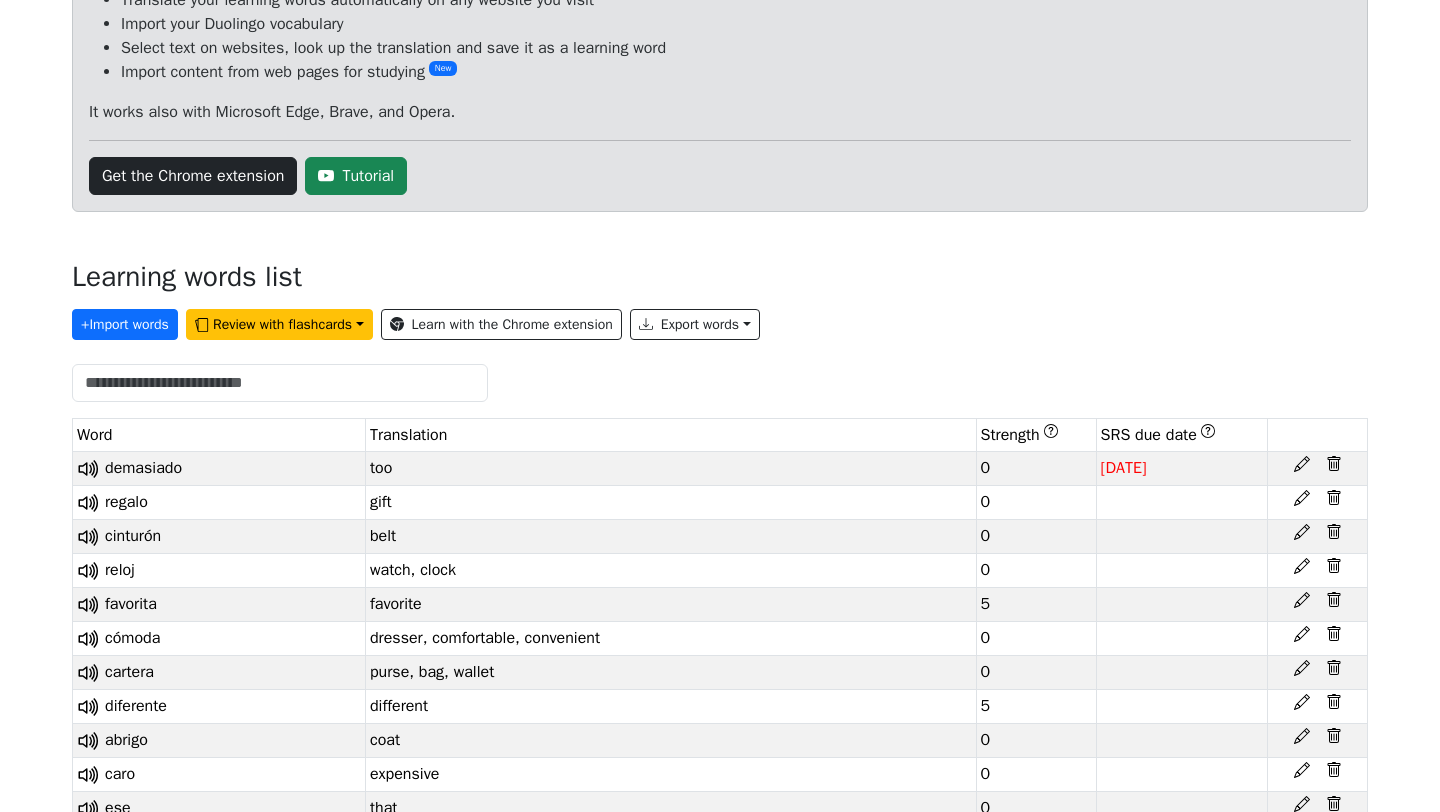 scroll, scrollTop: 223, scrollLeft: 0, axis: vertical 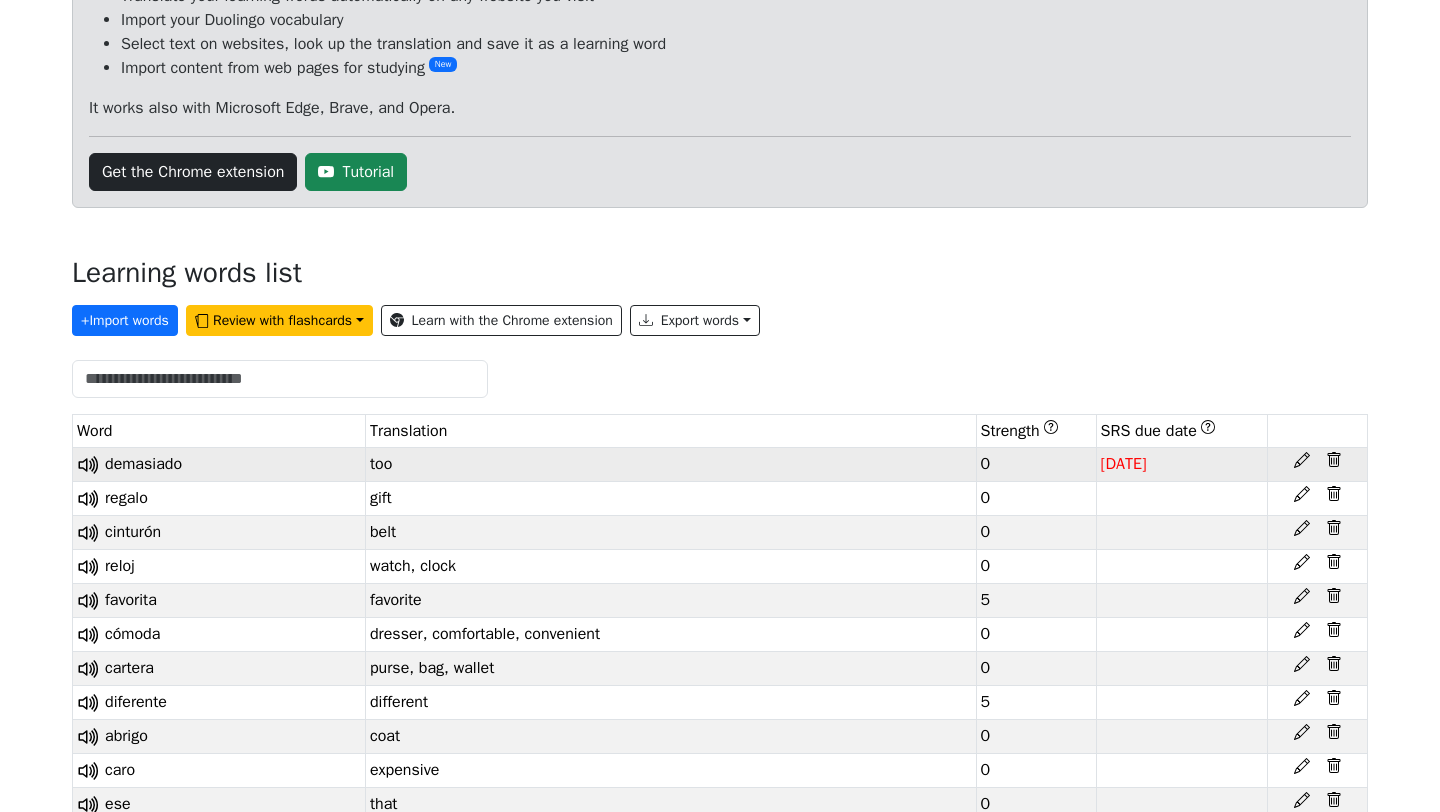 click on "2025-06-24" at bounding box center [1181, 465] 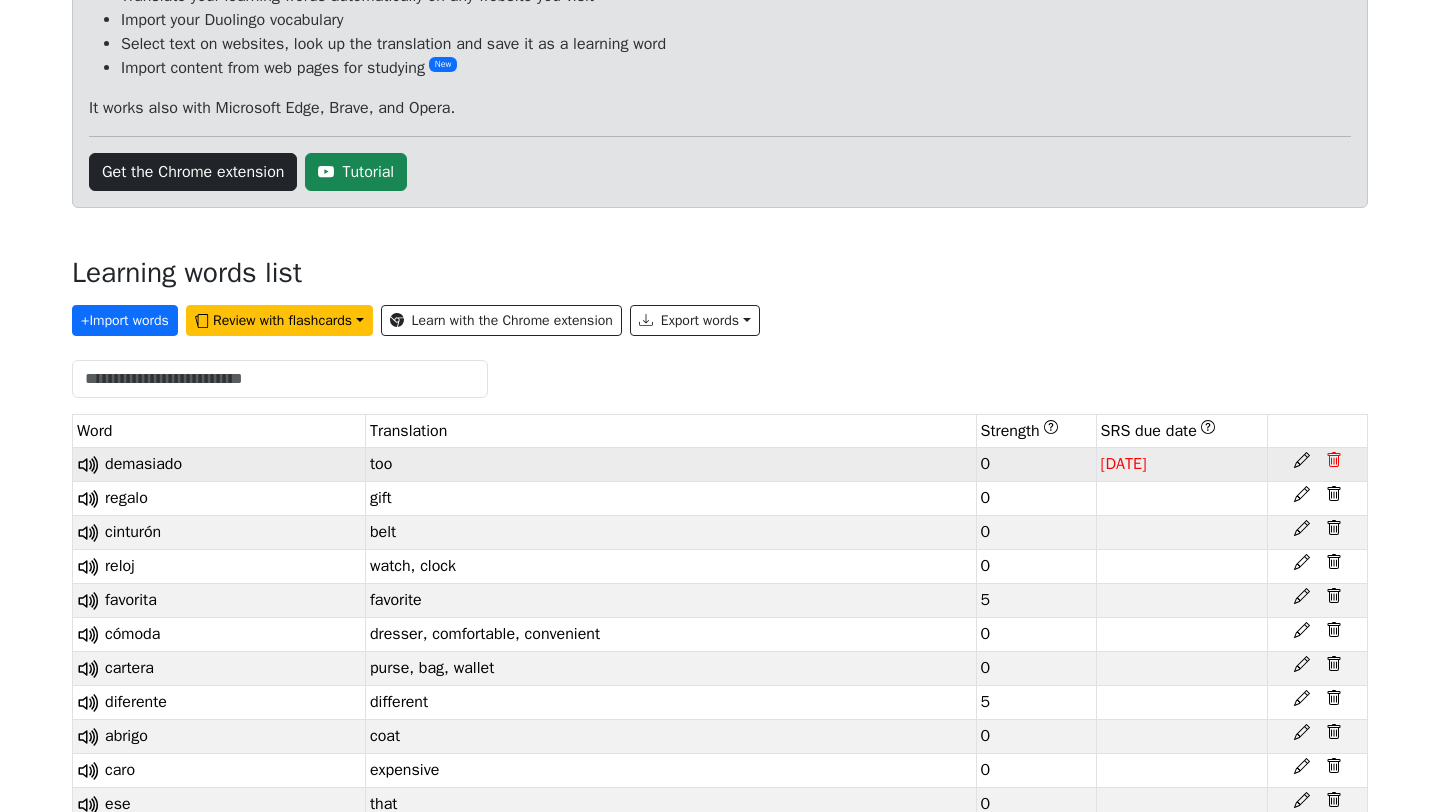 click 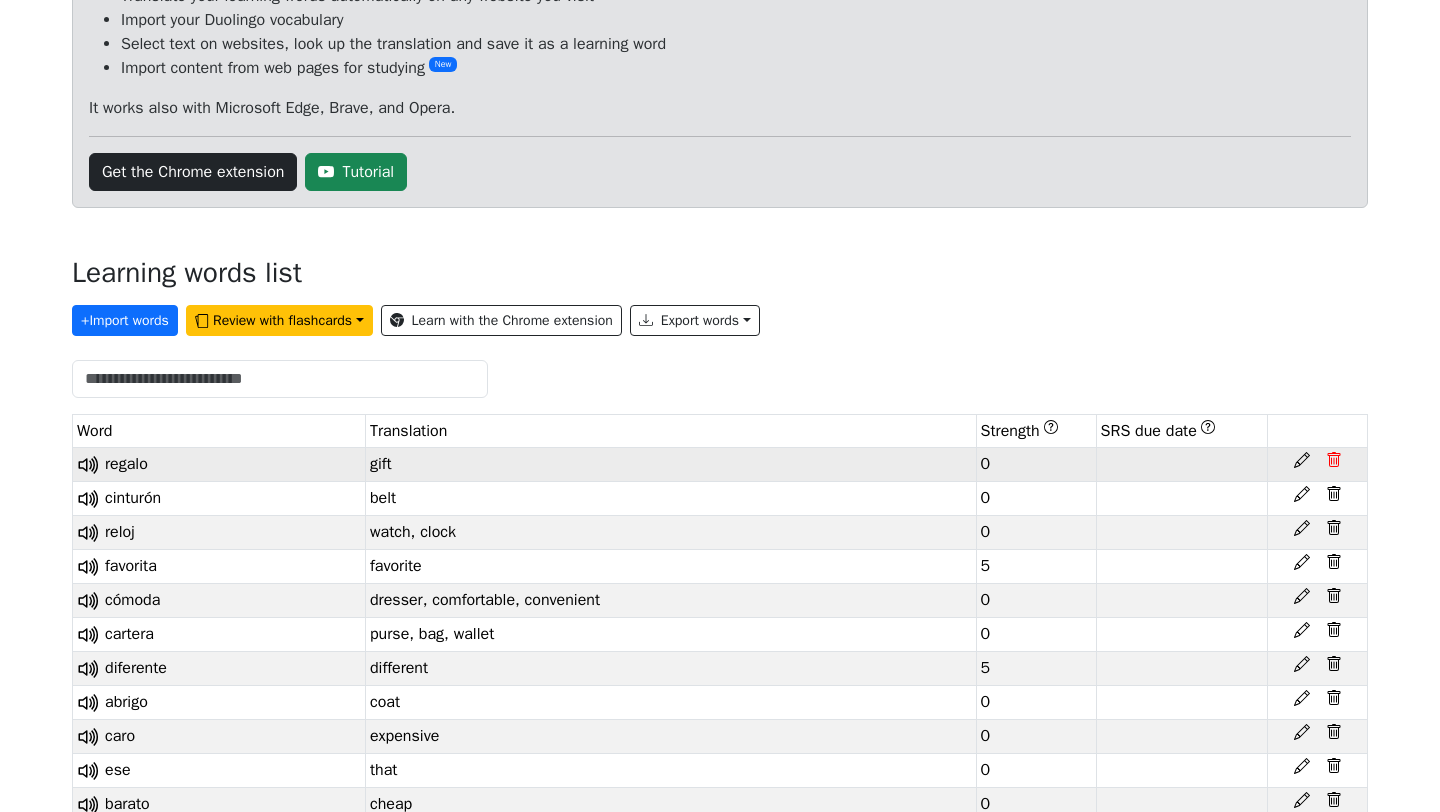 click 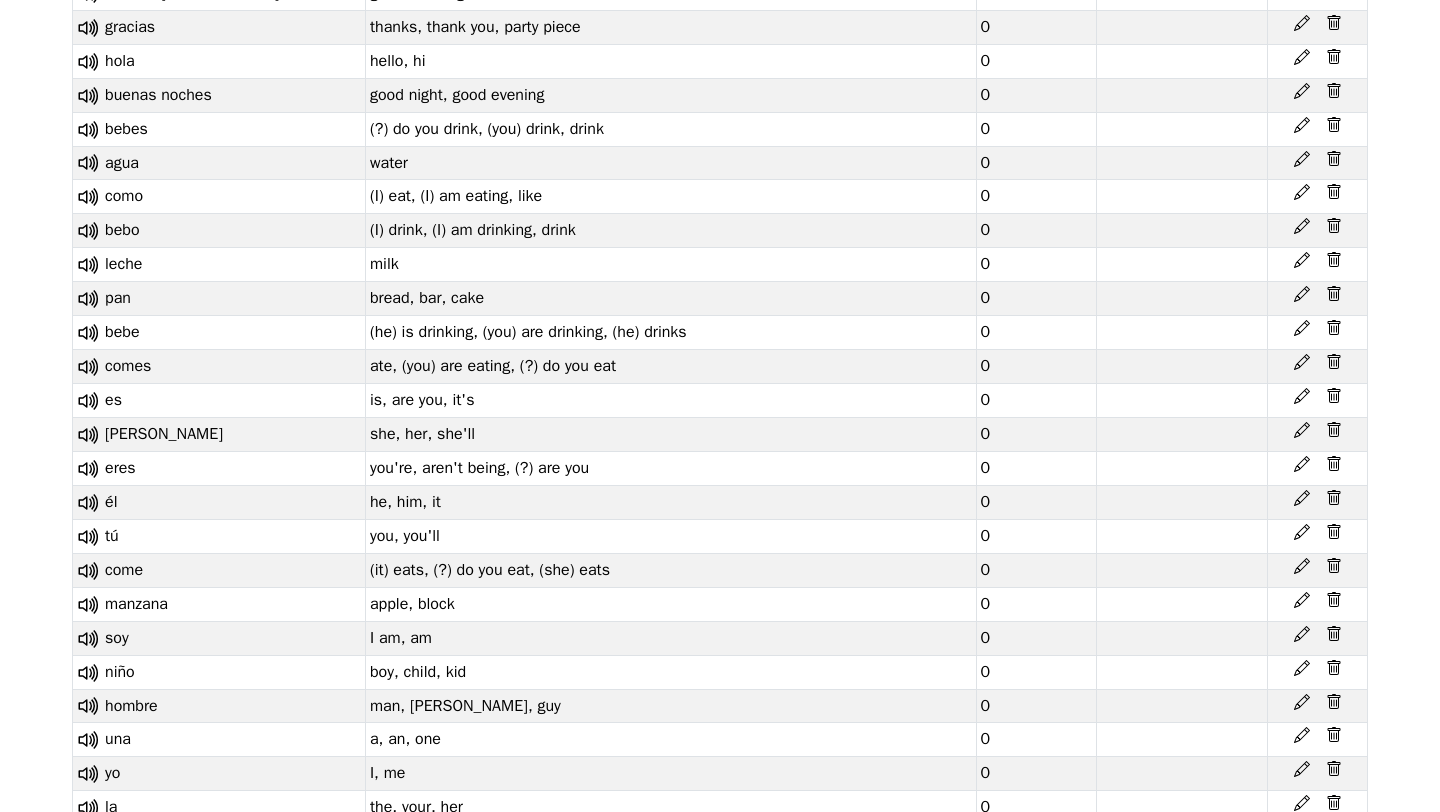 scroll, scrollTop: 5110, scrollLeft: 0, axis: vertical 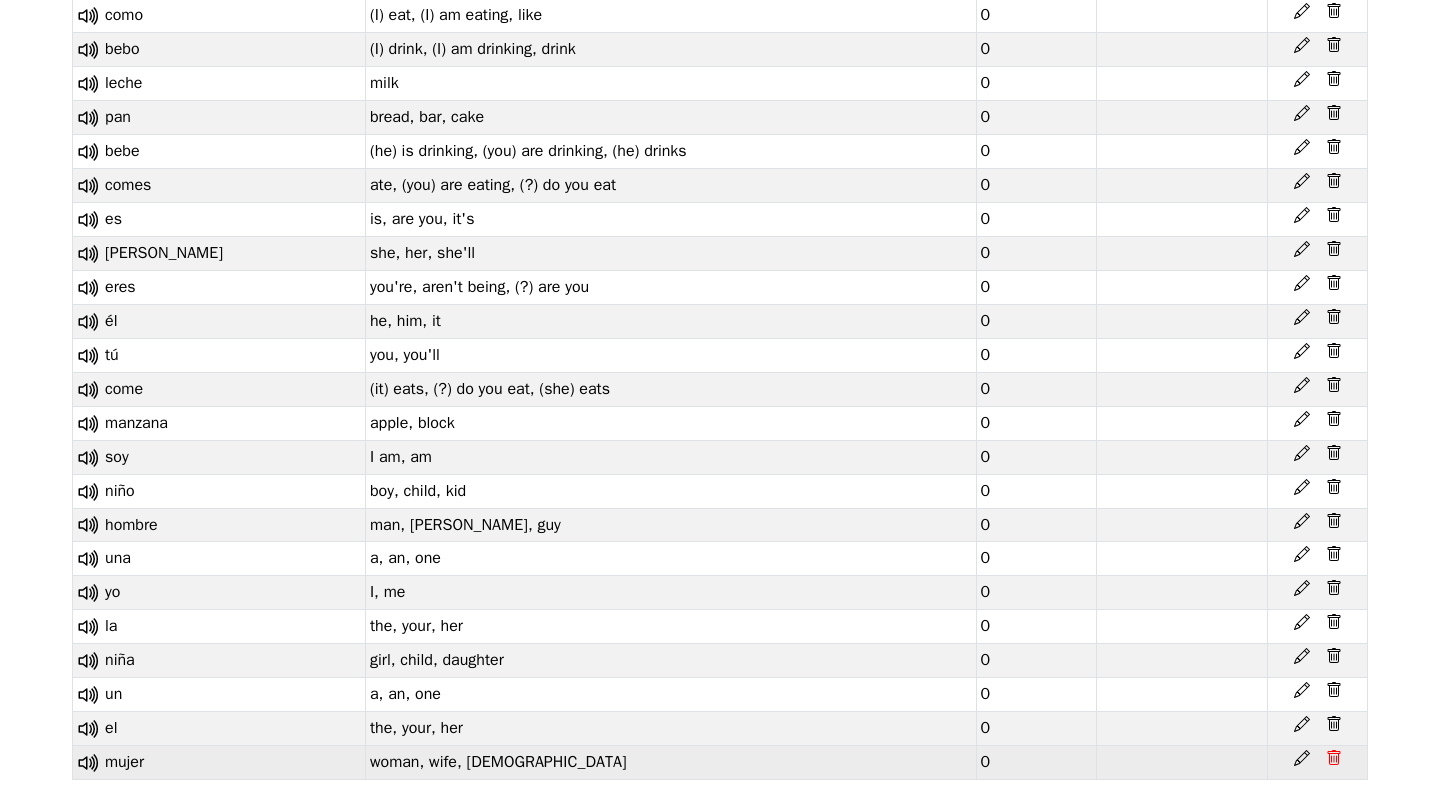 click 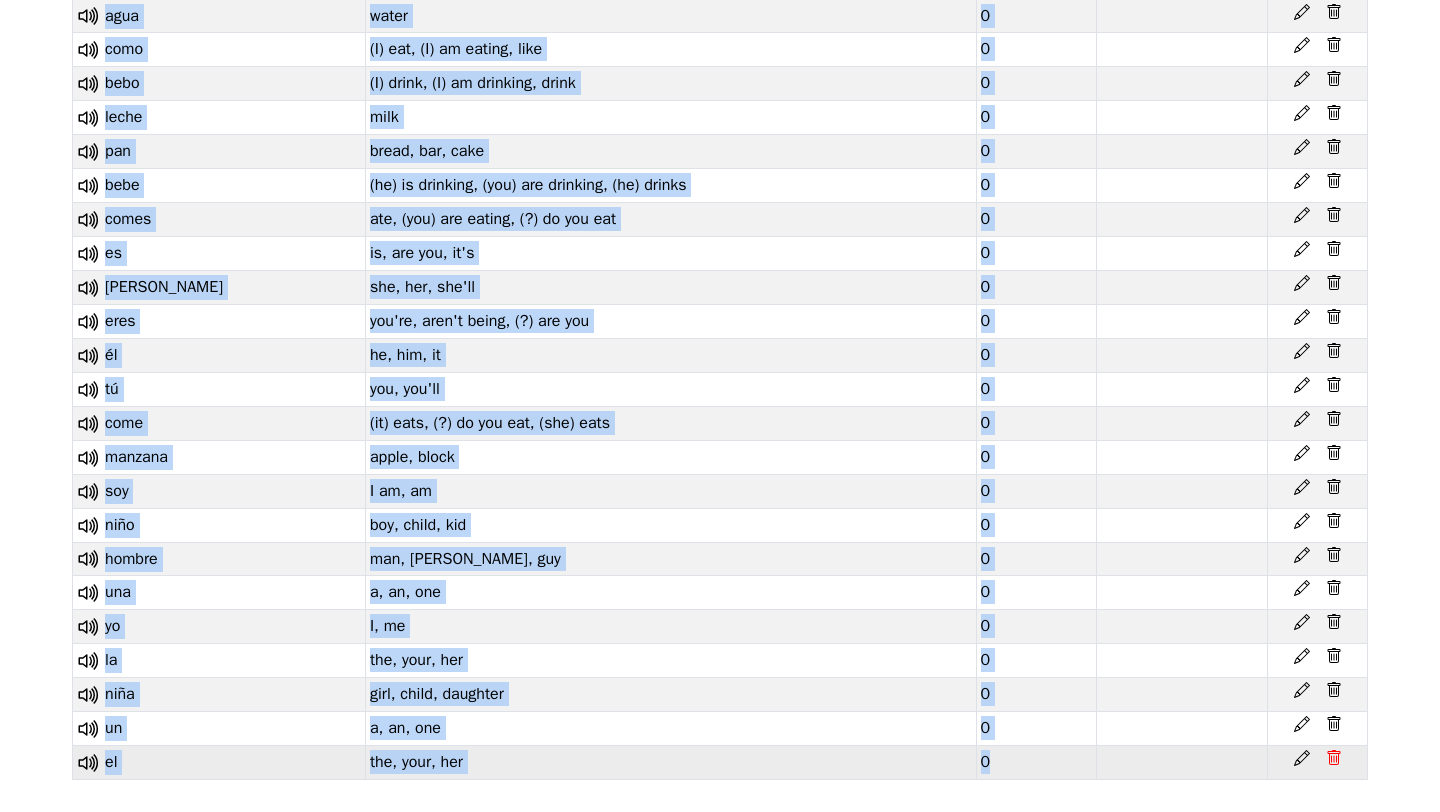 click 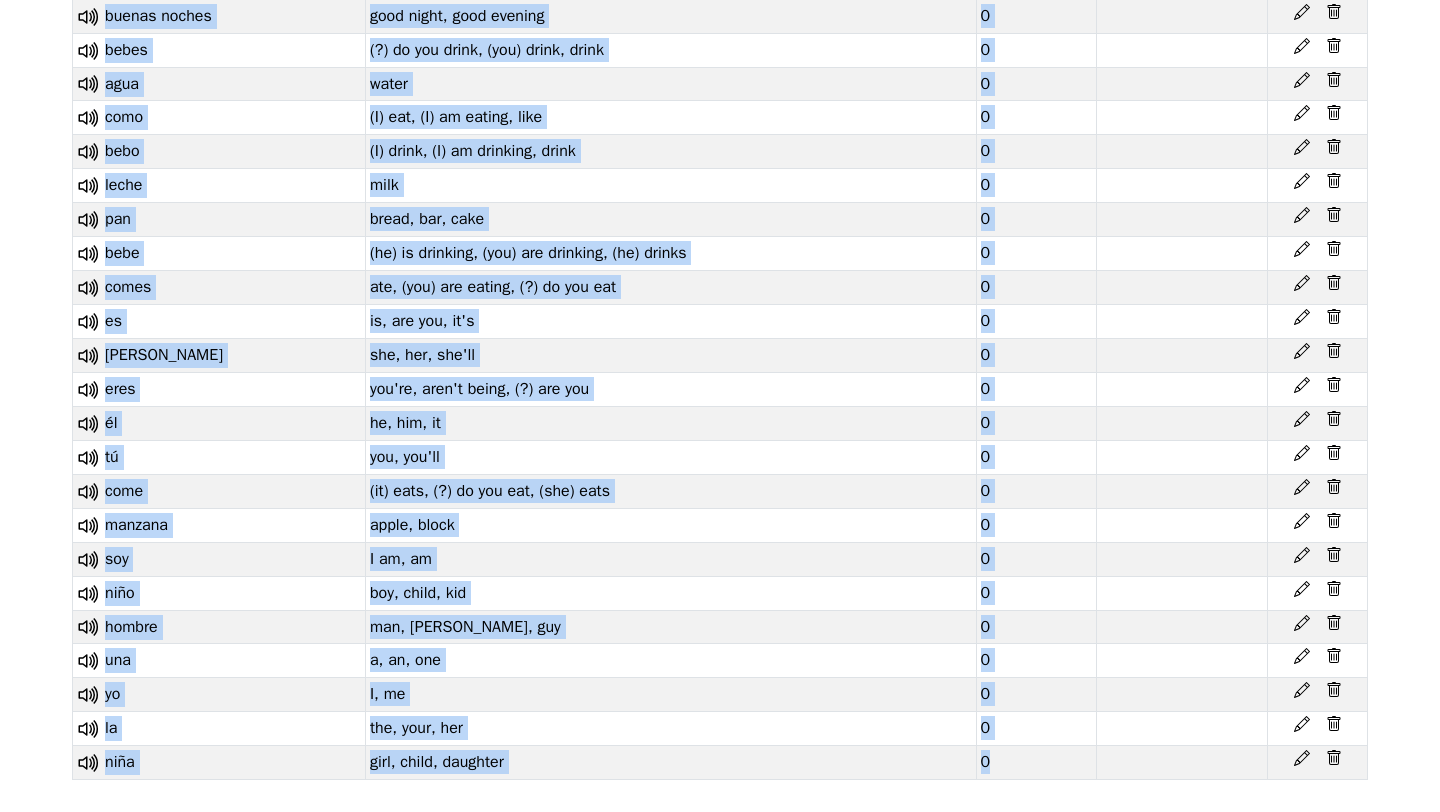 click 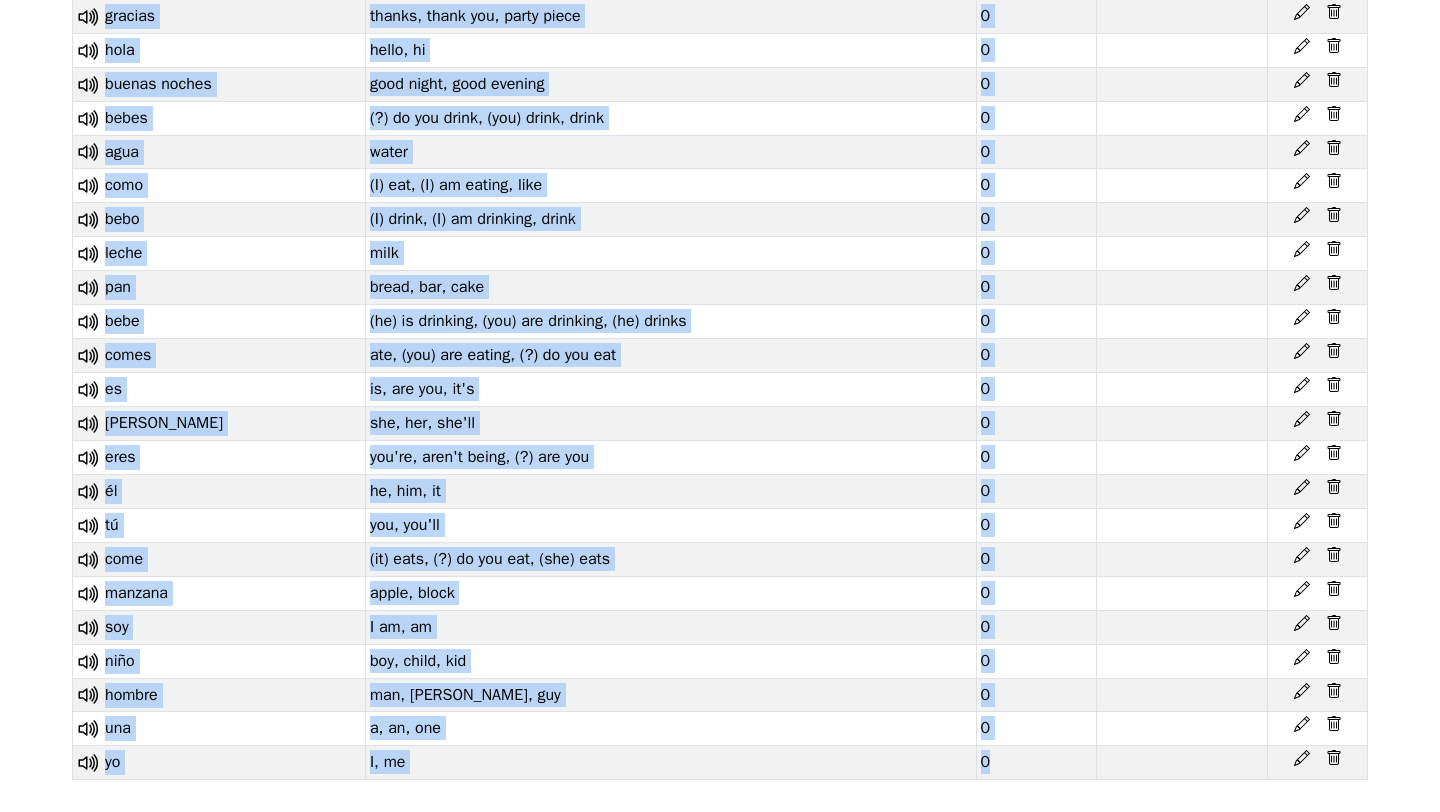 click 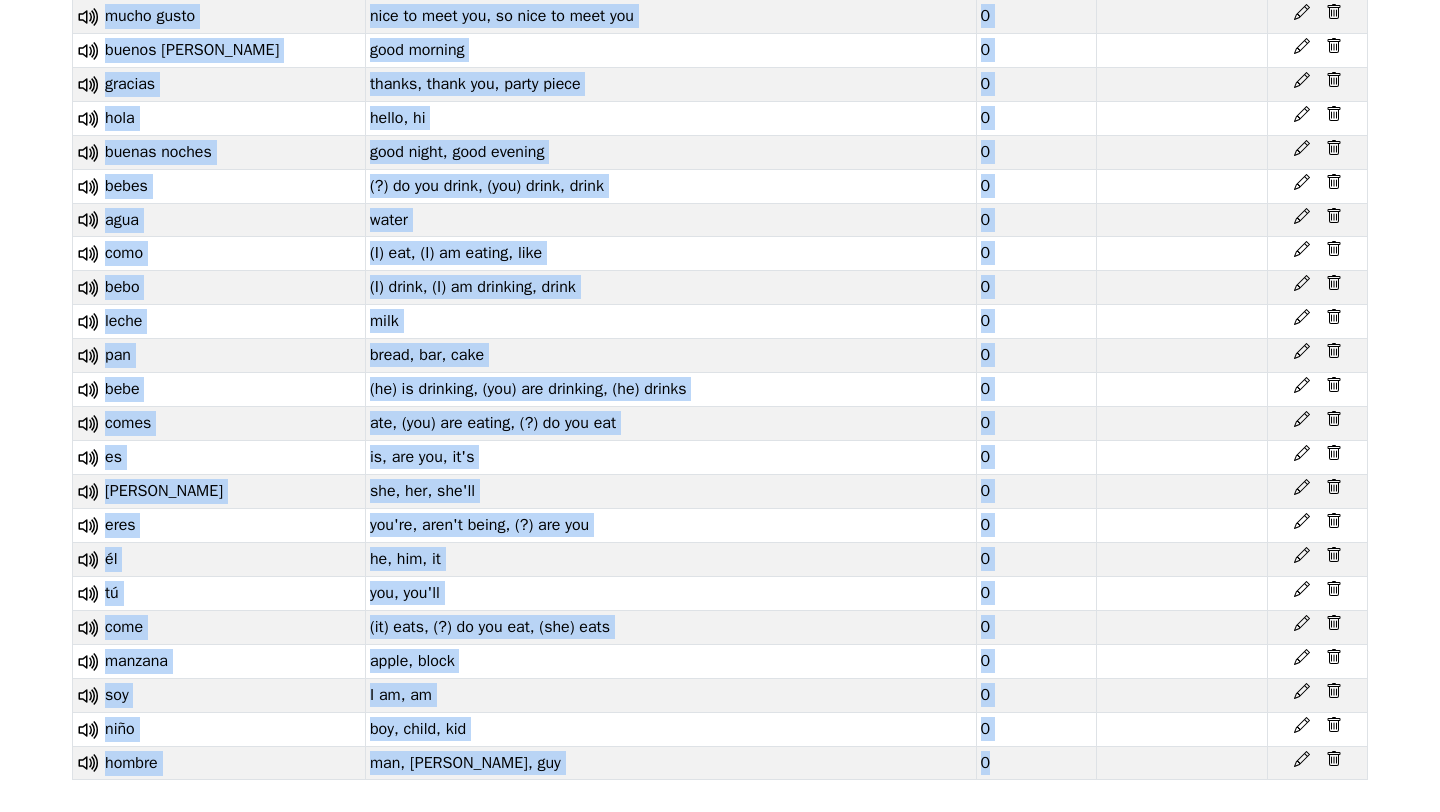 click 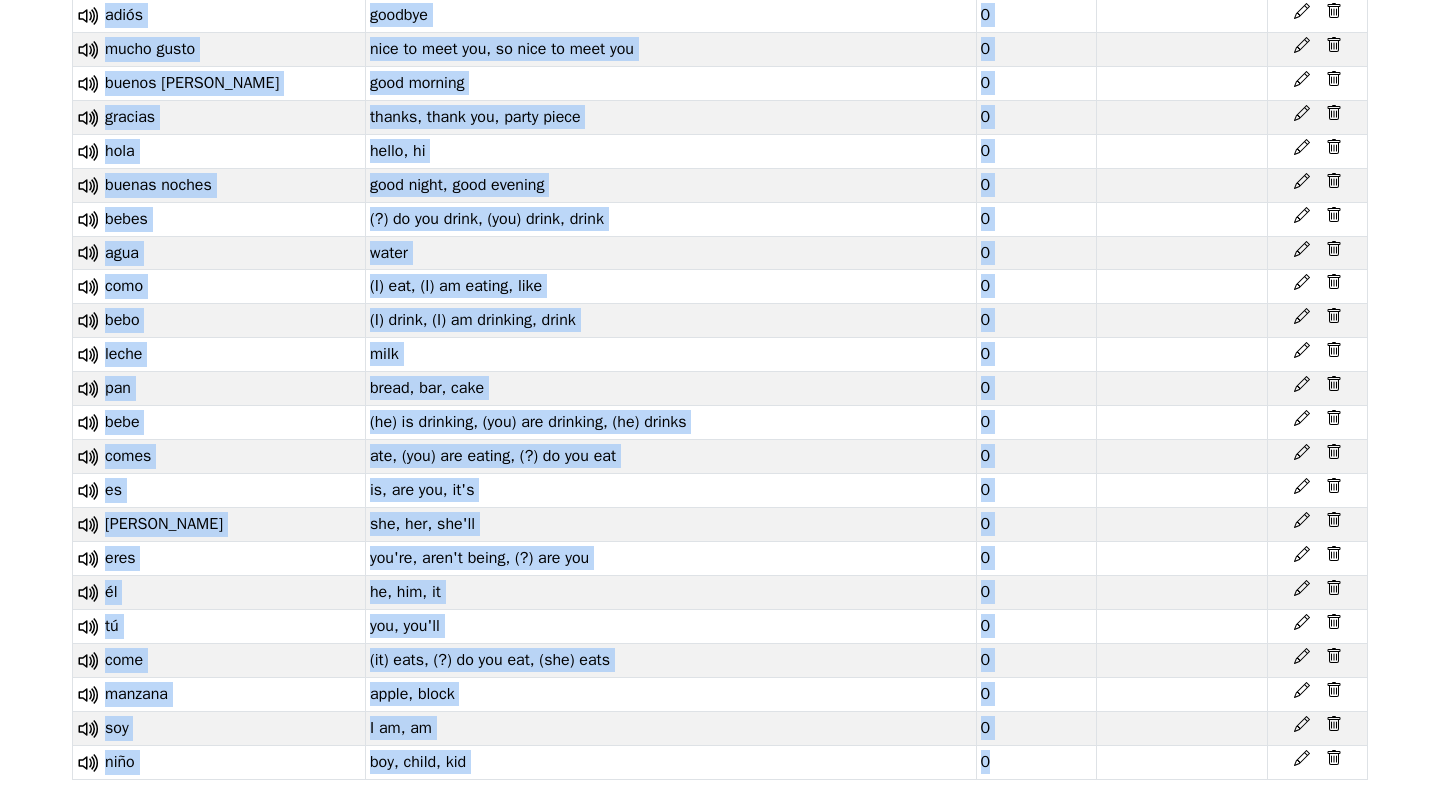 click 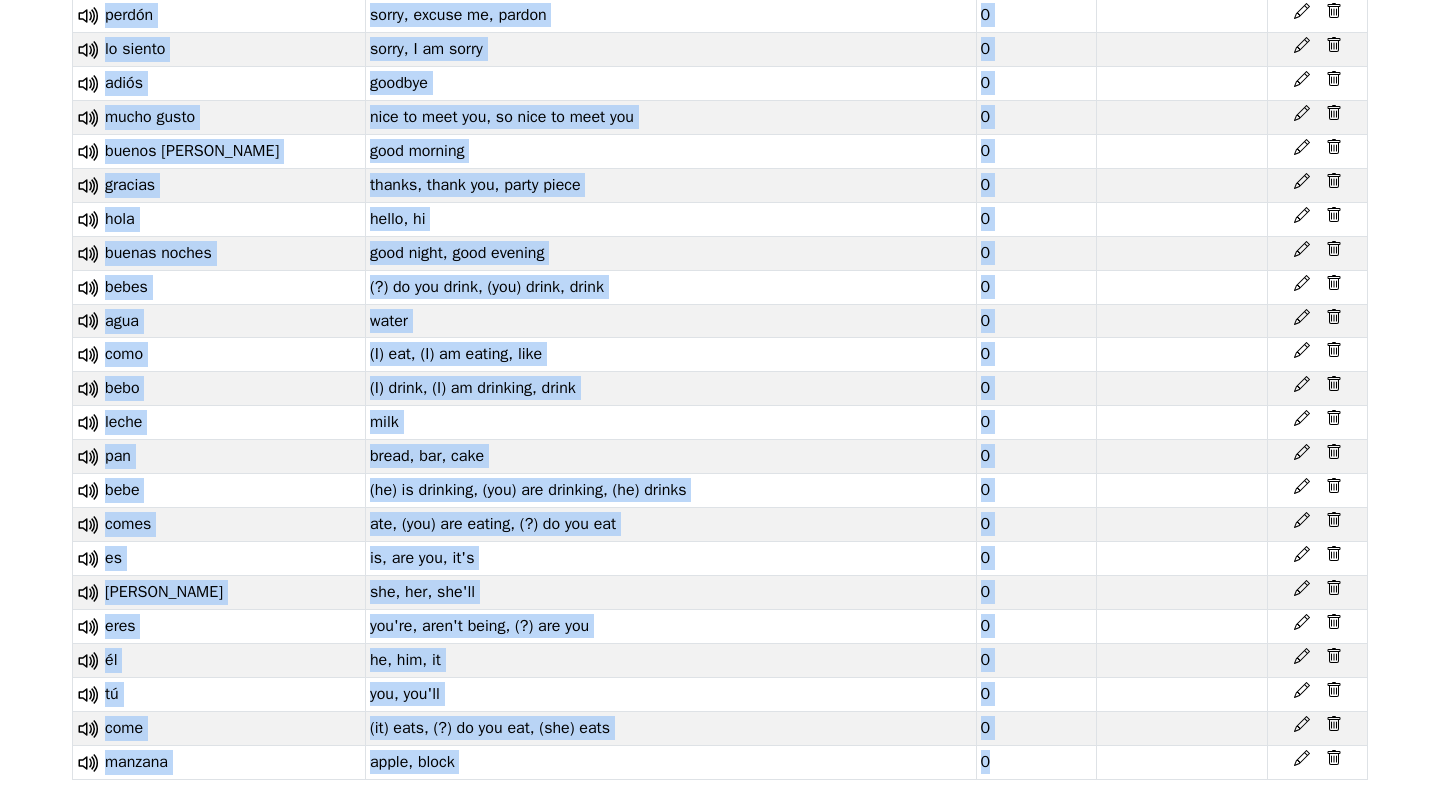 click 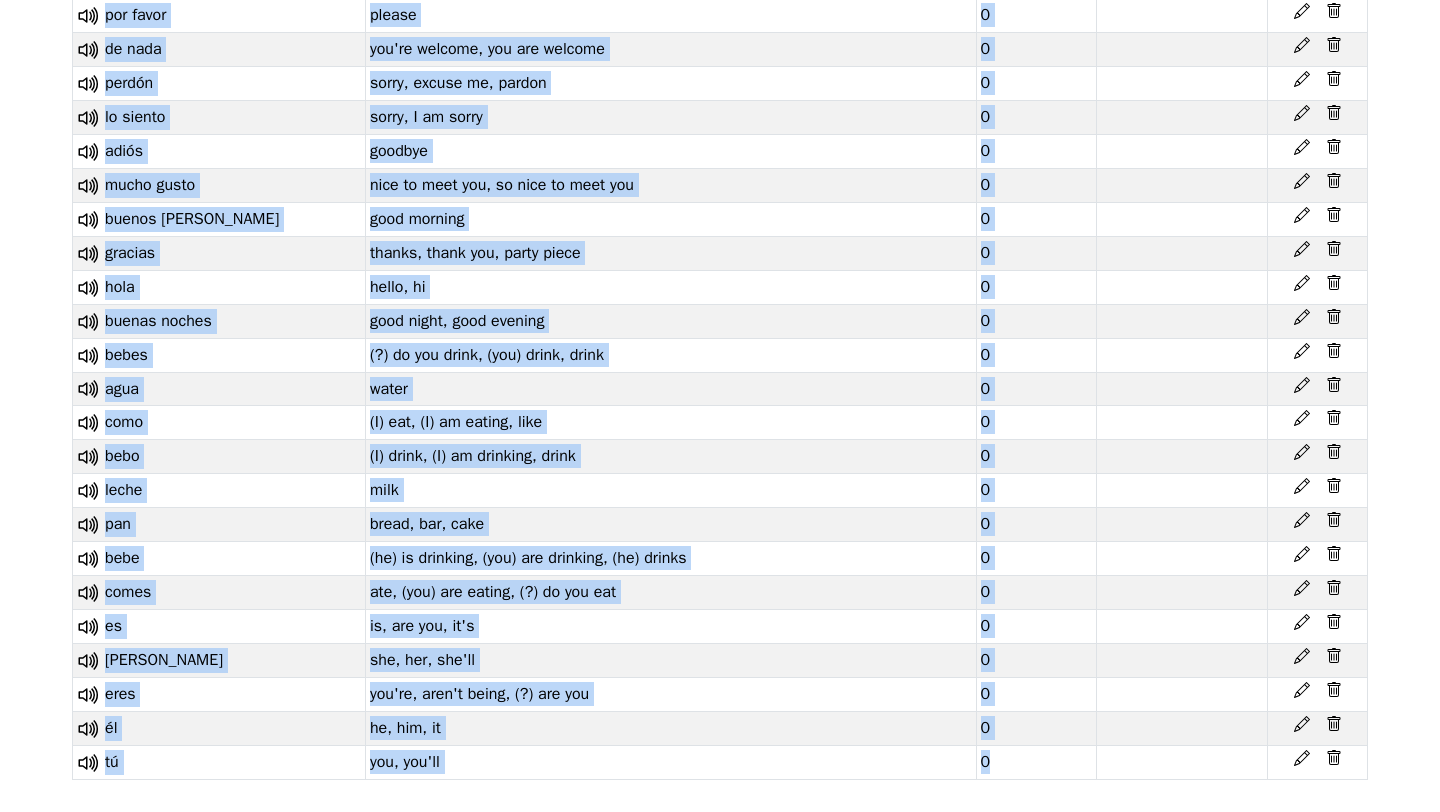 click 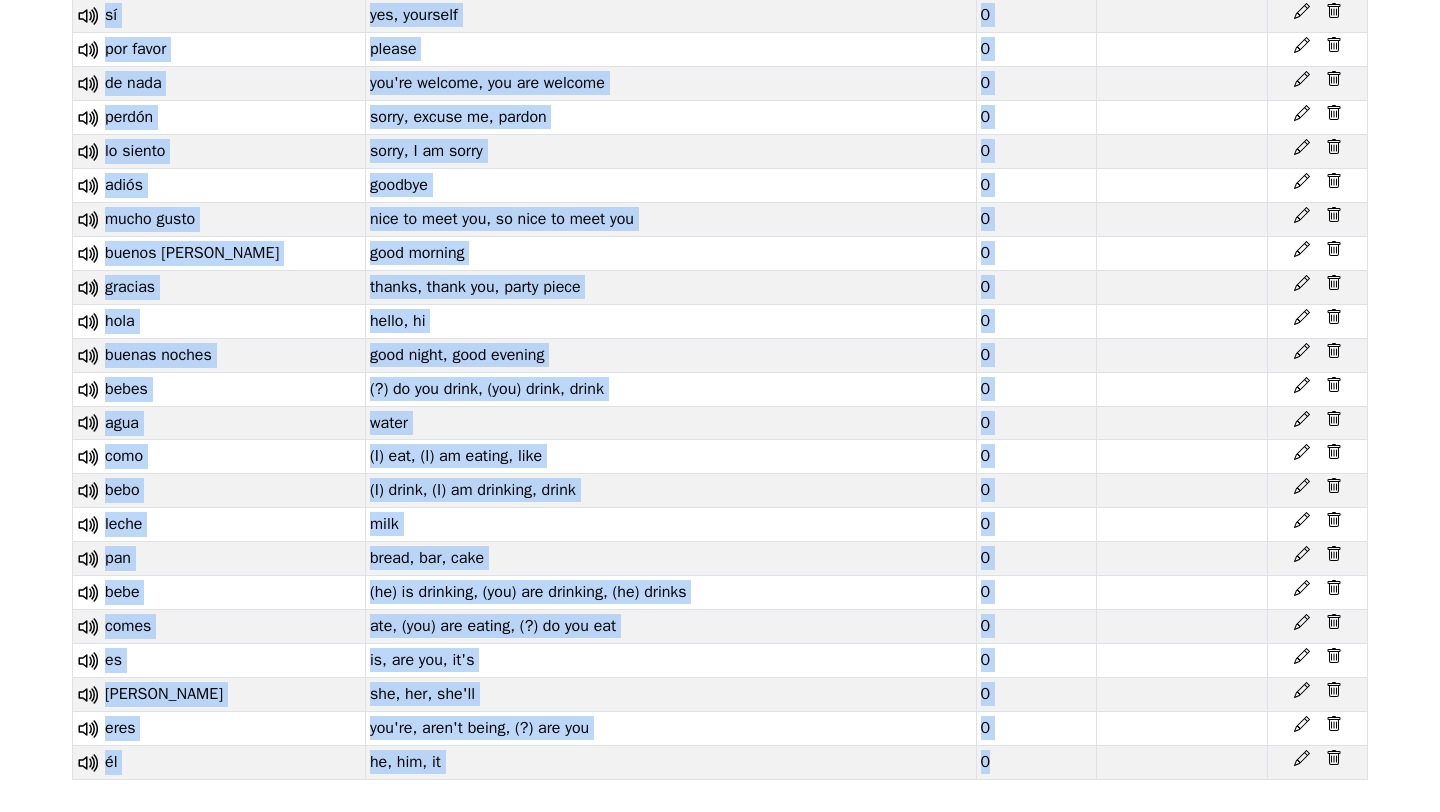 click 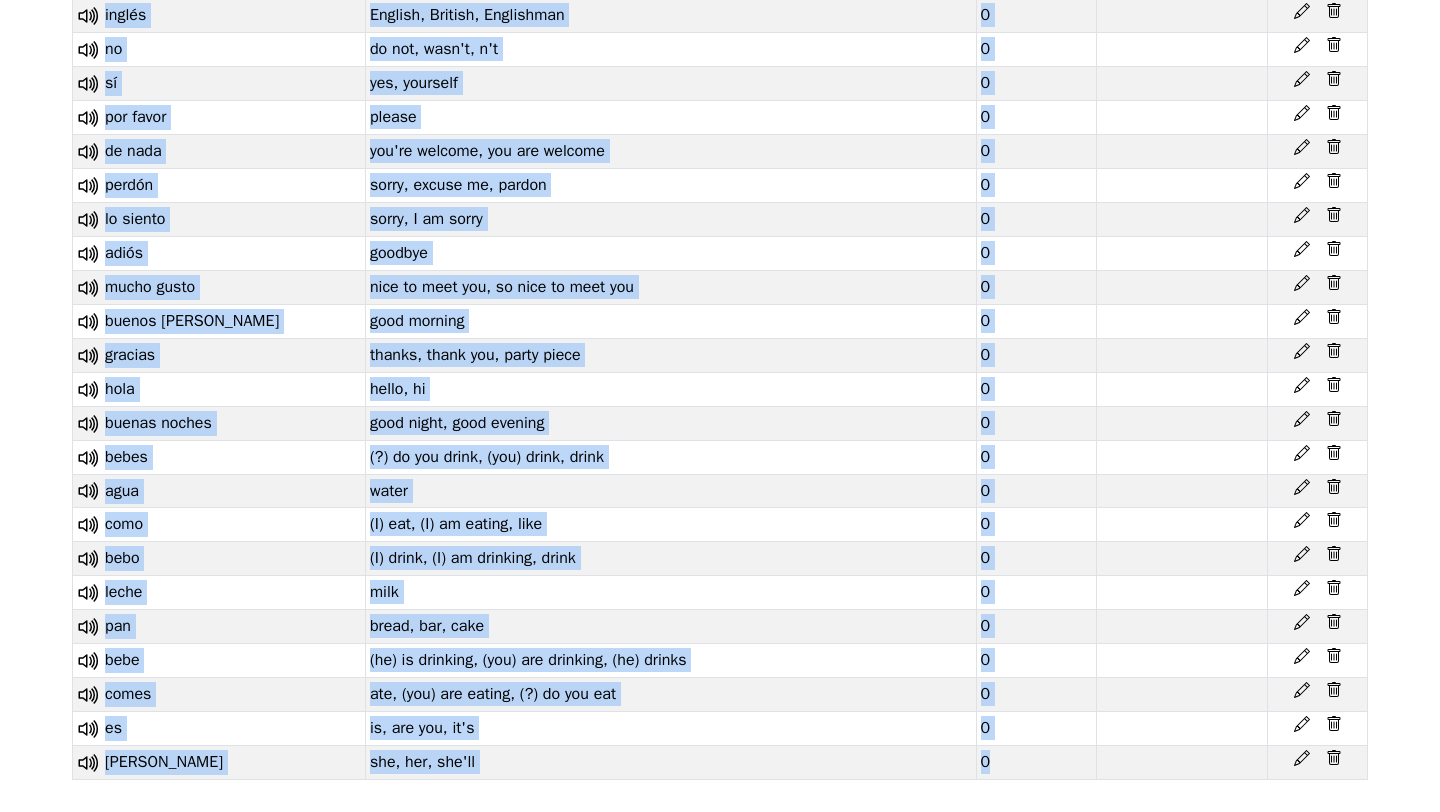 click 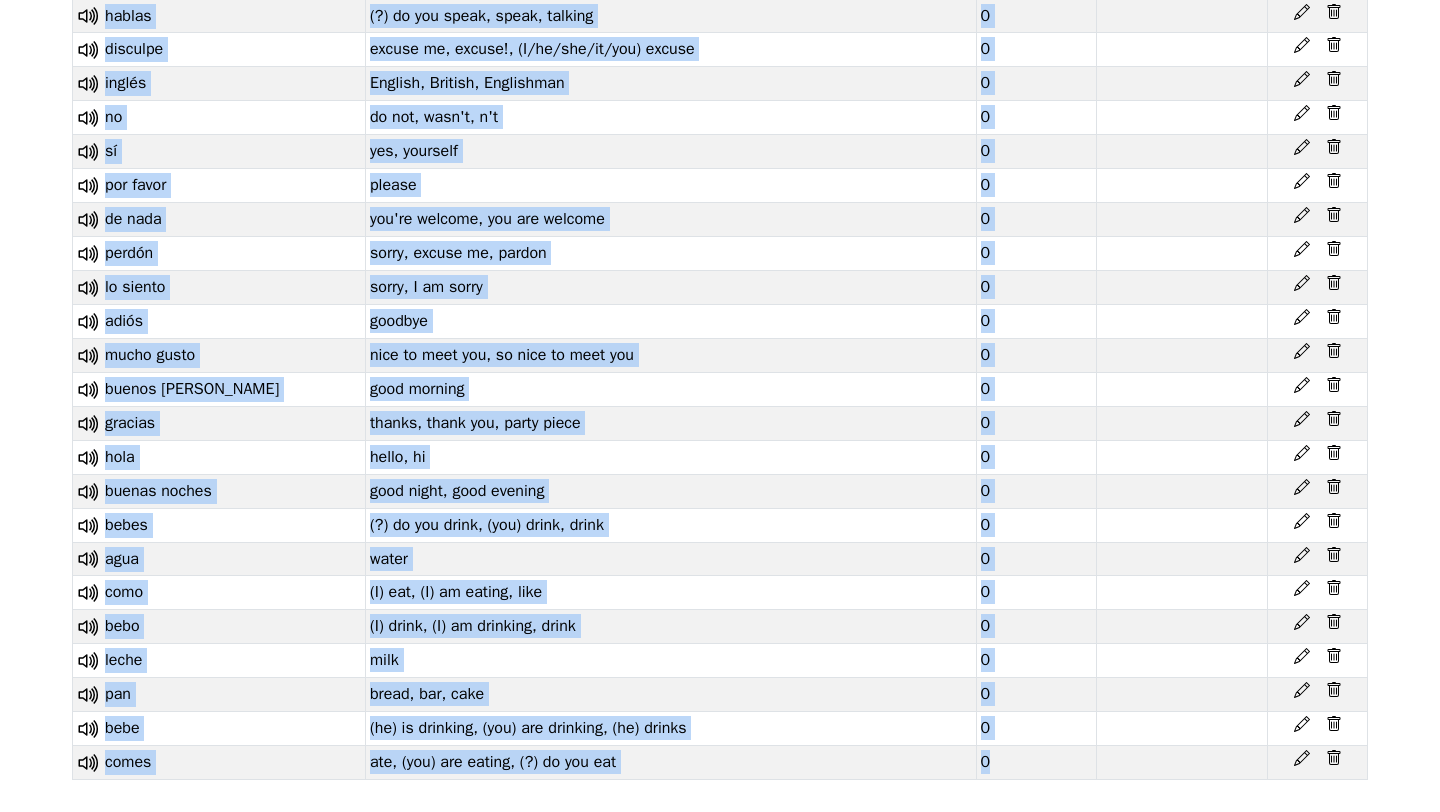 click 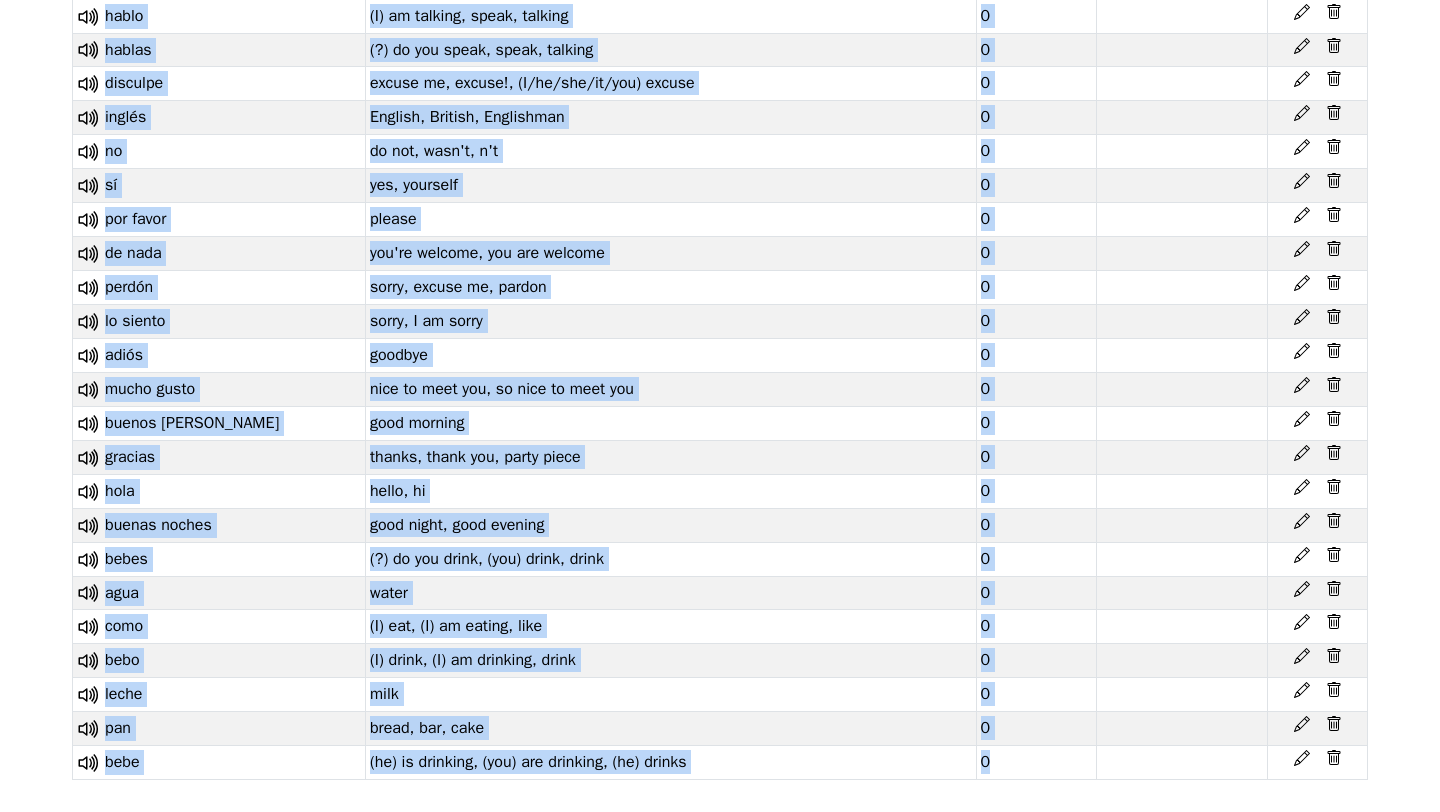 click 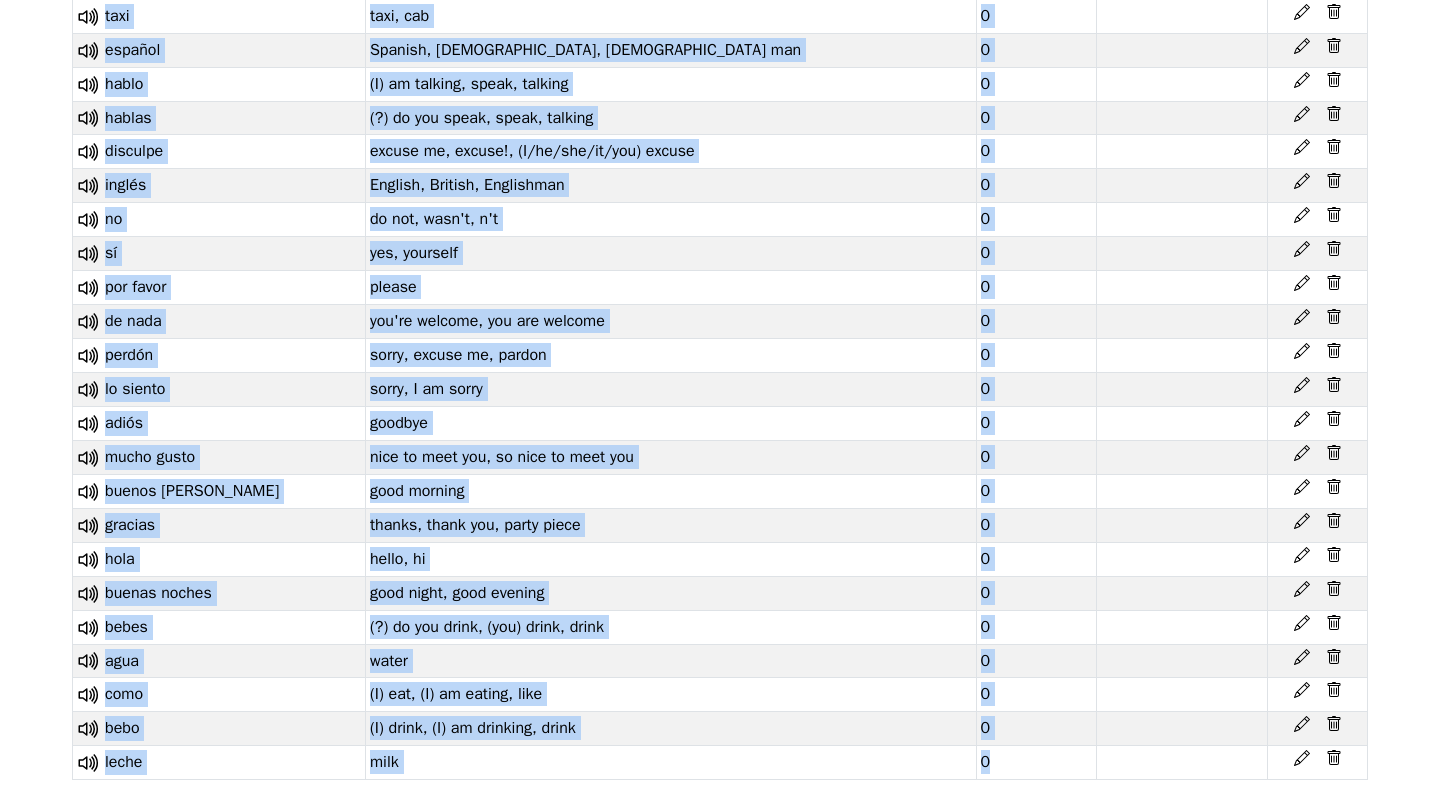 click 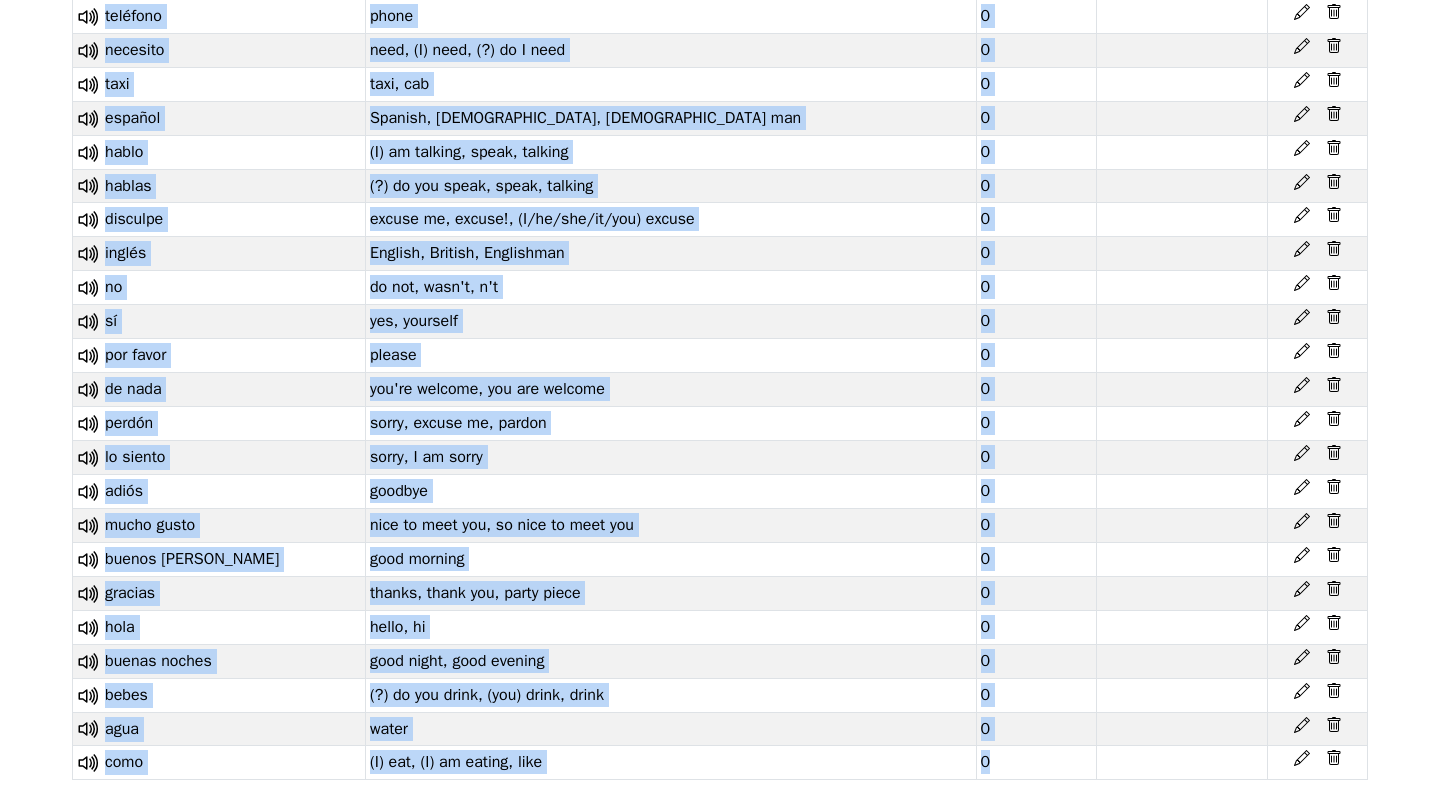 click 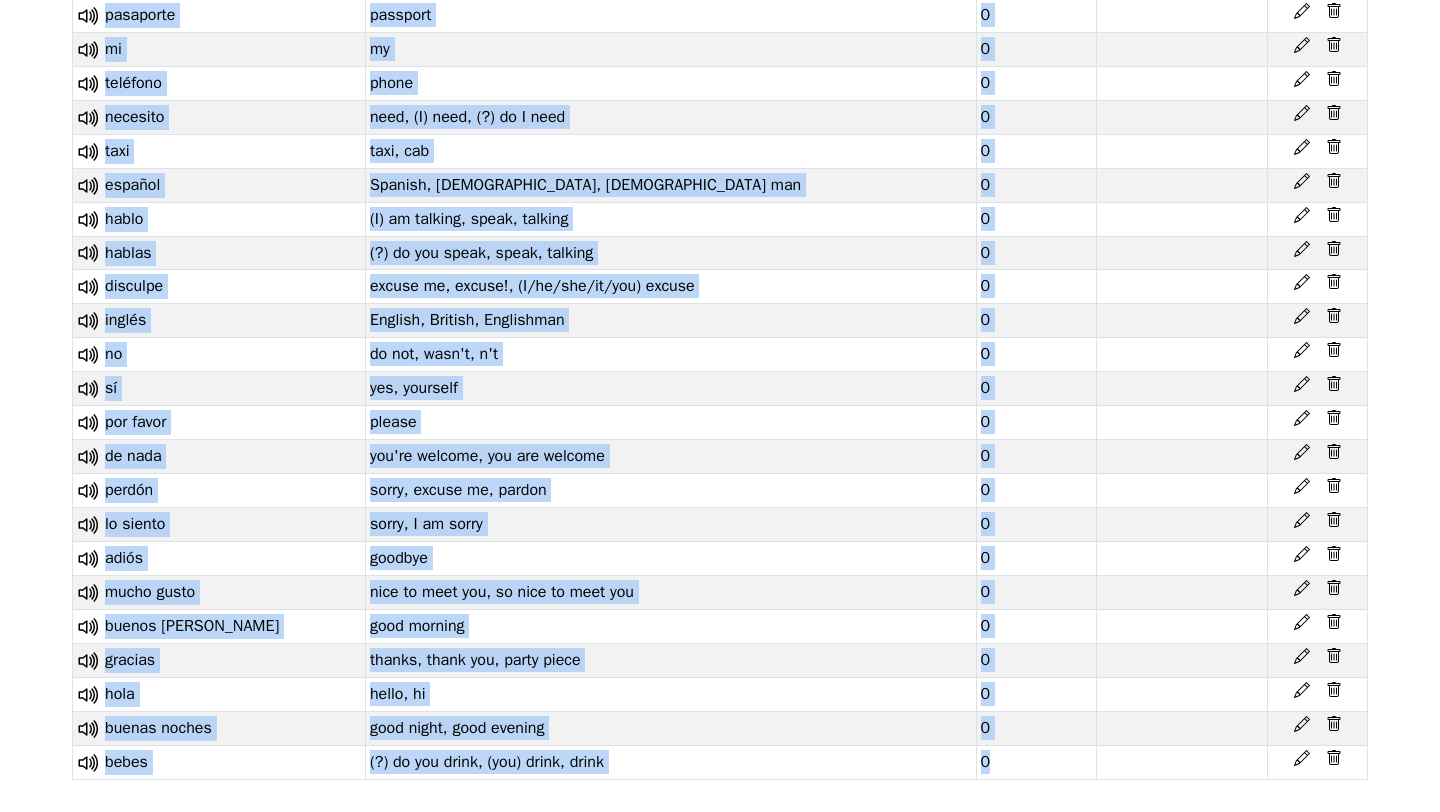 click 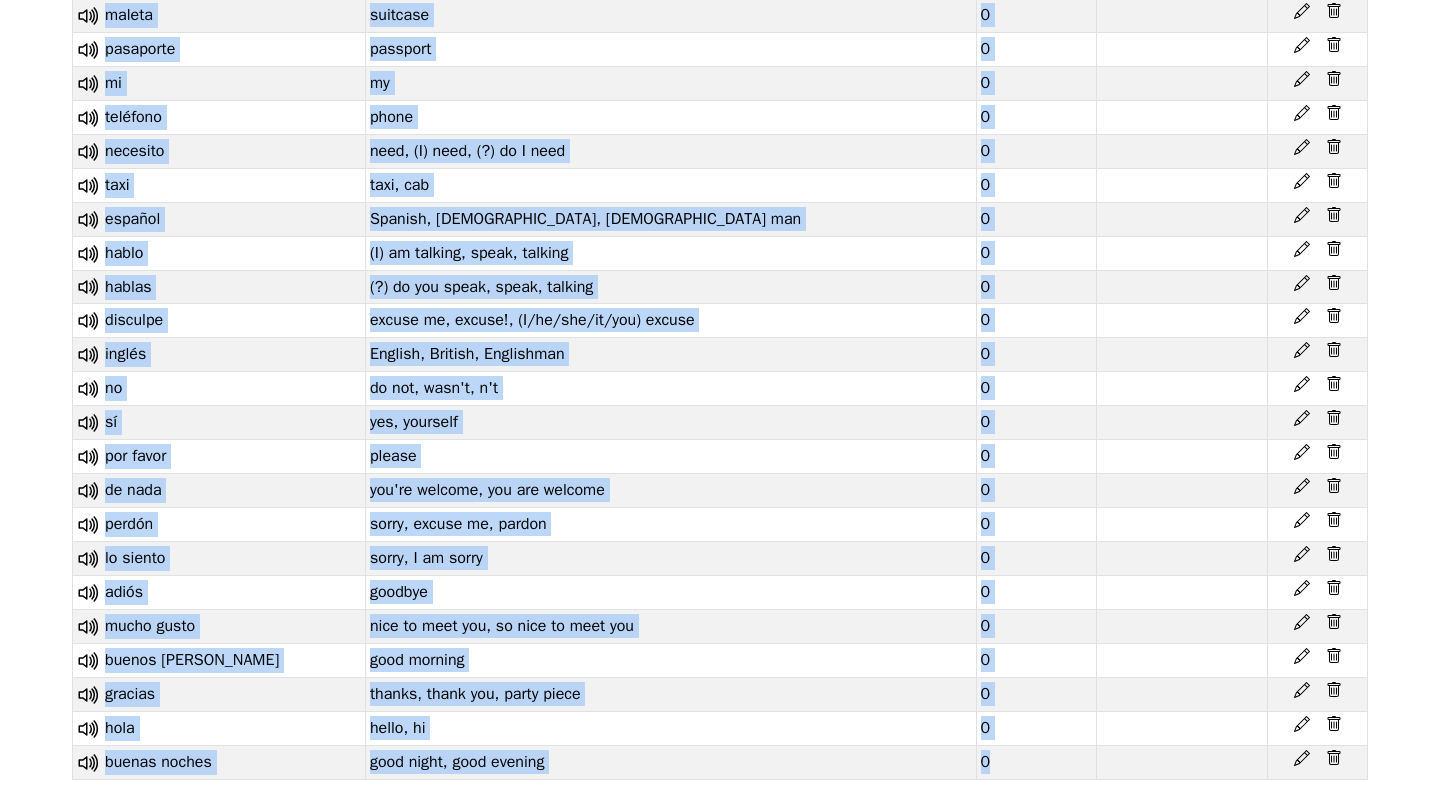 click 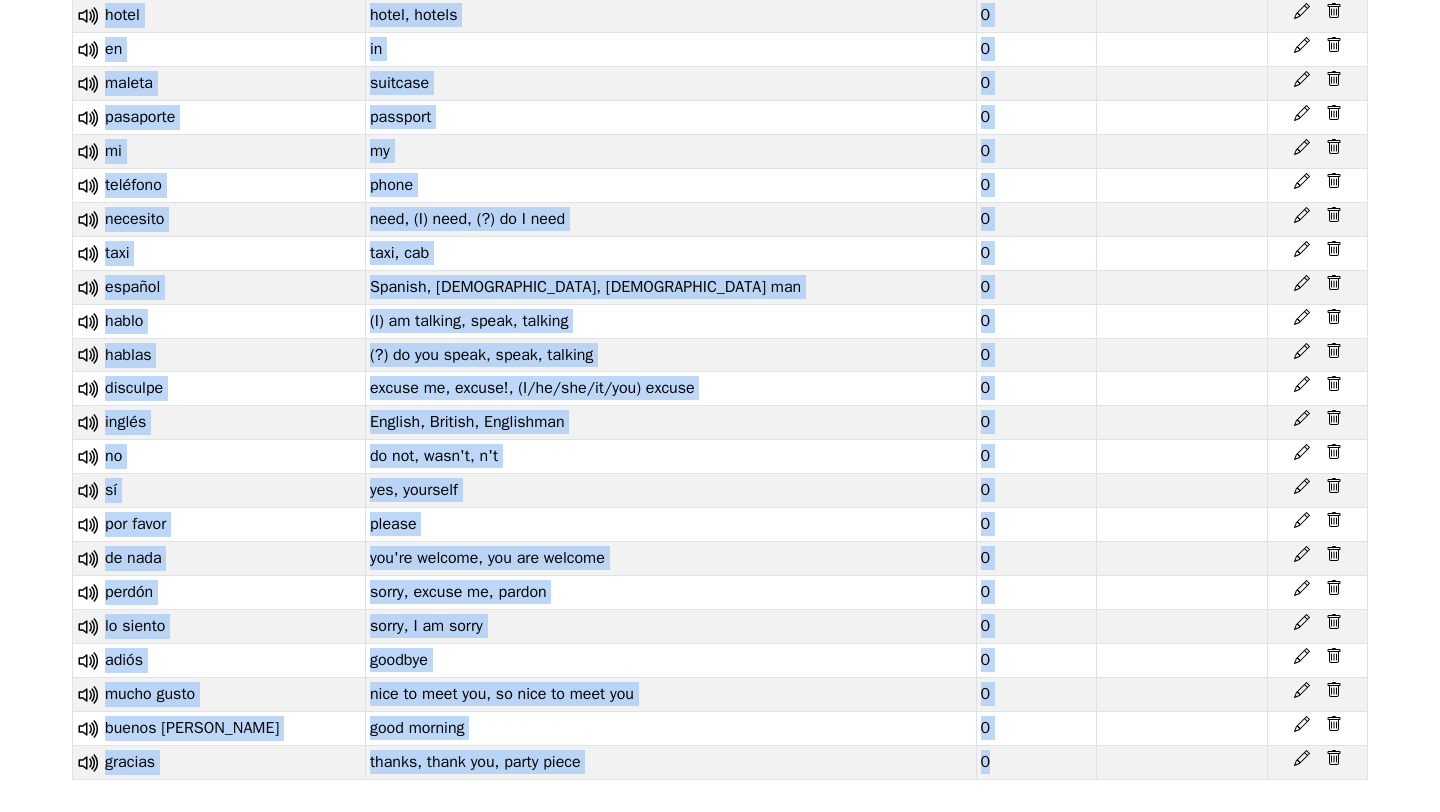click 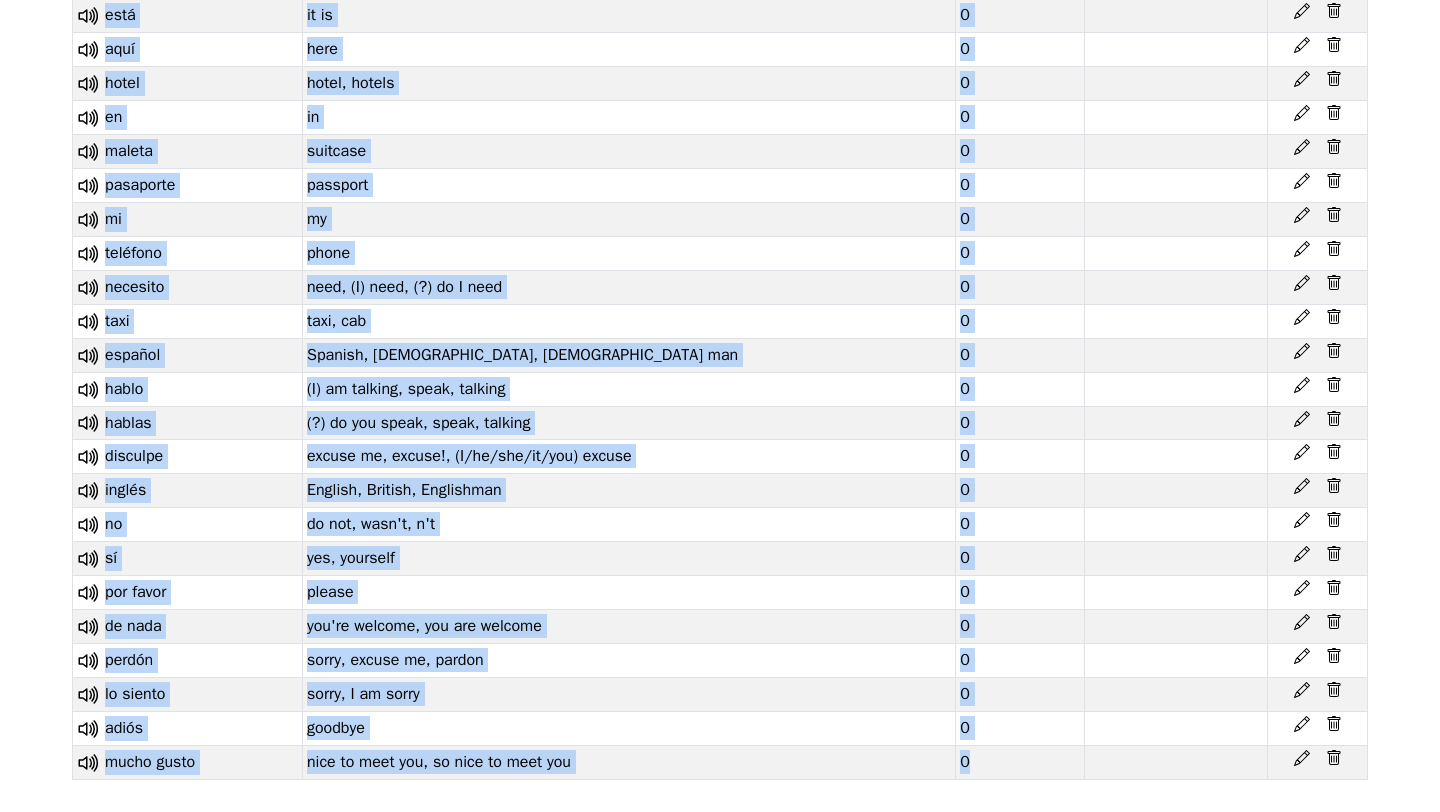 click 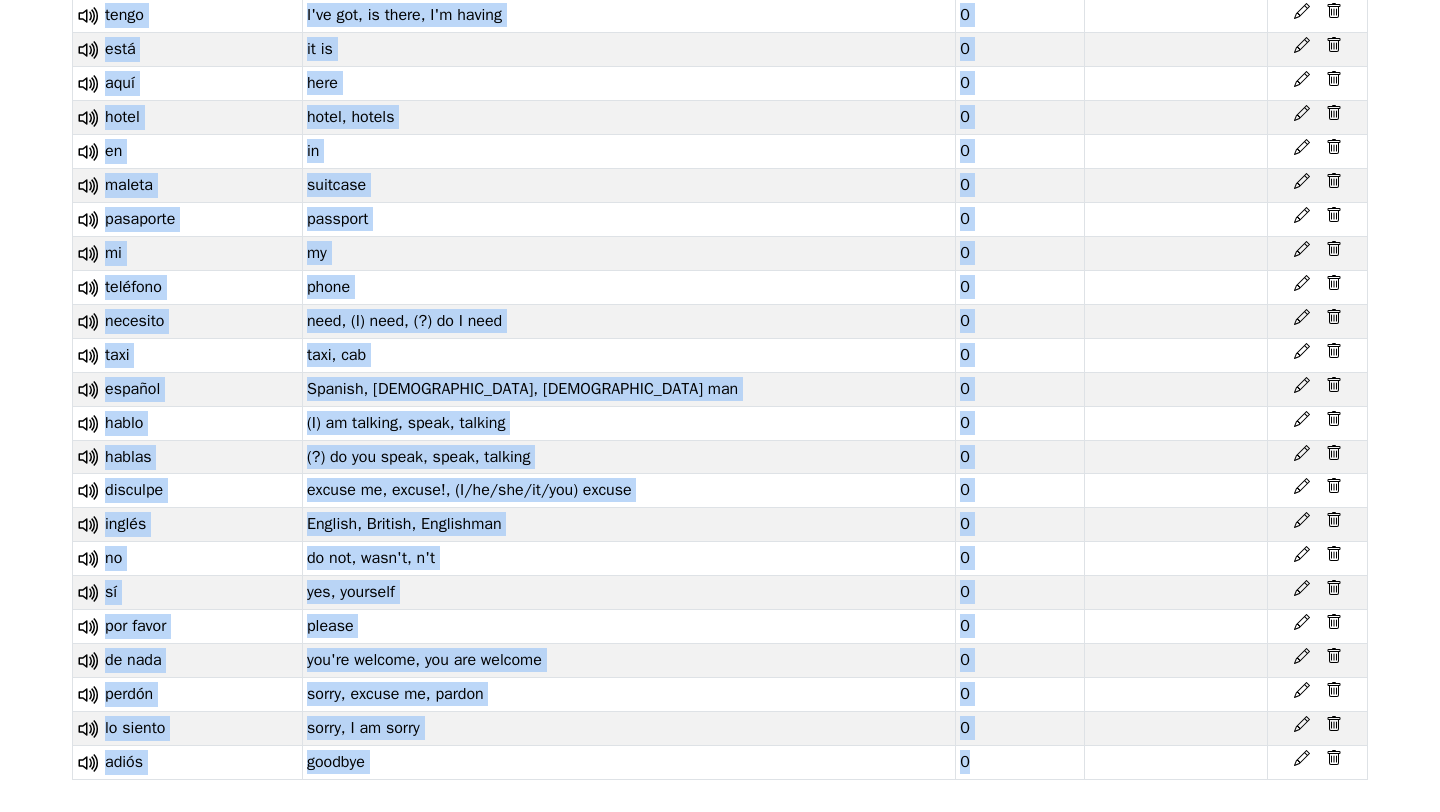 click 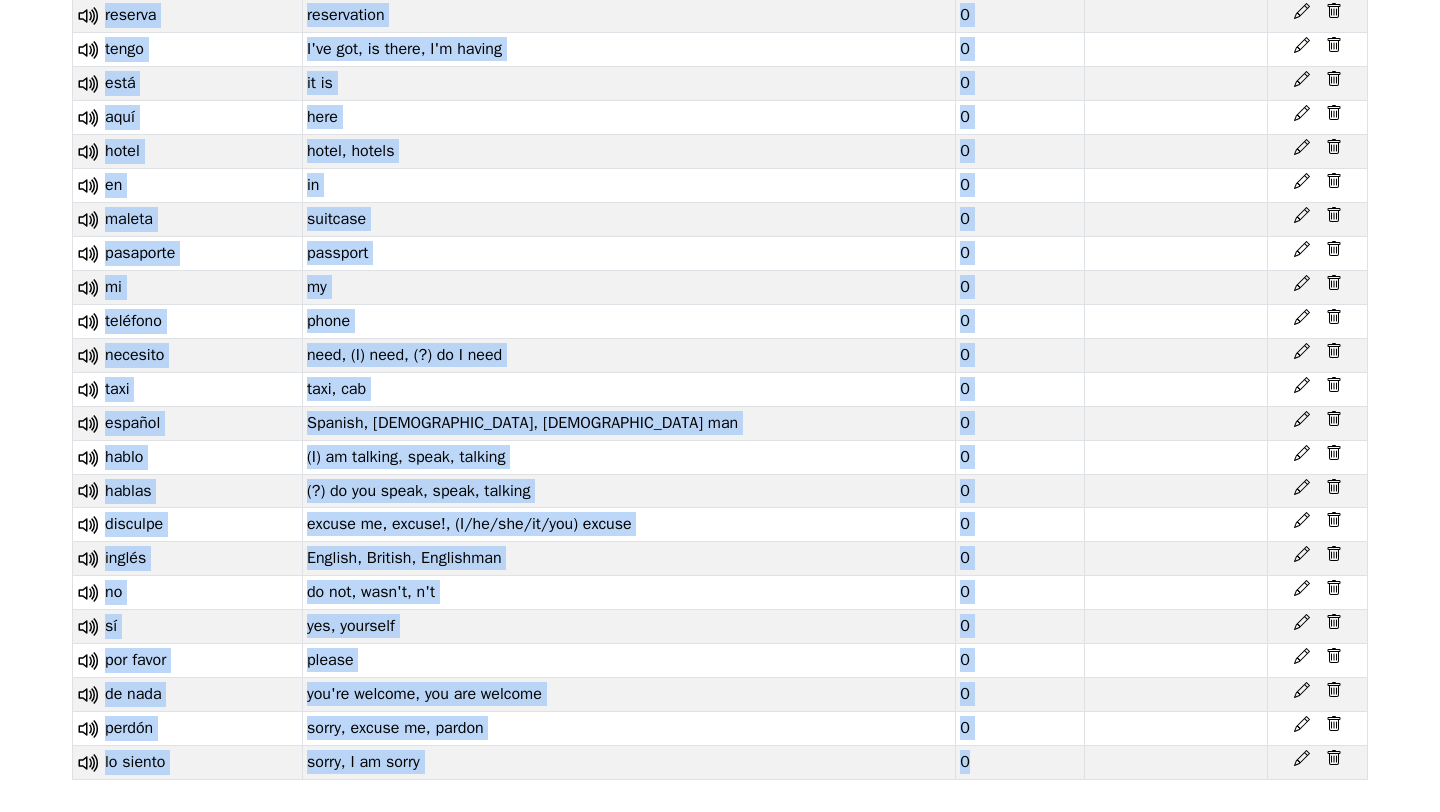 click 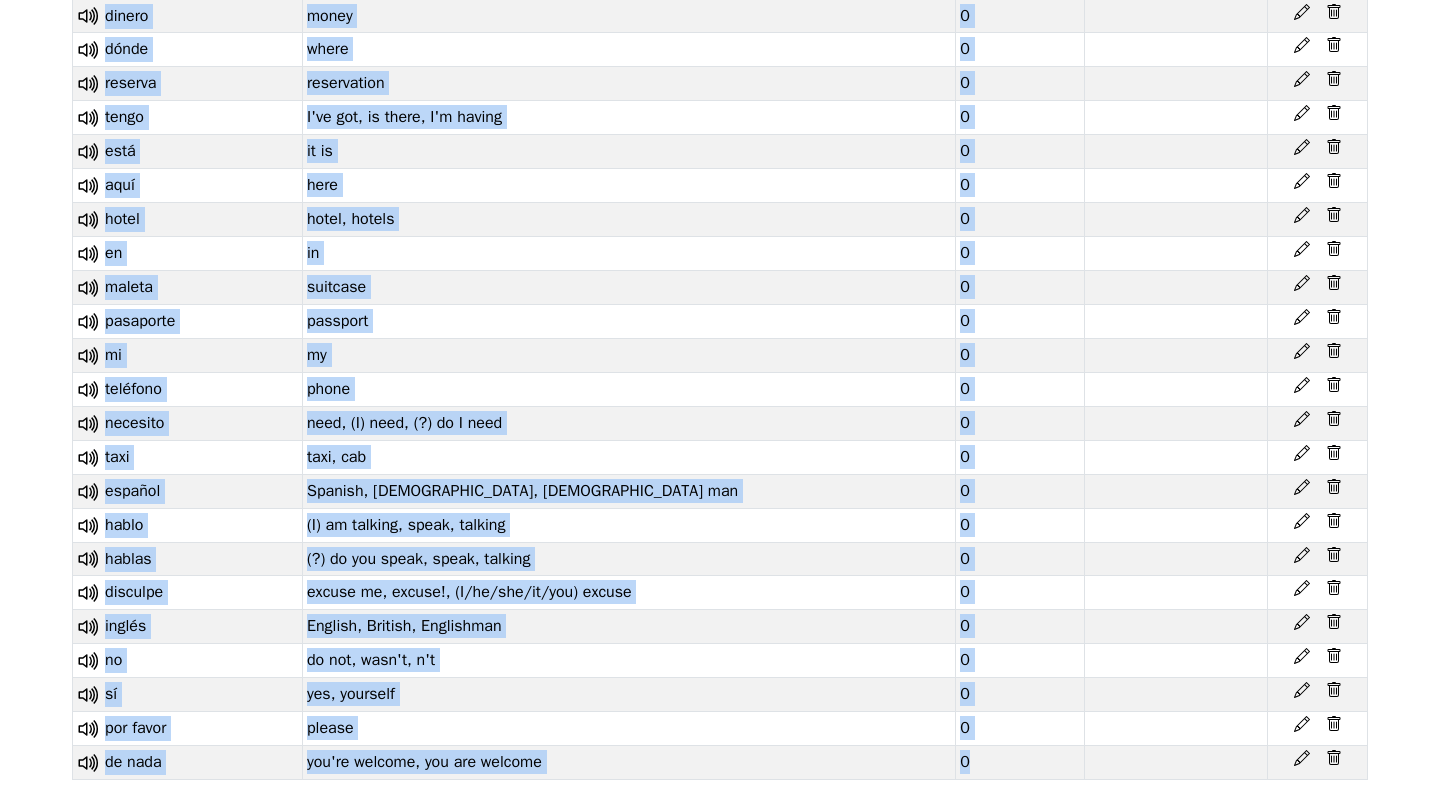 click 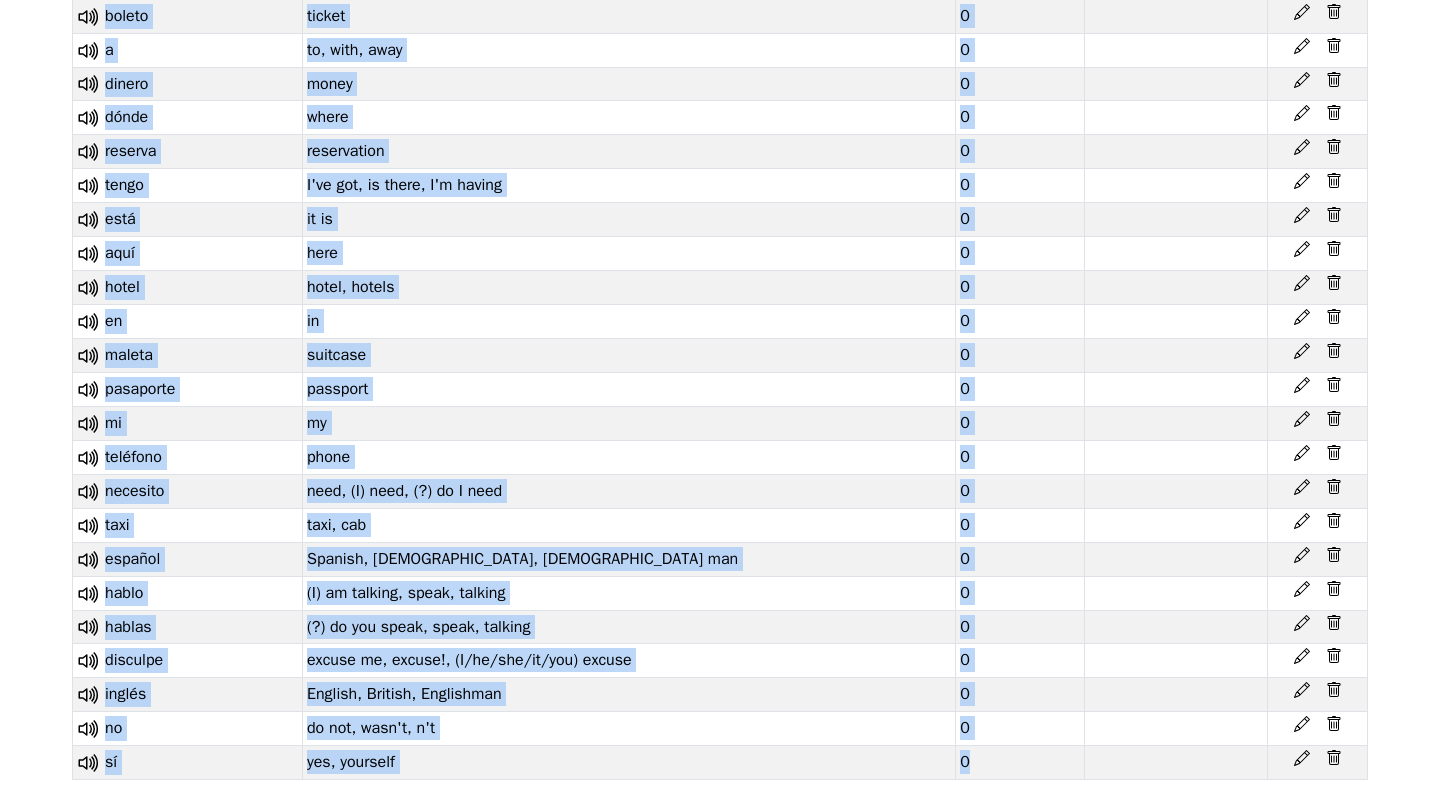 click 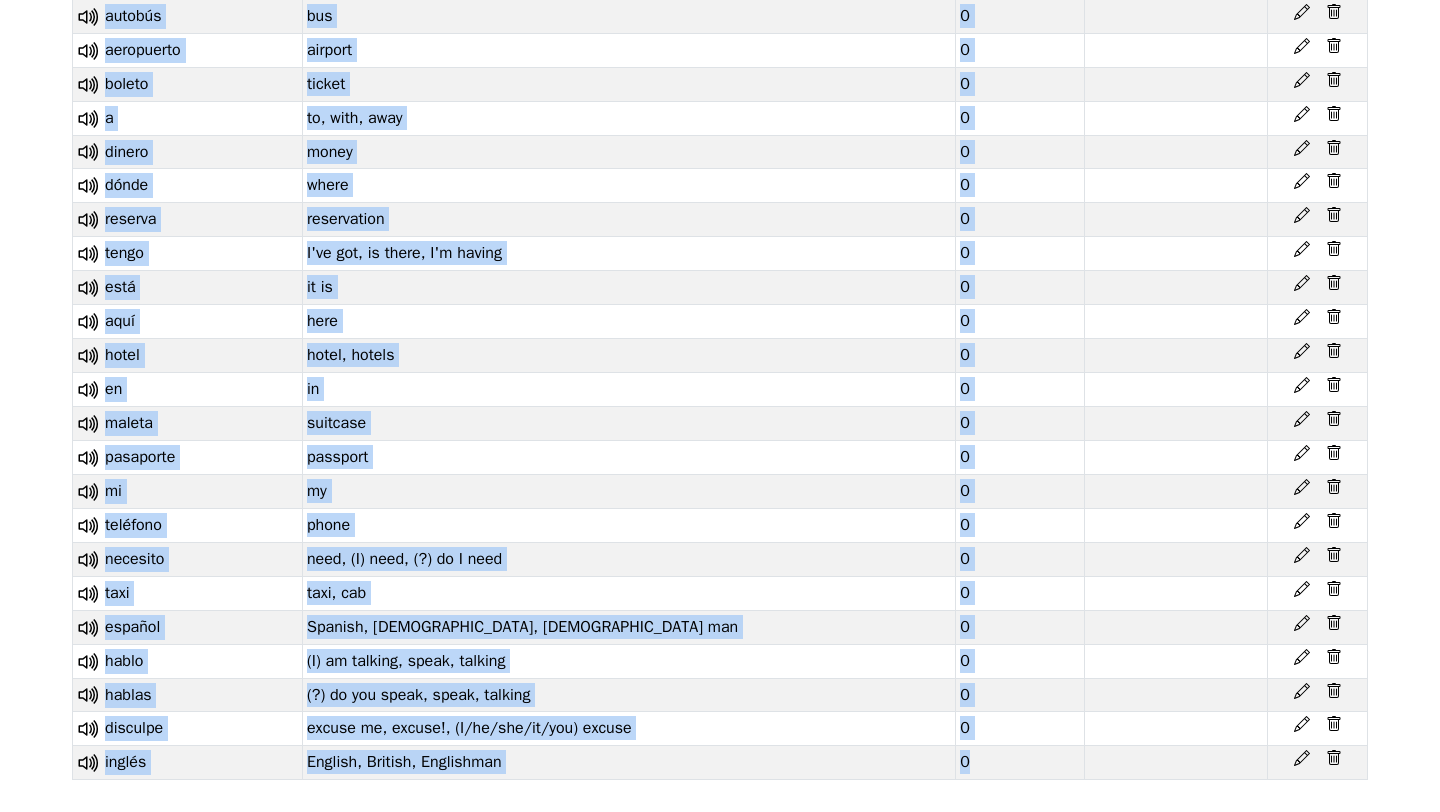 click 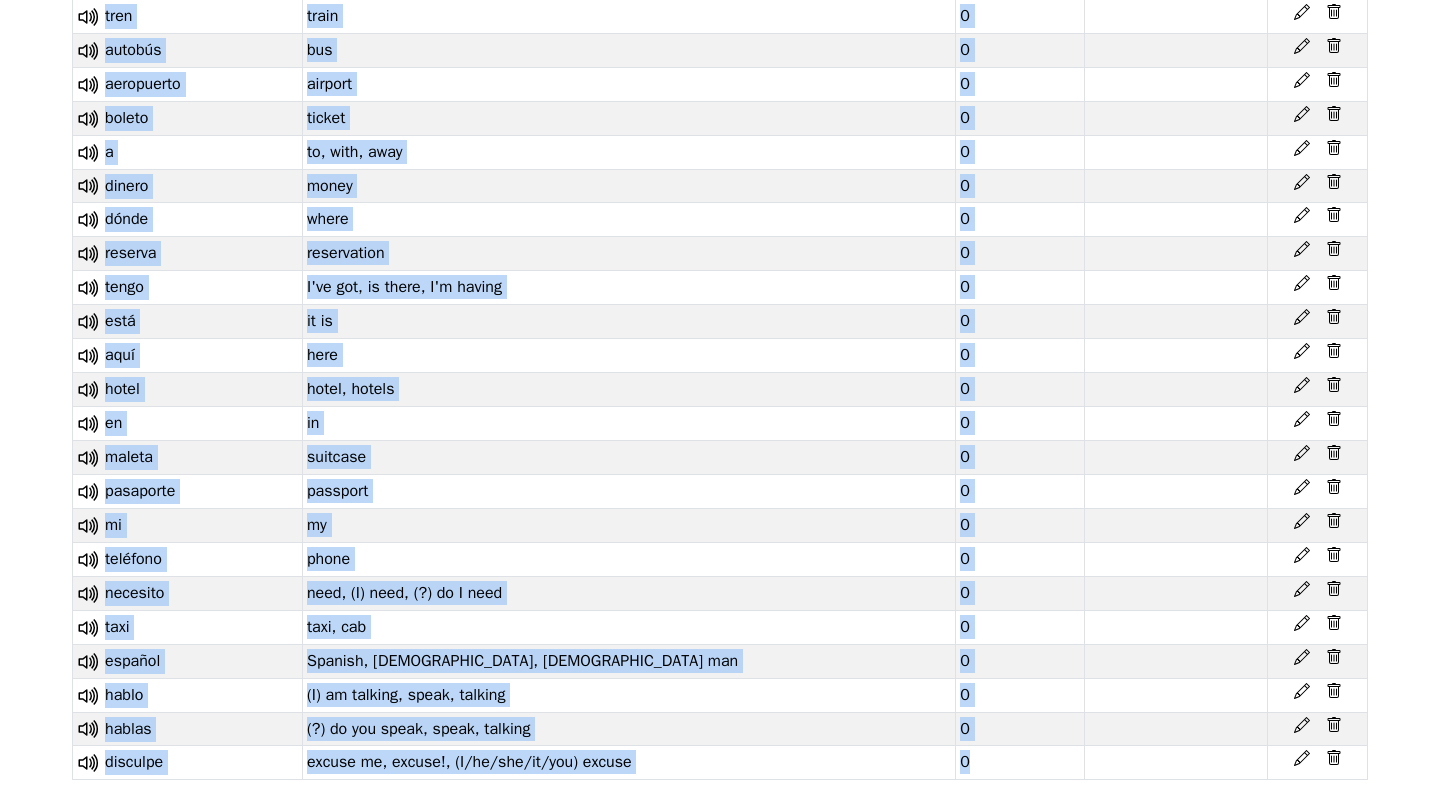 click 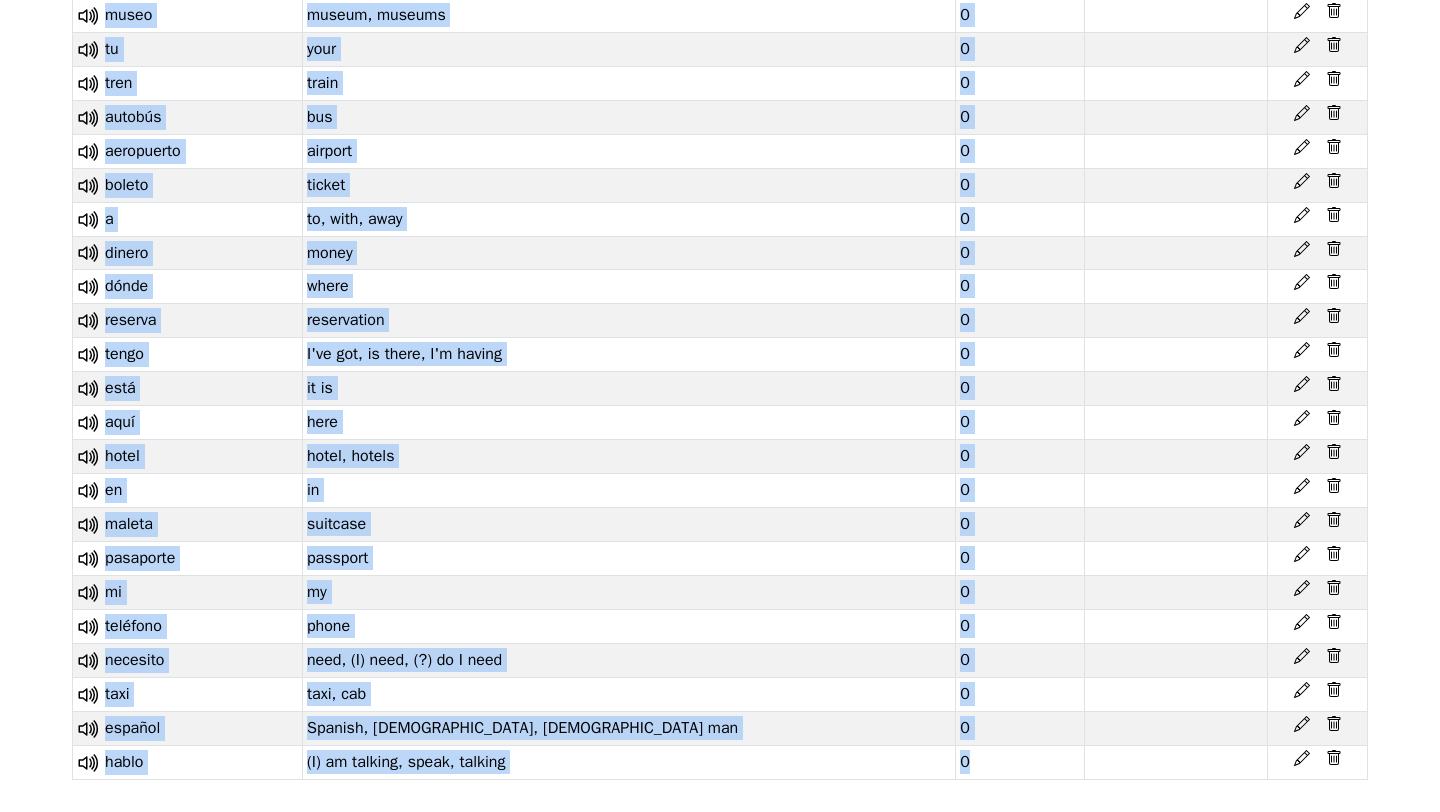 click 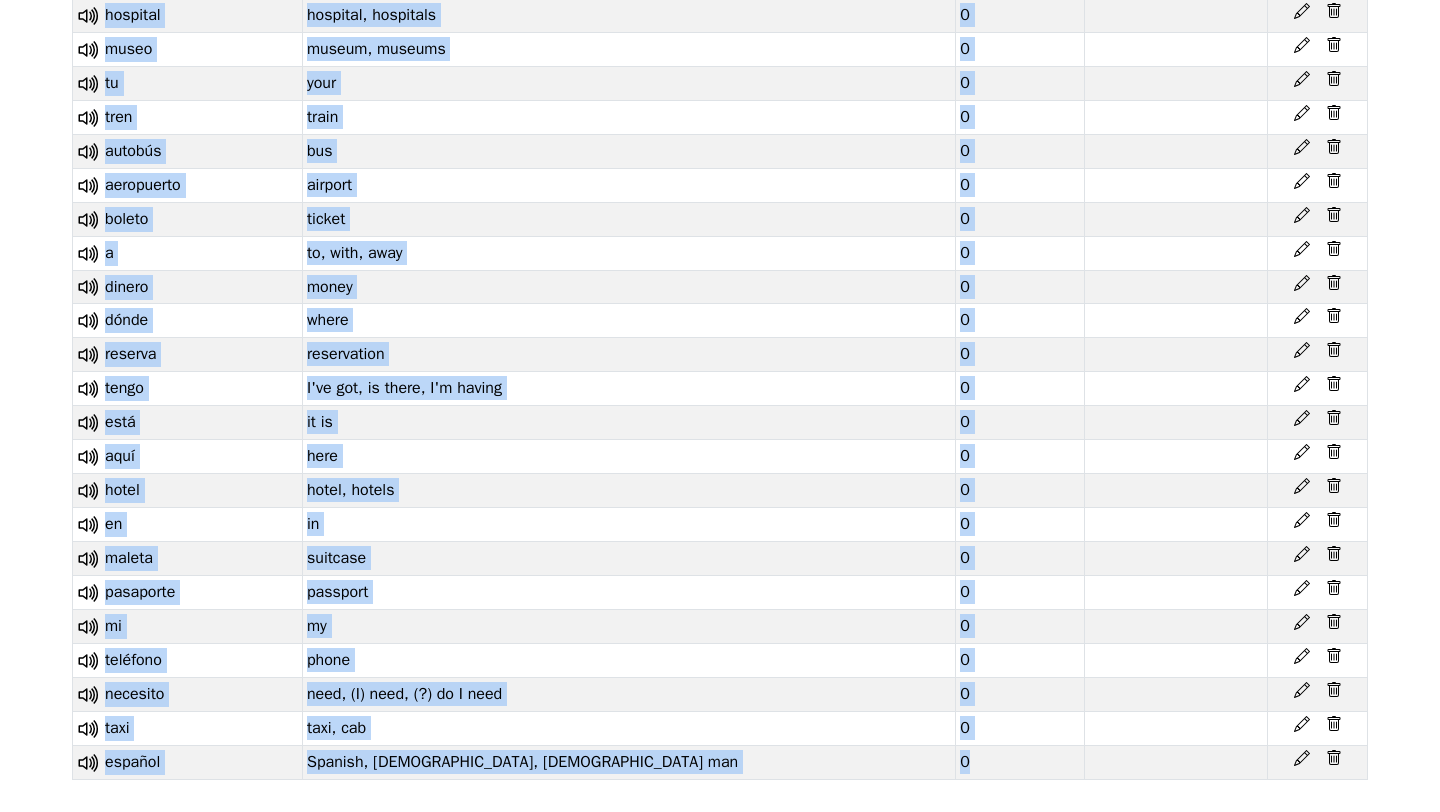 click 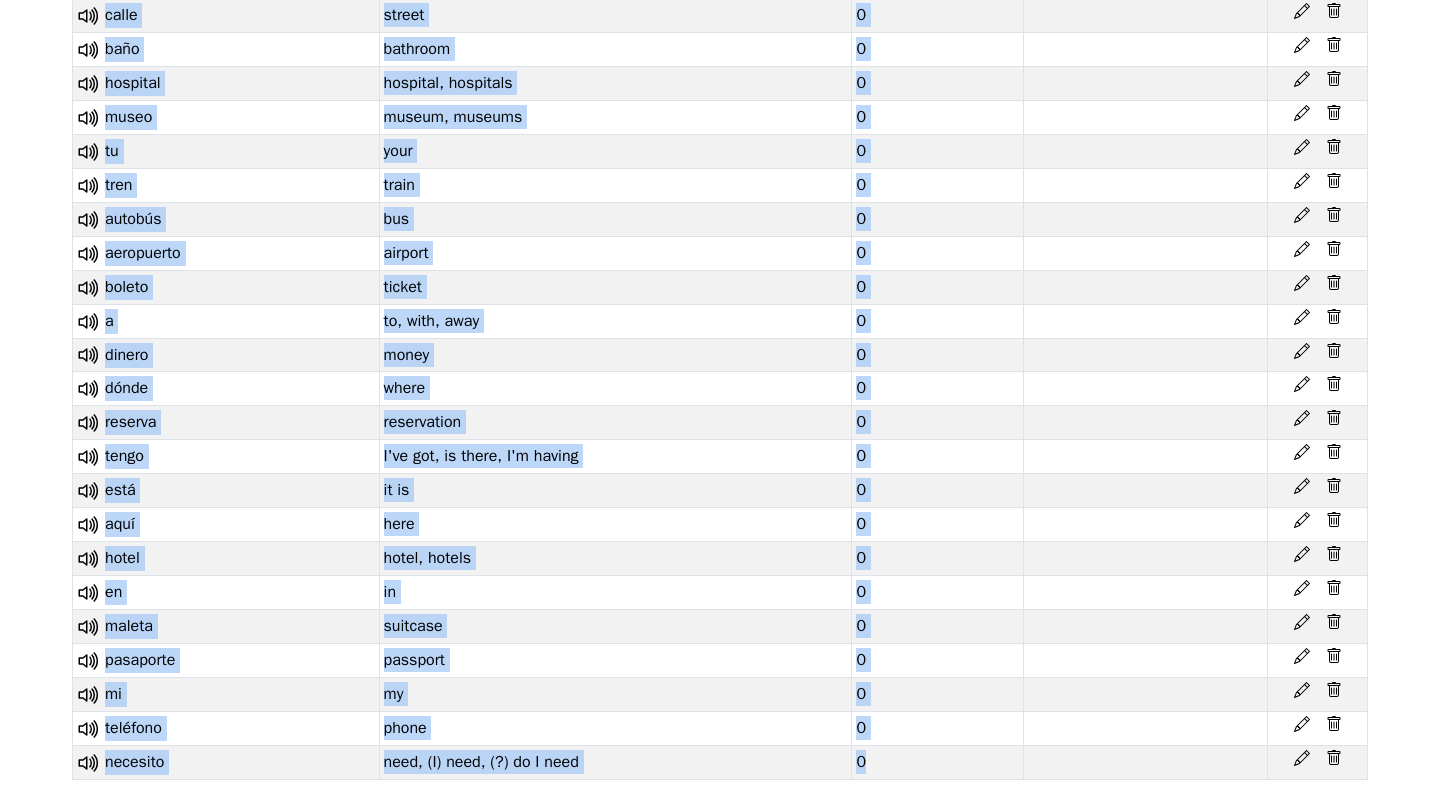 click 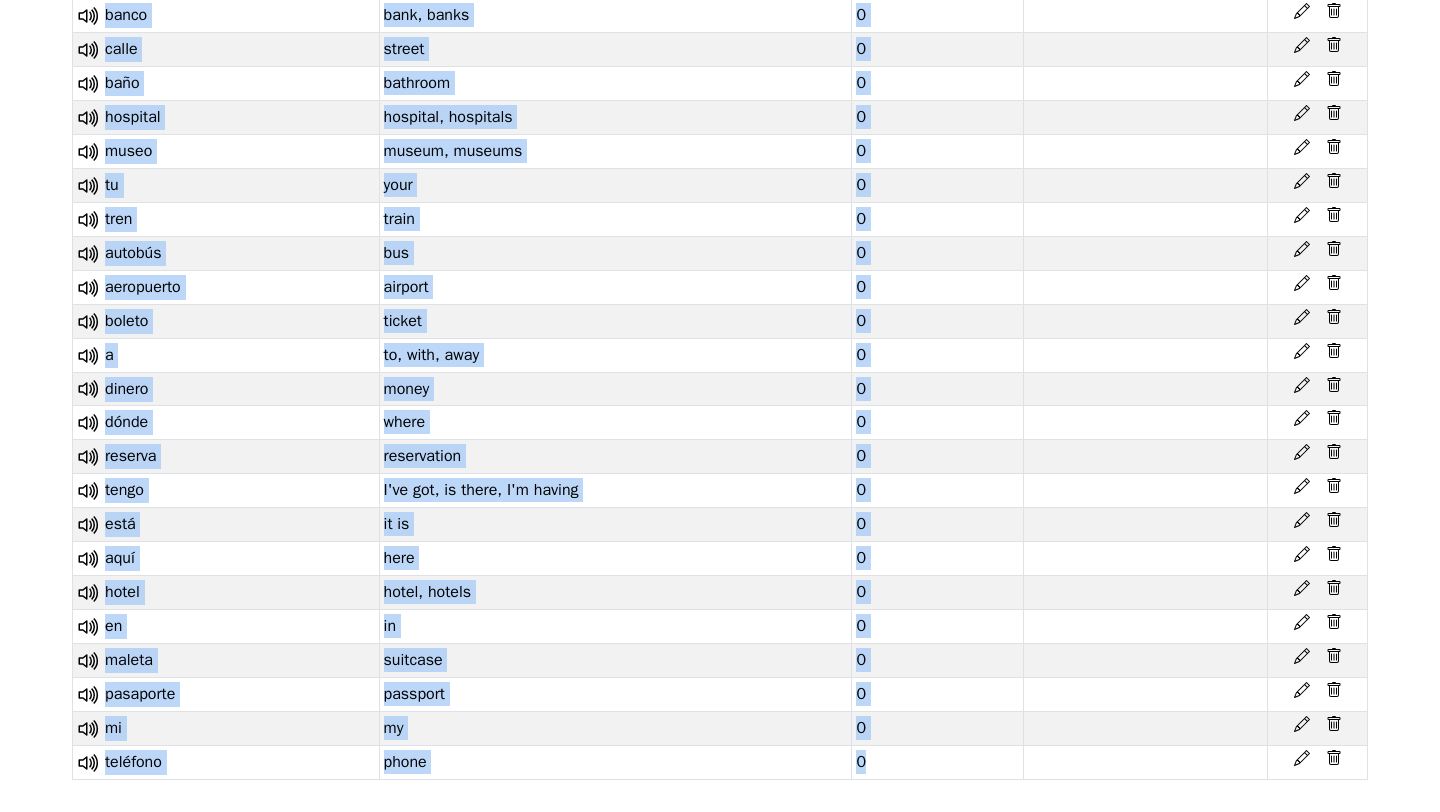 click 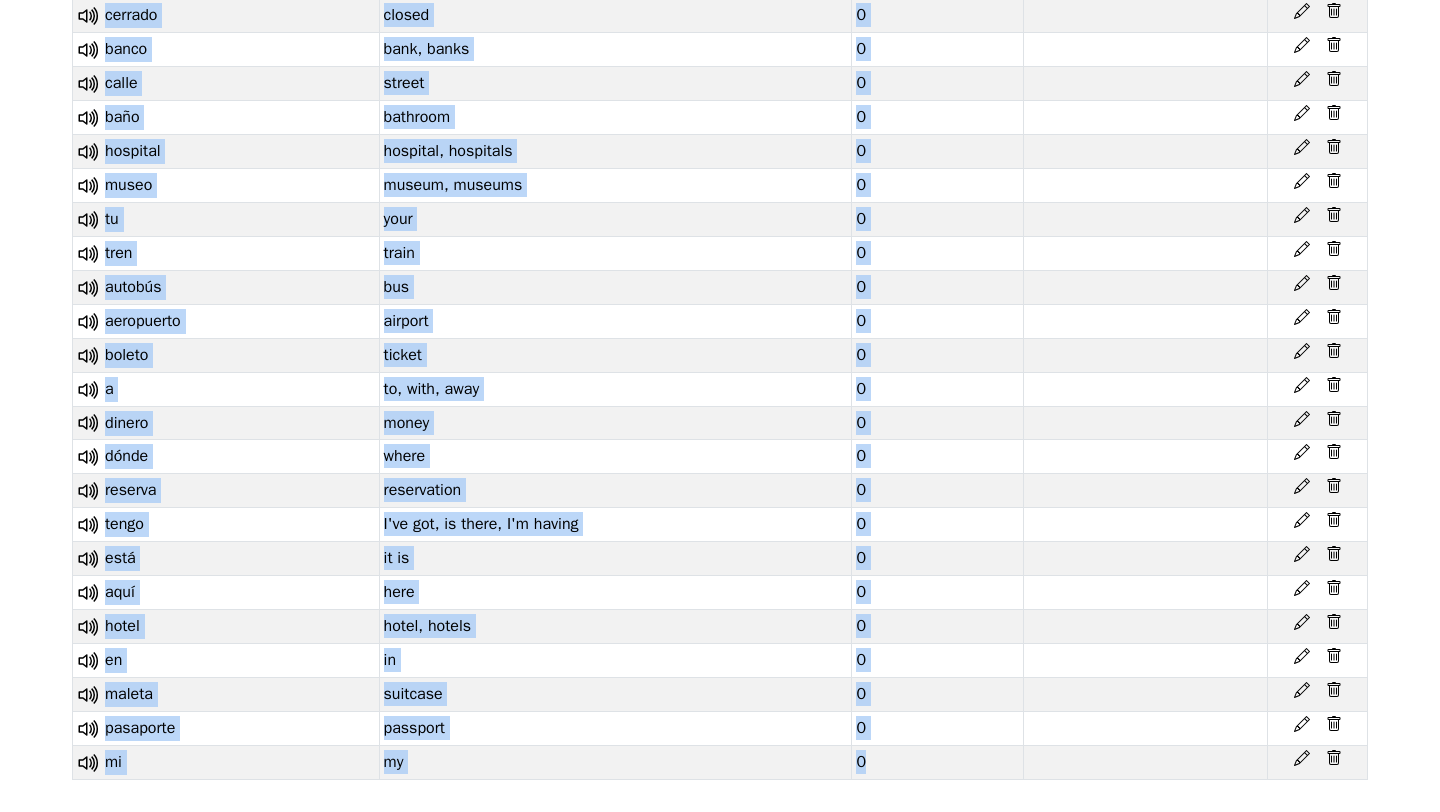 click 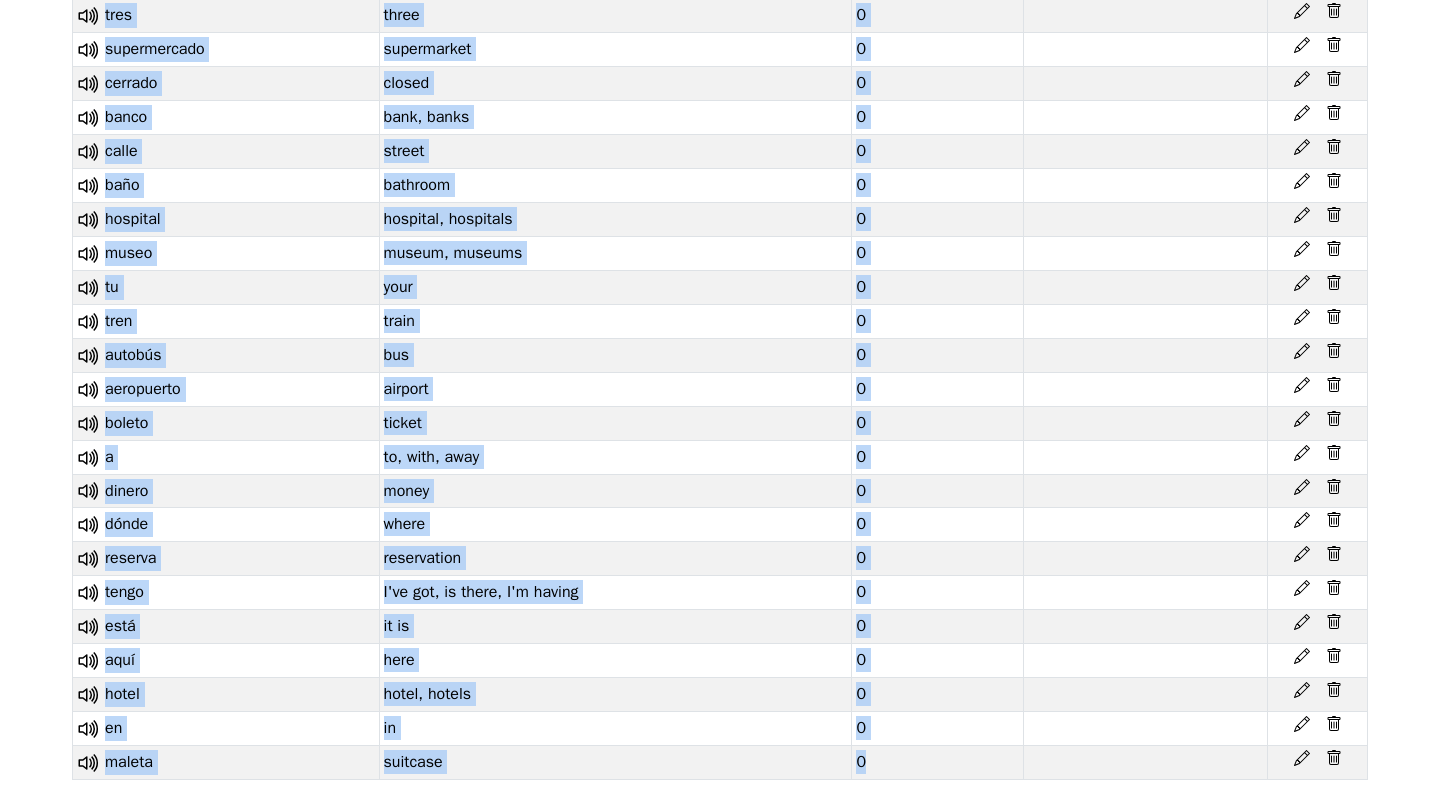 click 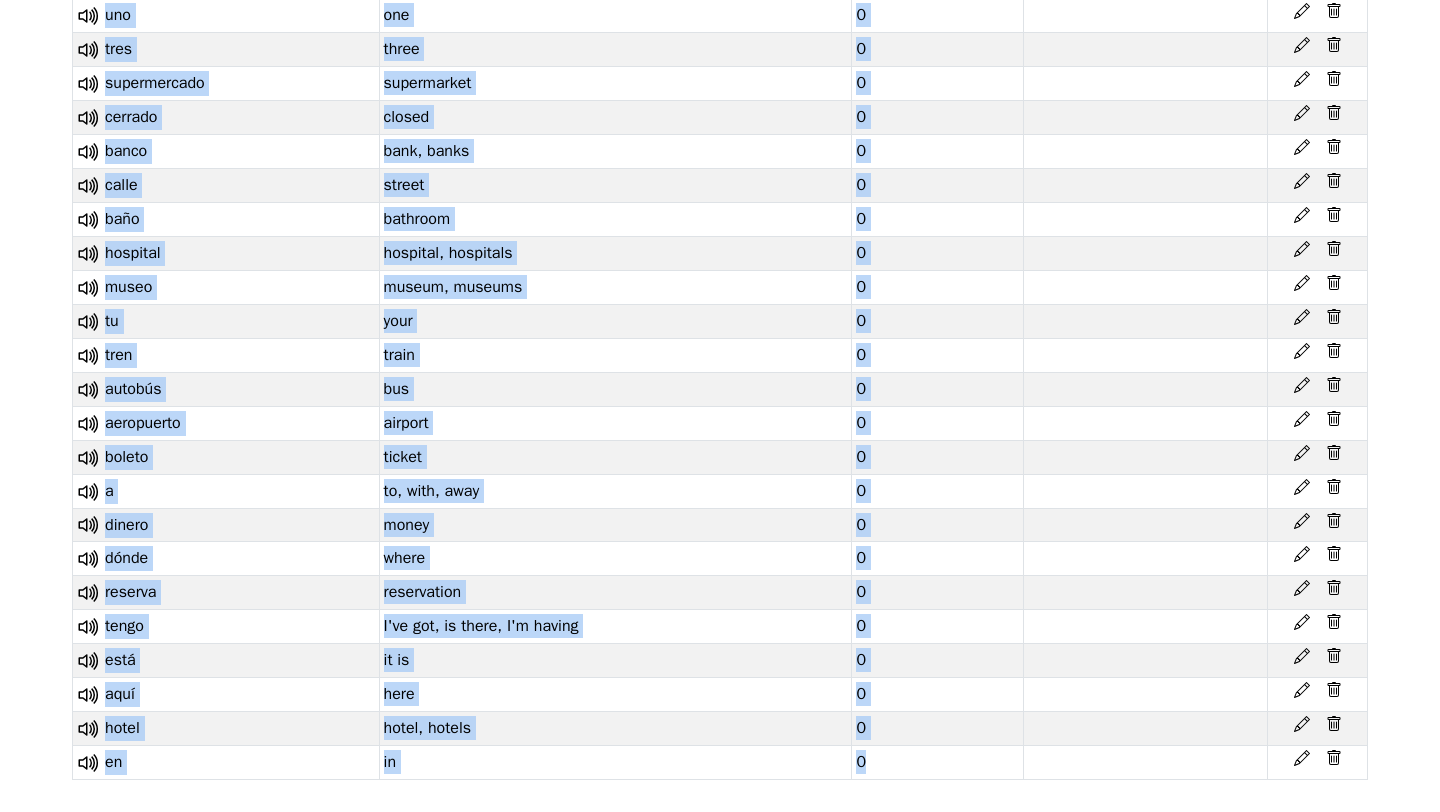 click 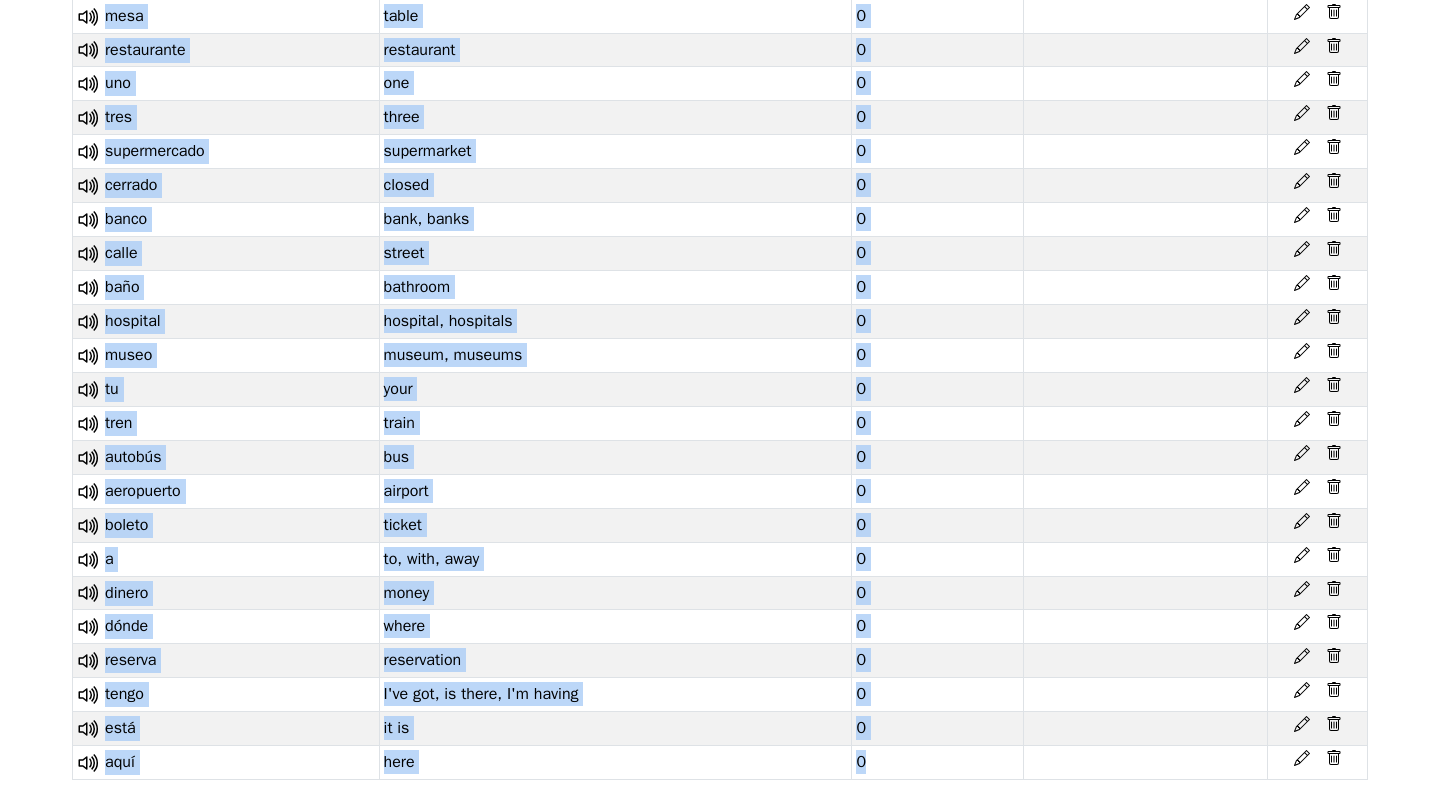 click 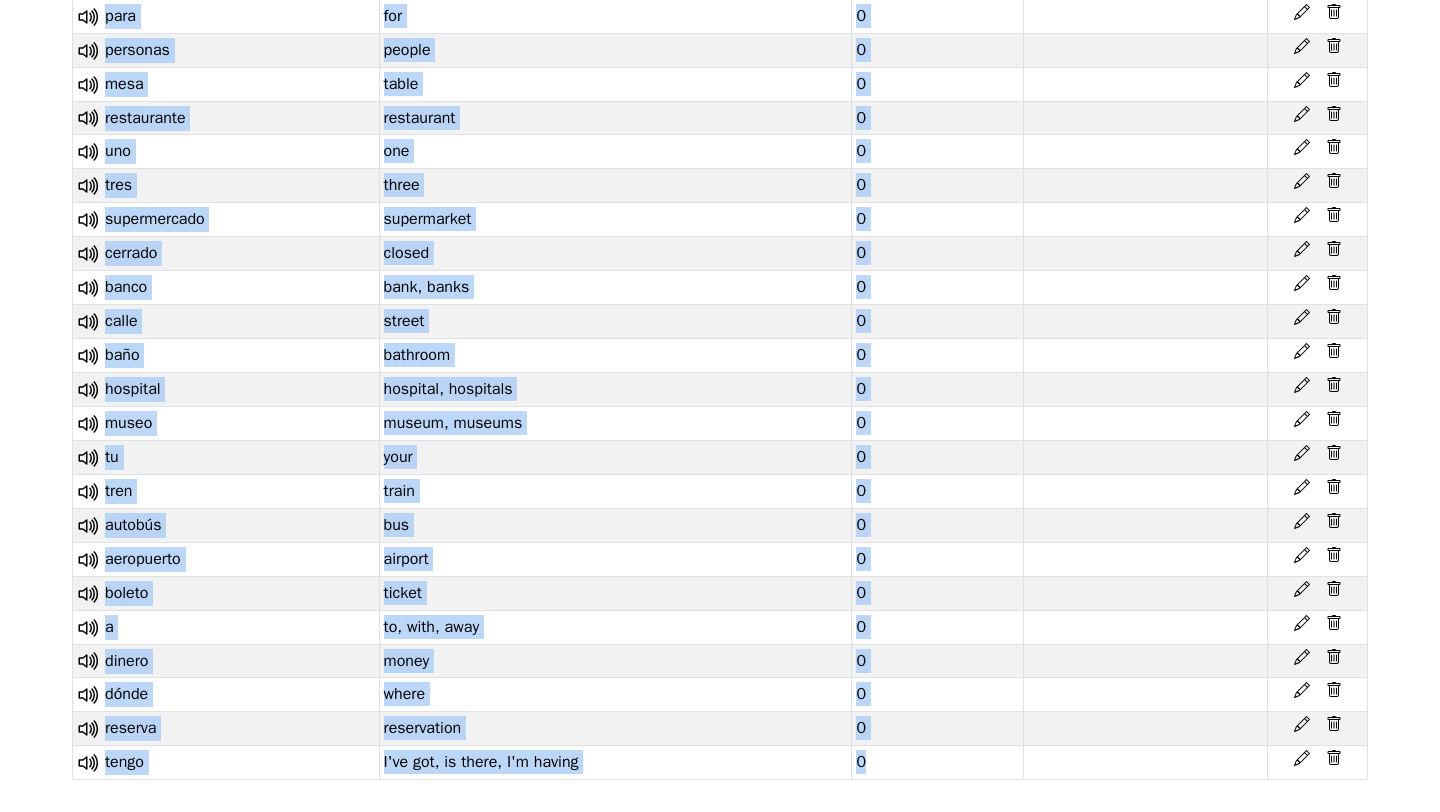 click 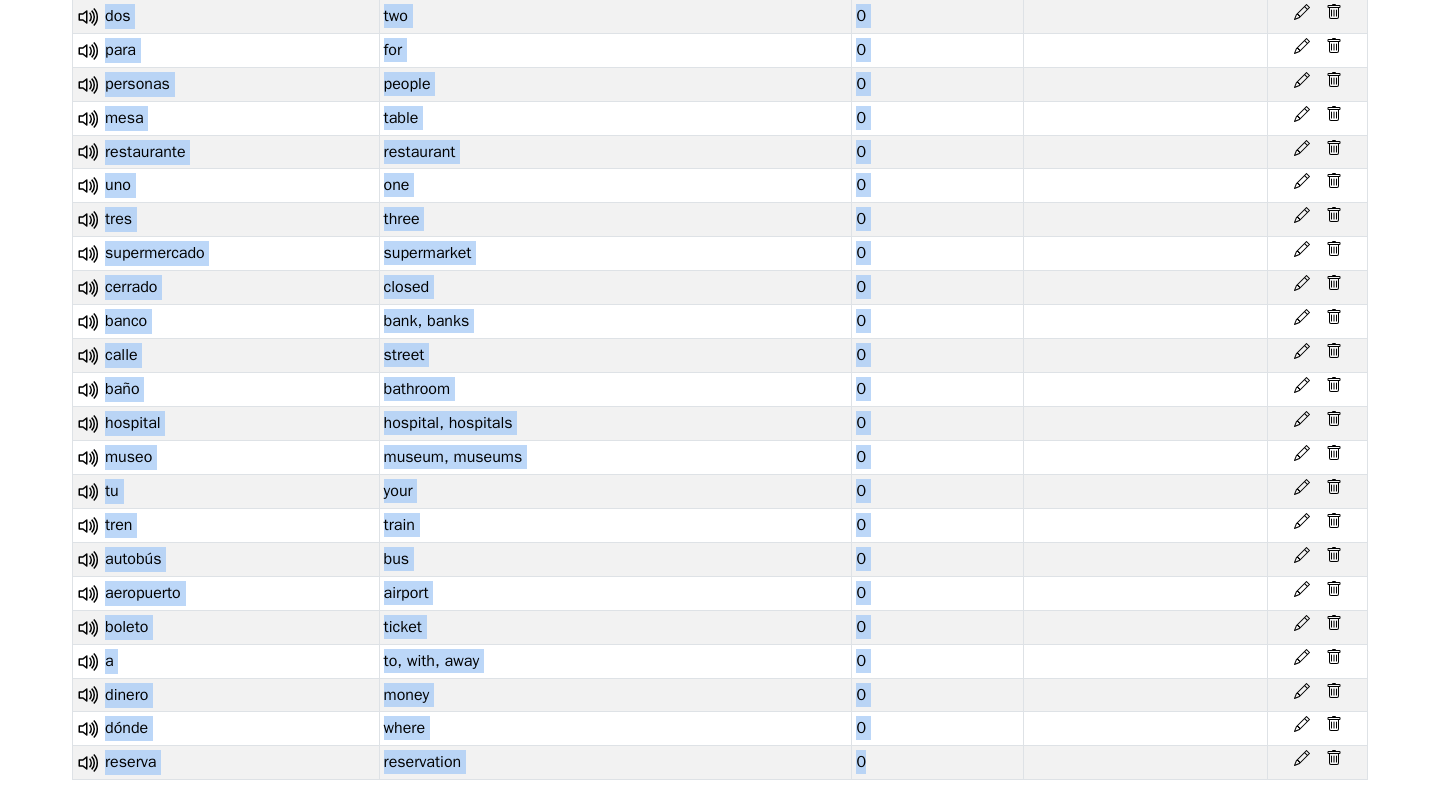 click 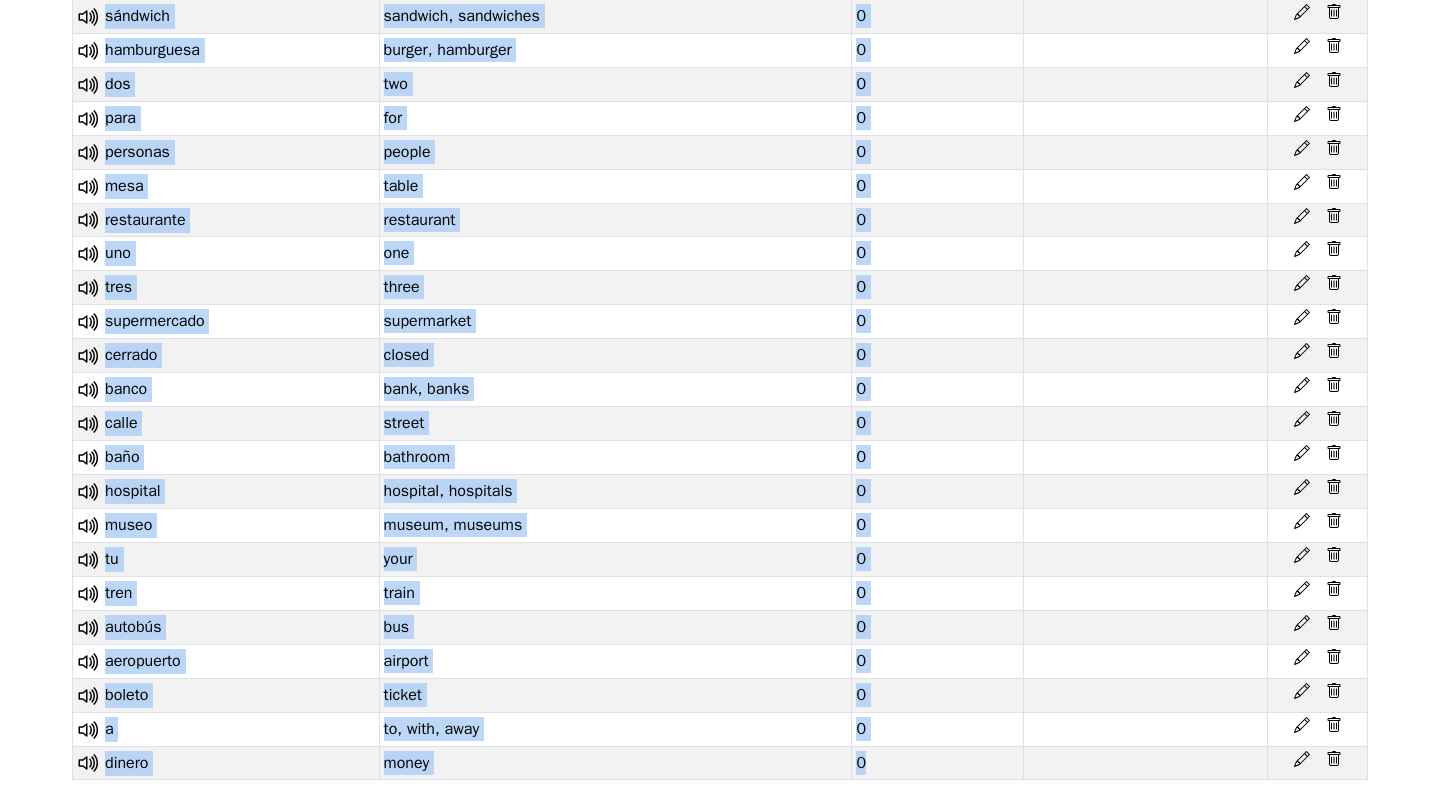 click 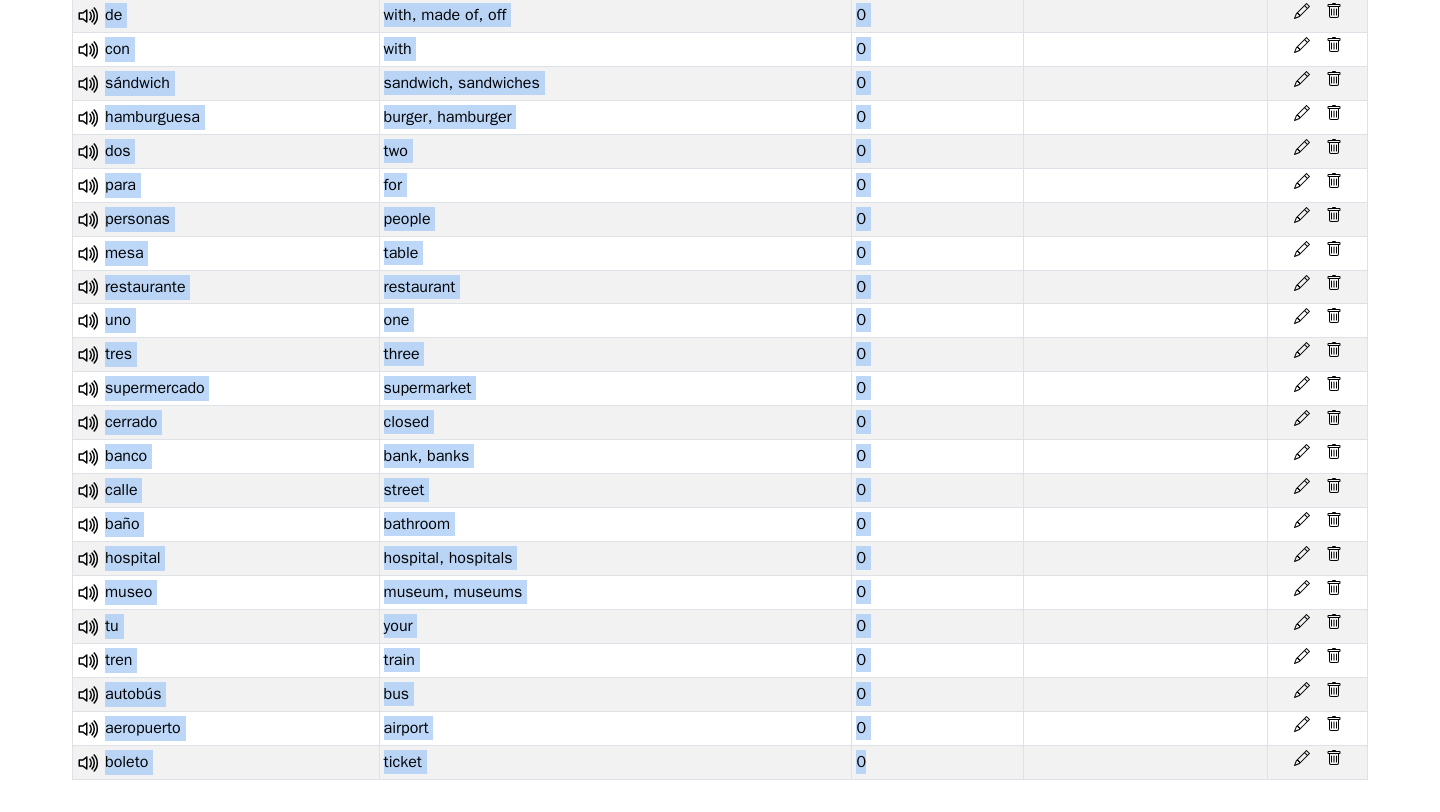 click 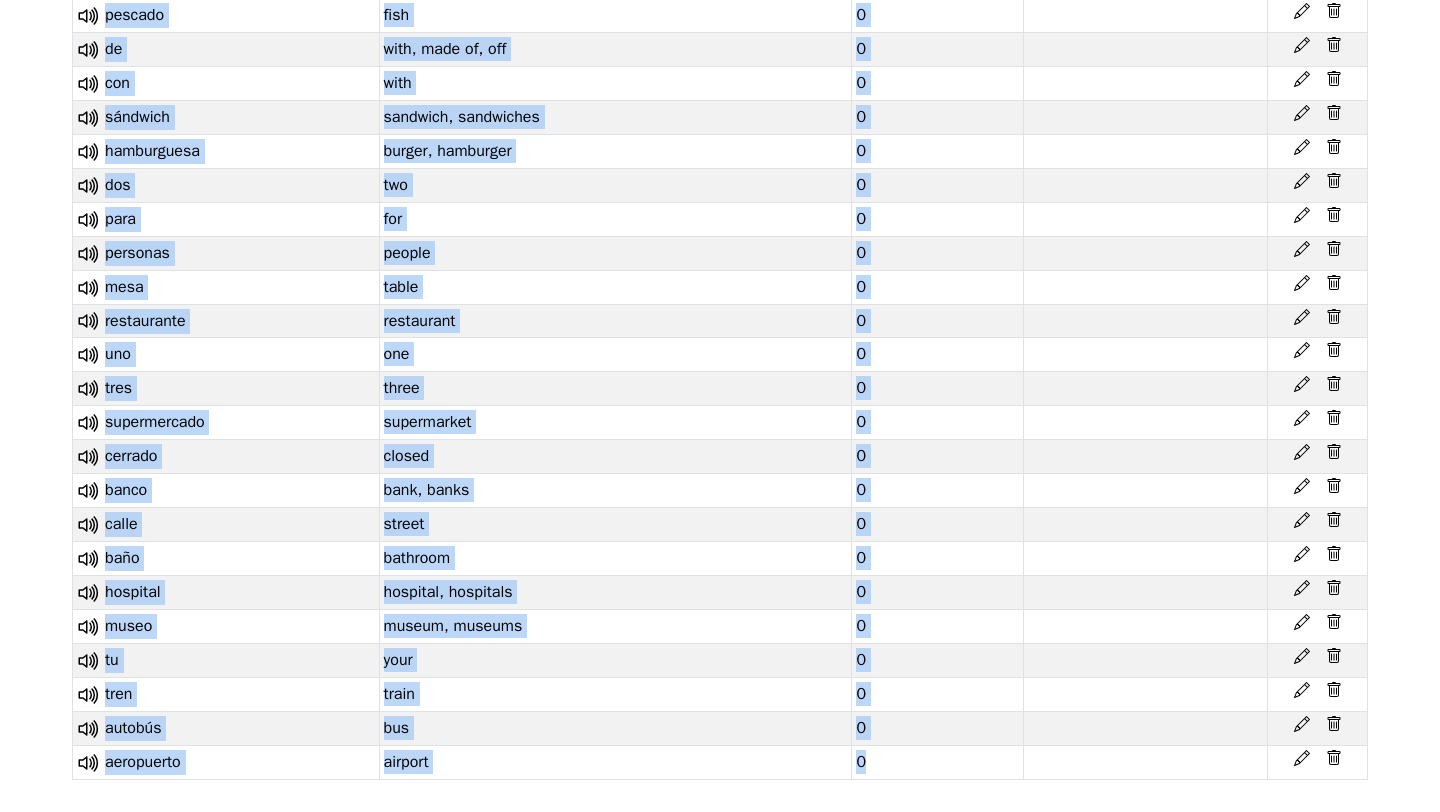 click 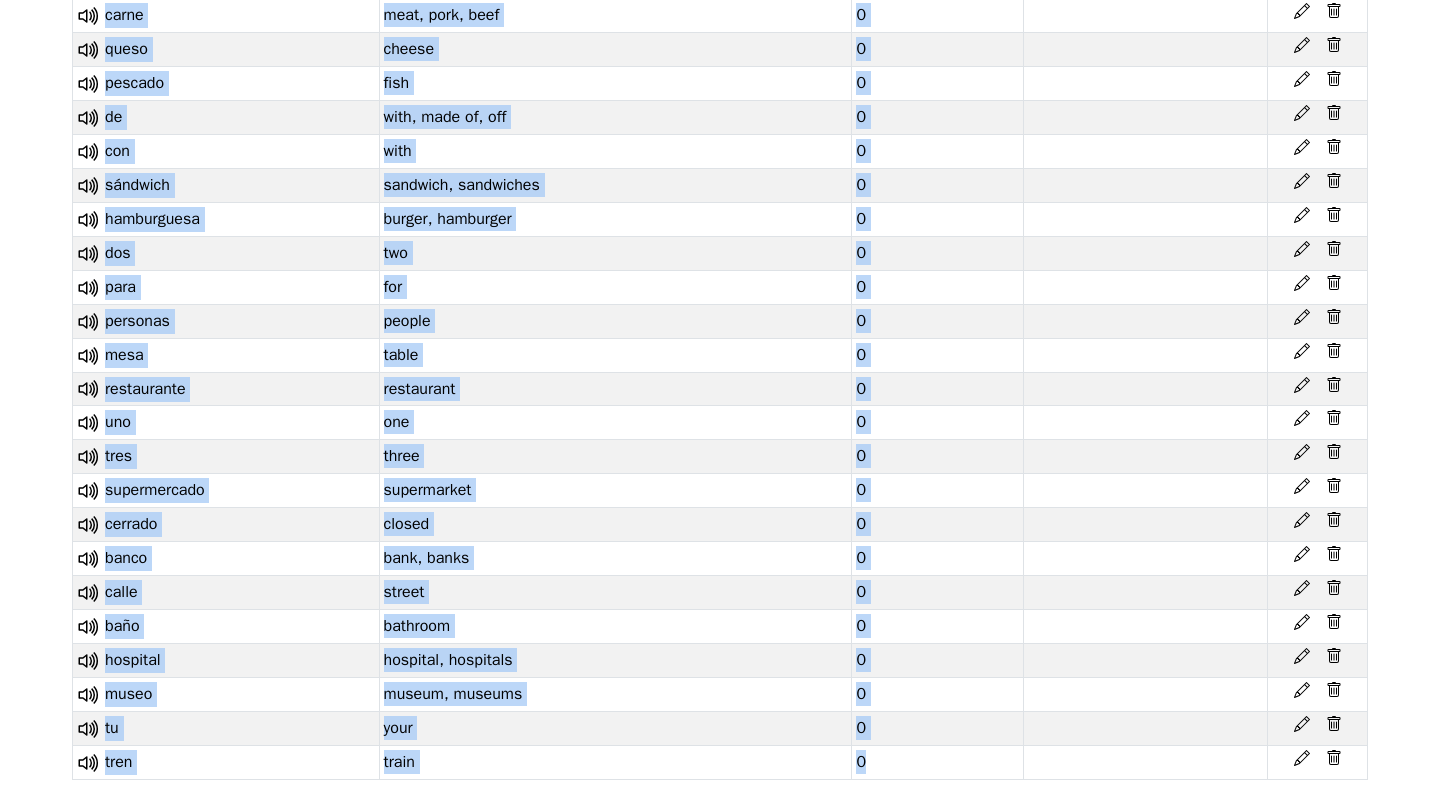 click 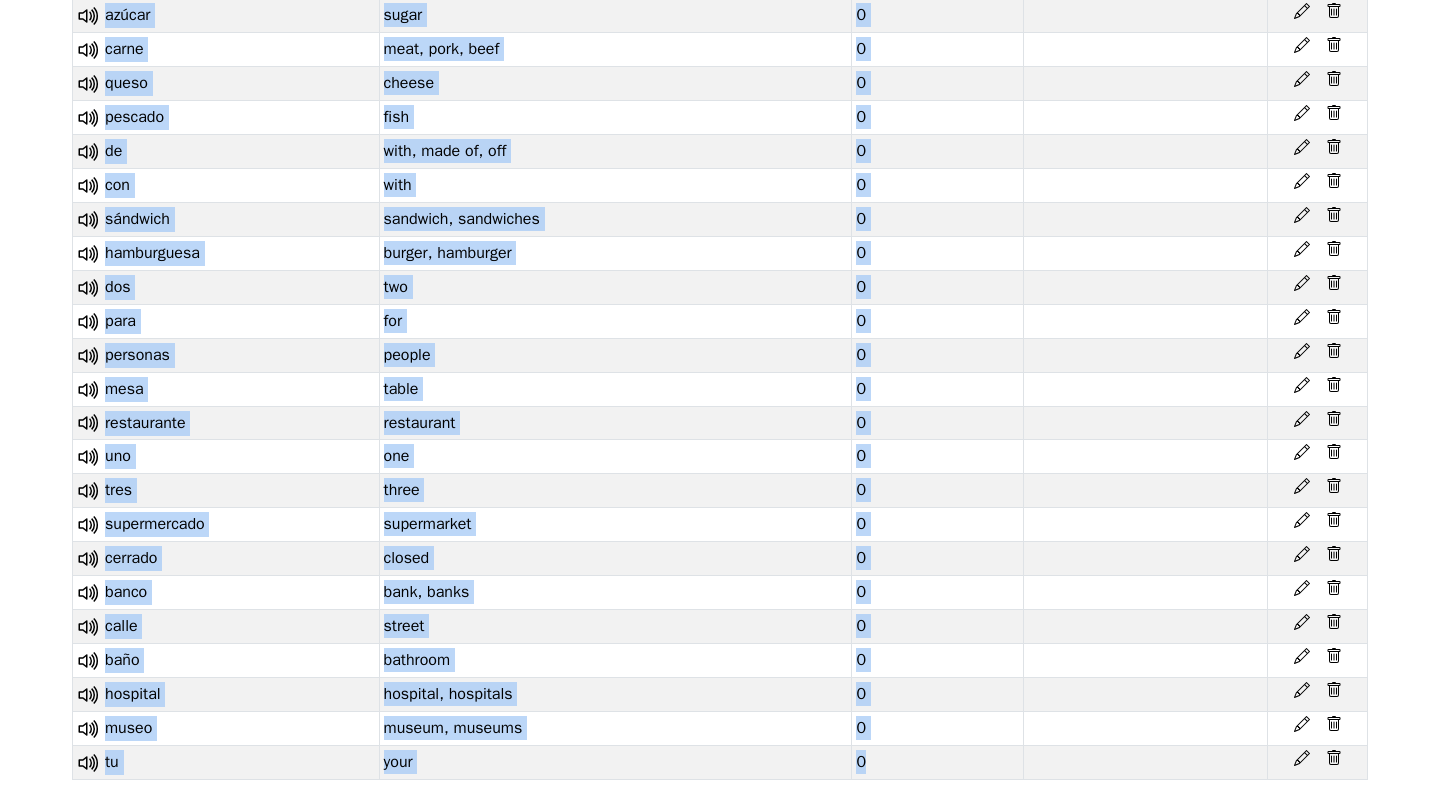 click 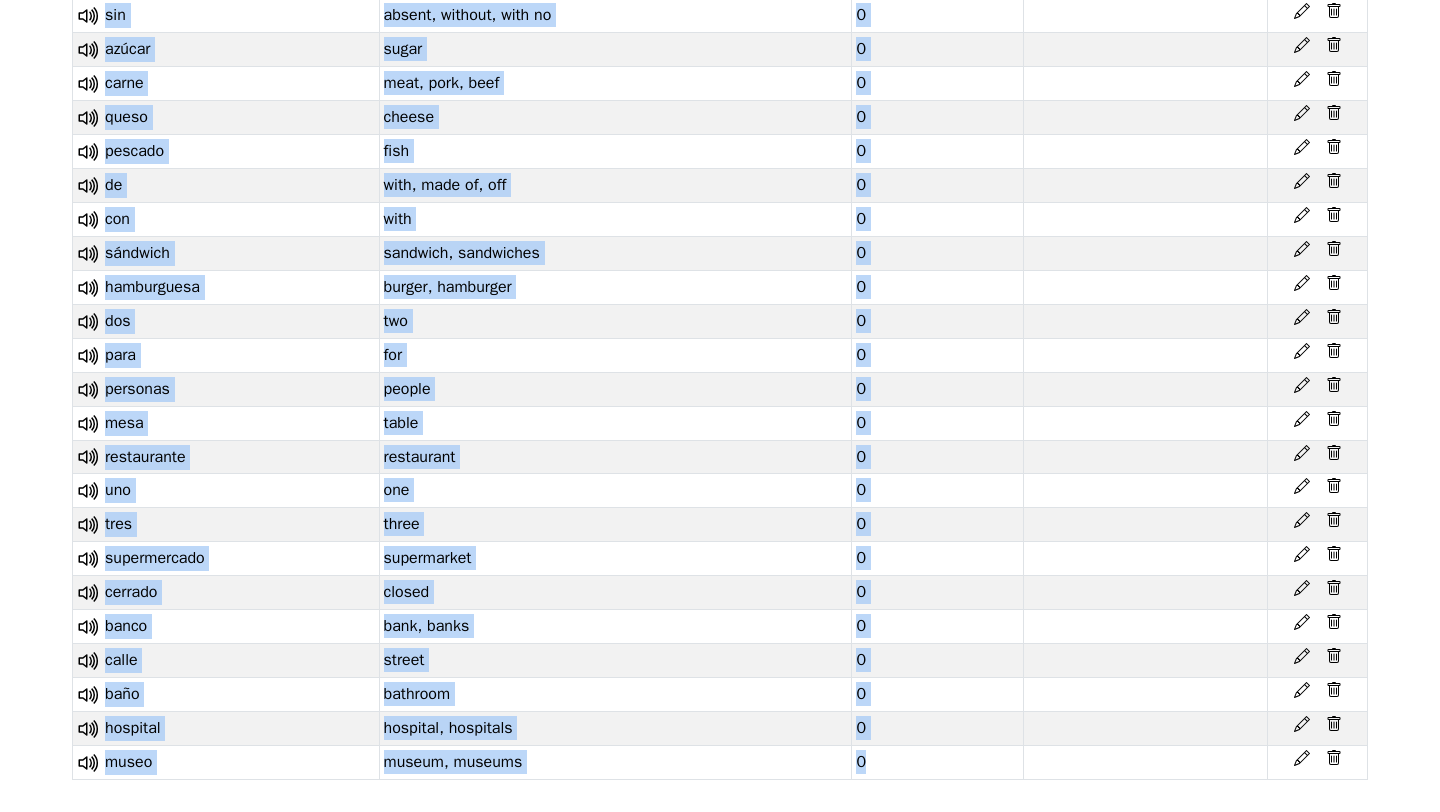 click 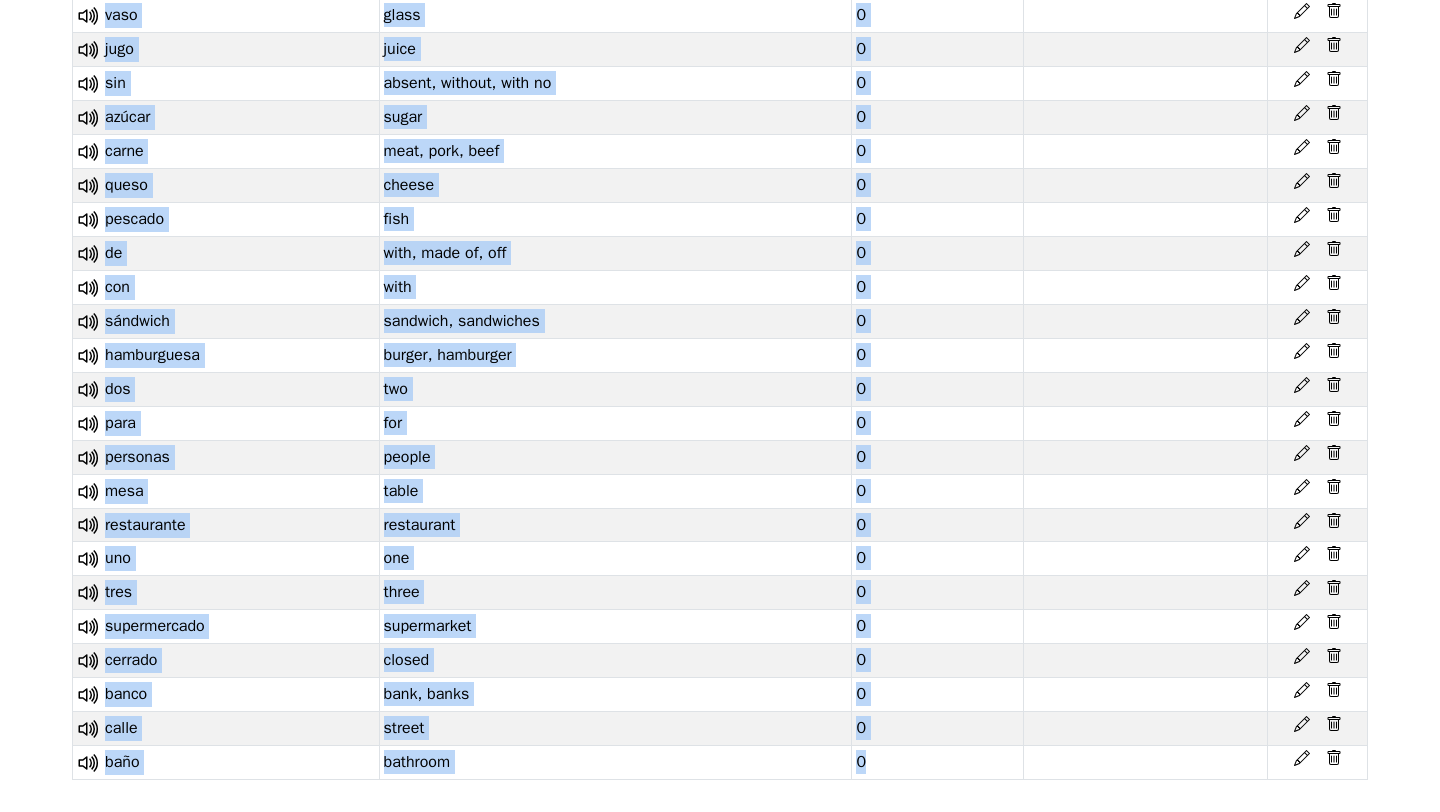 click 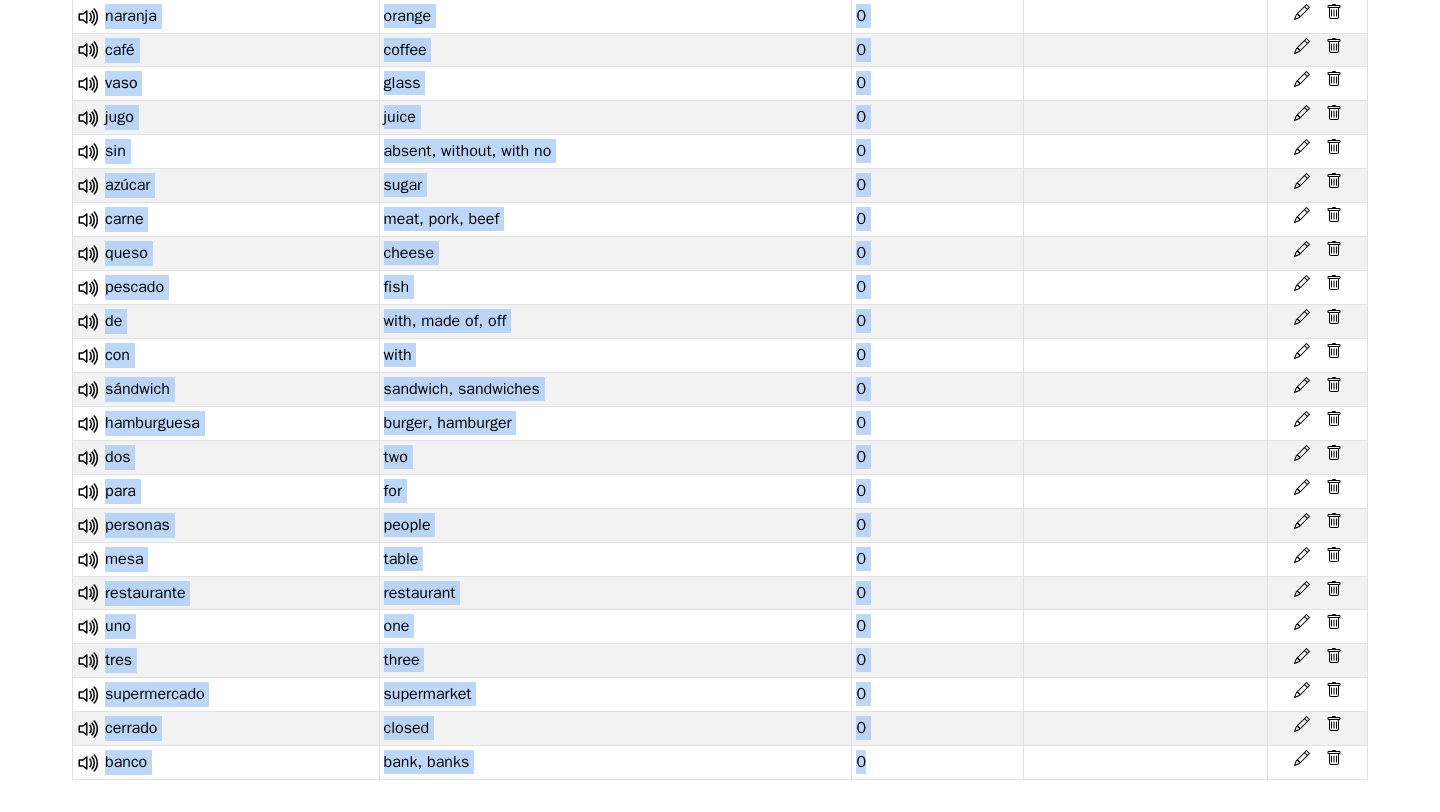 click 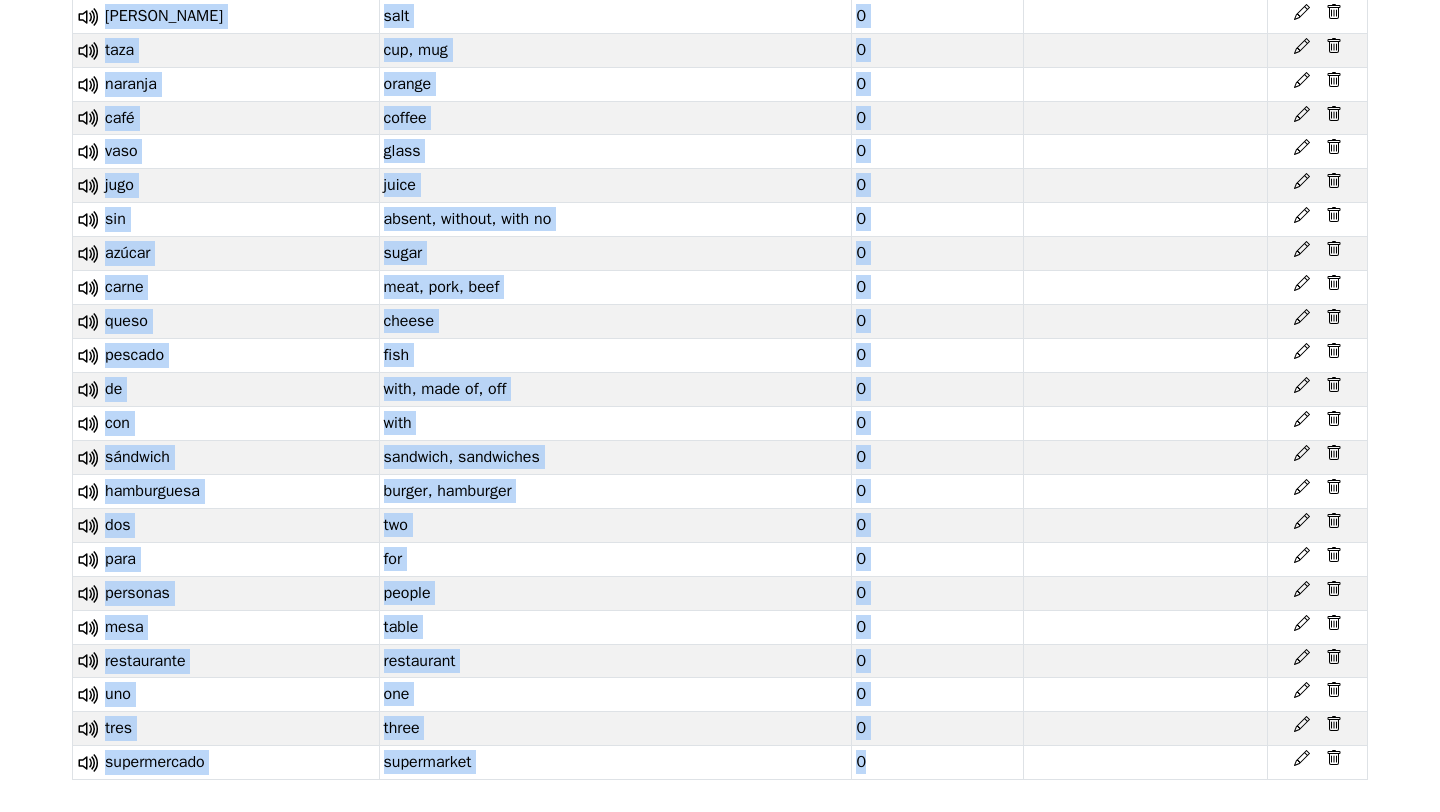 click 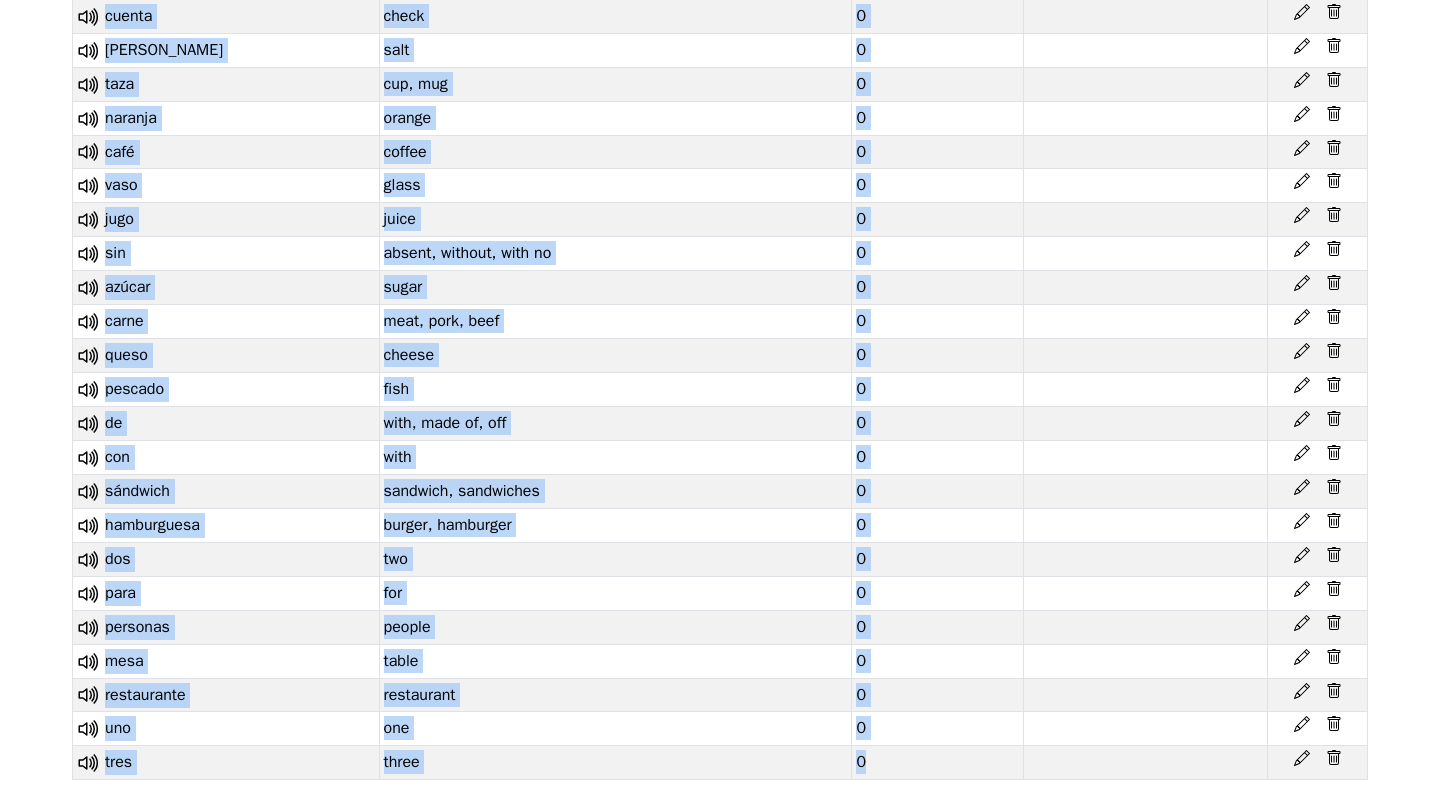 click 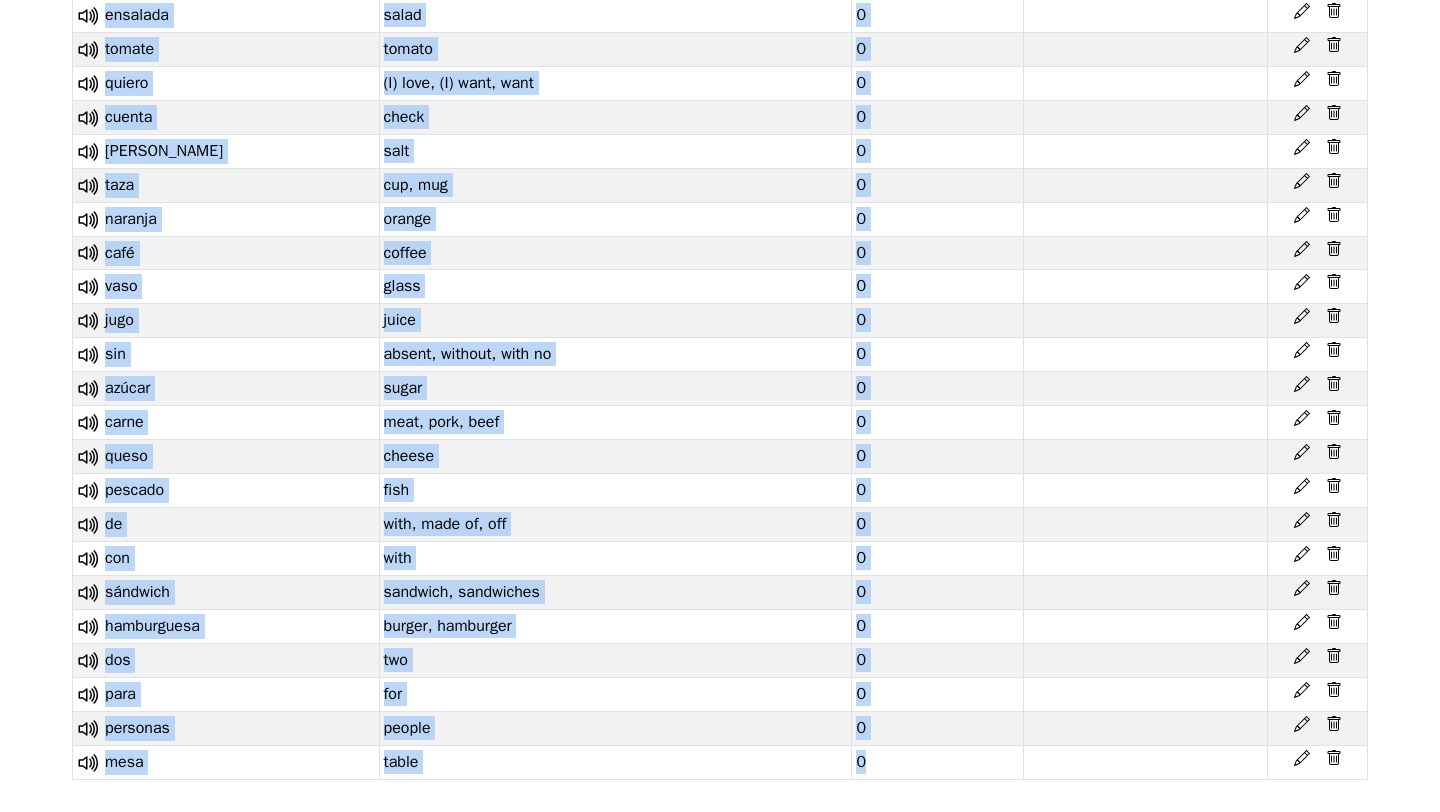 click 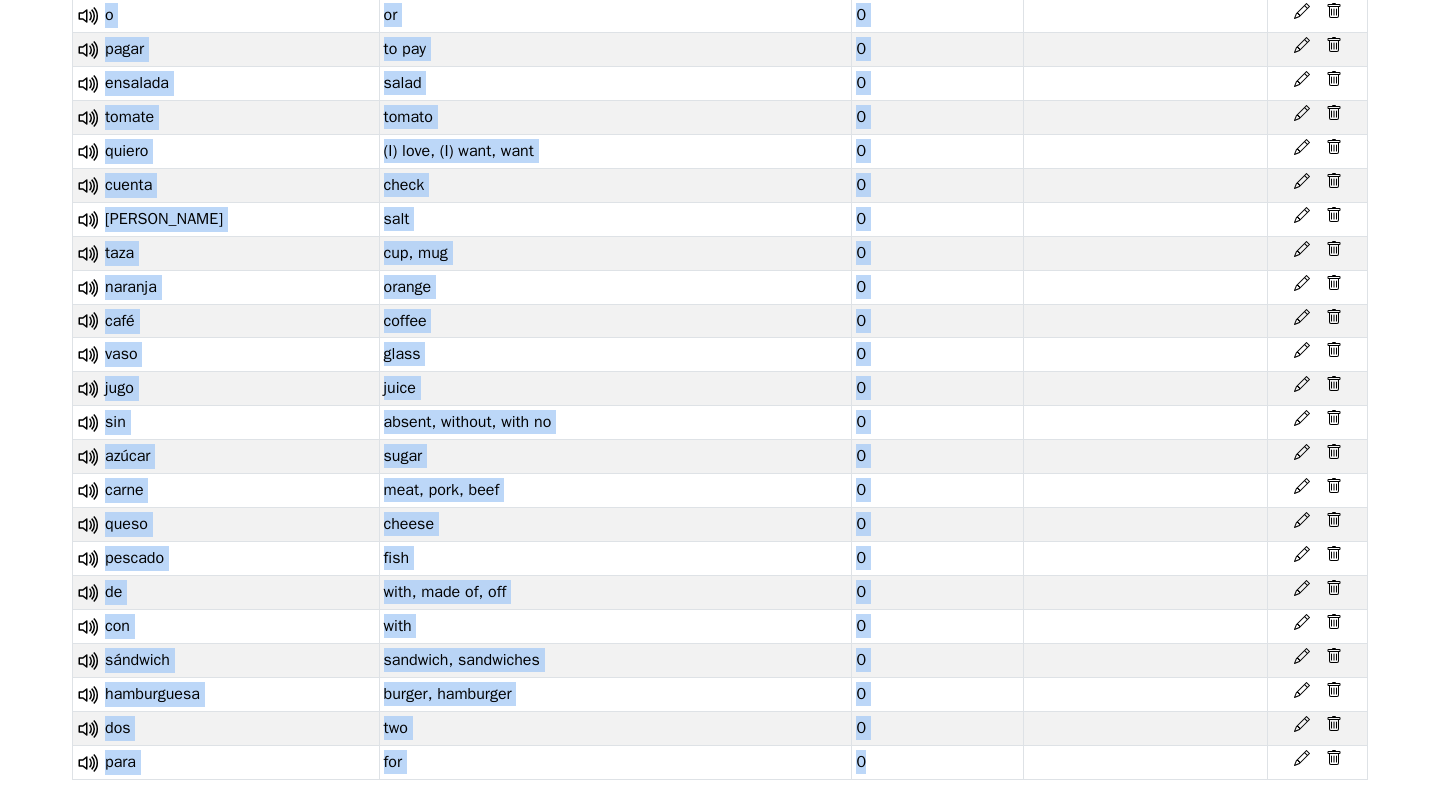 click 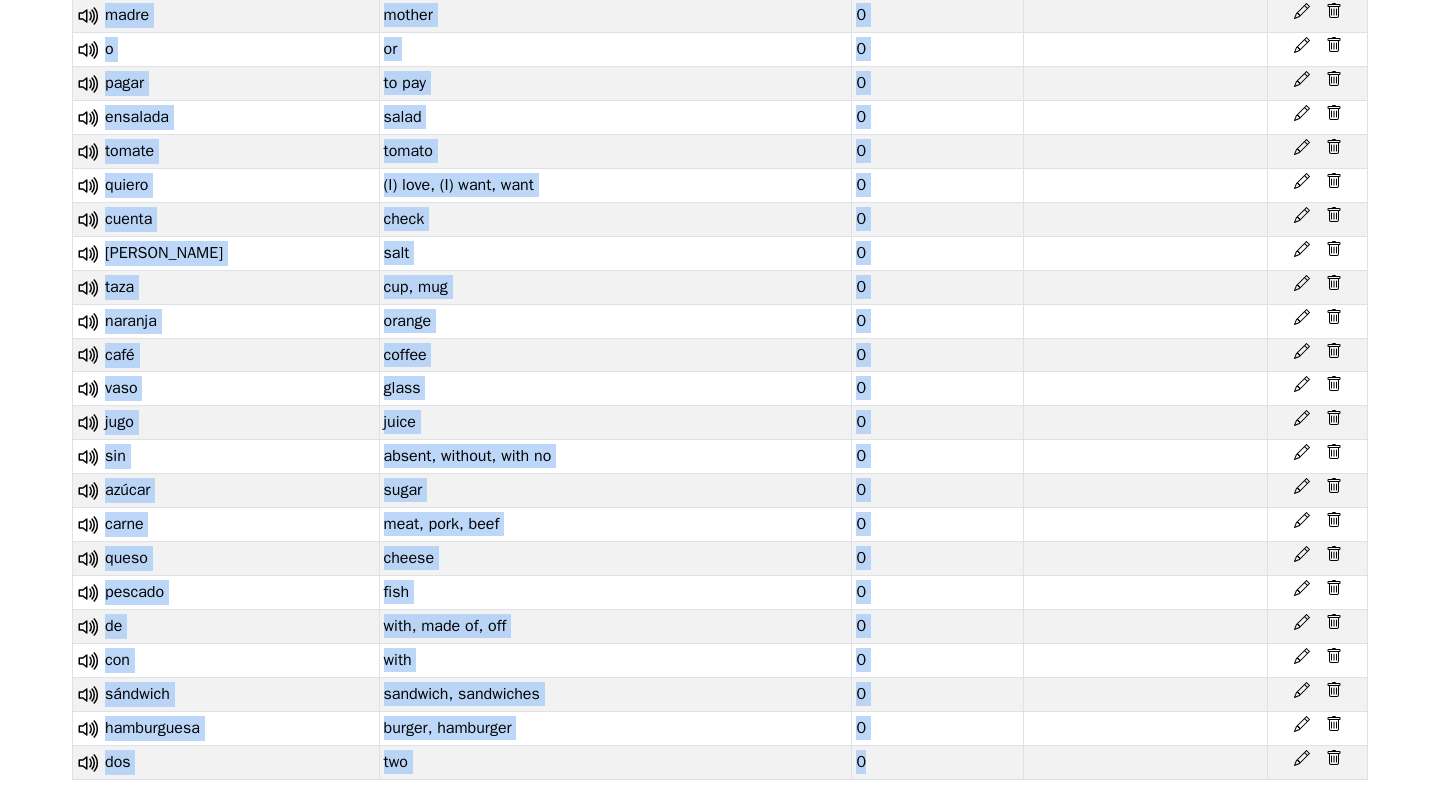 click 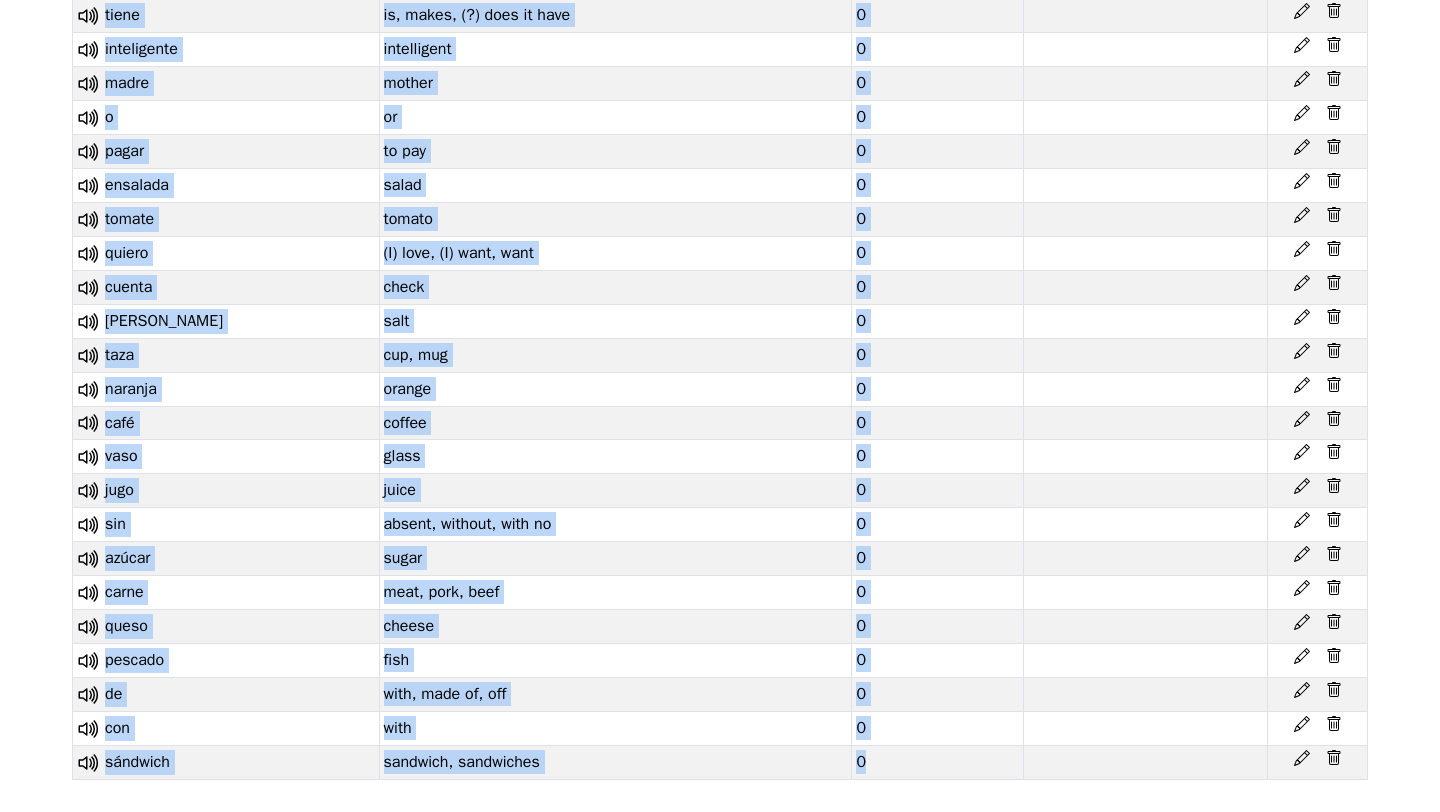 click 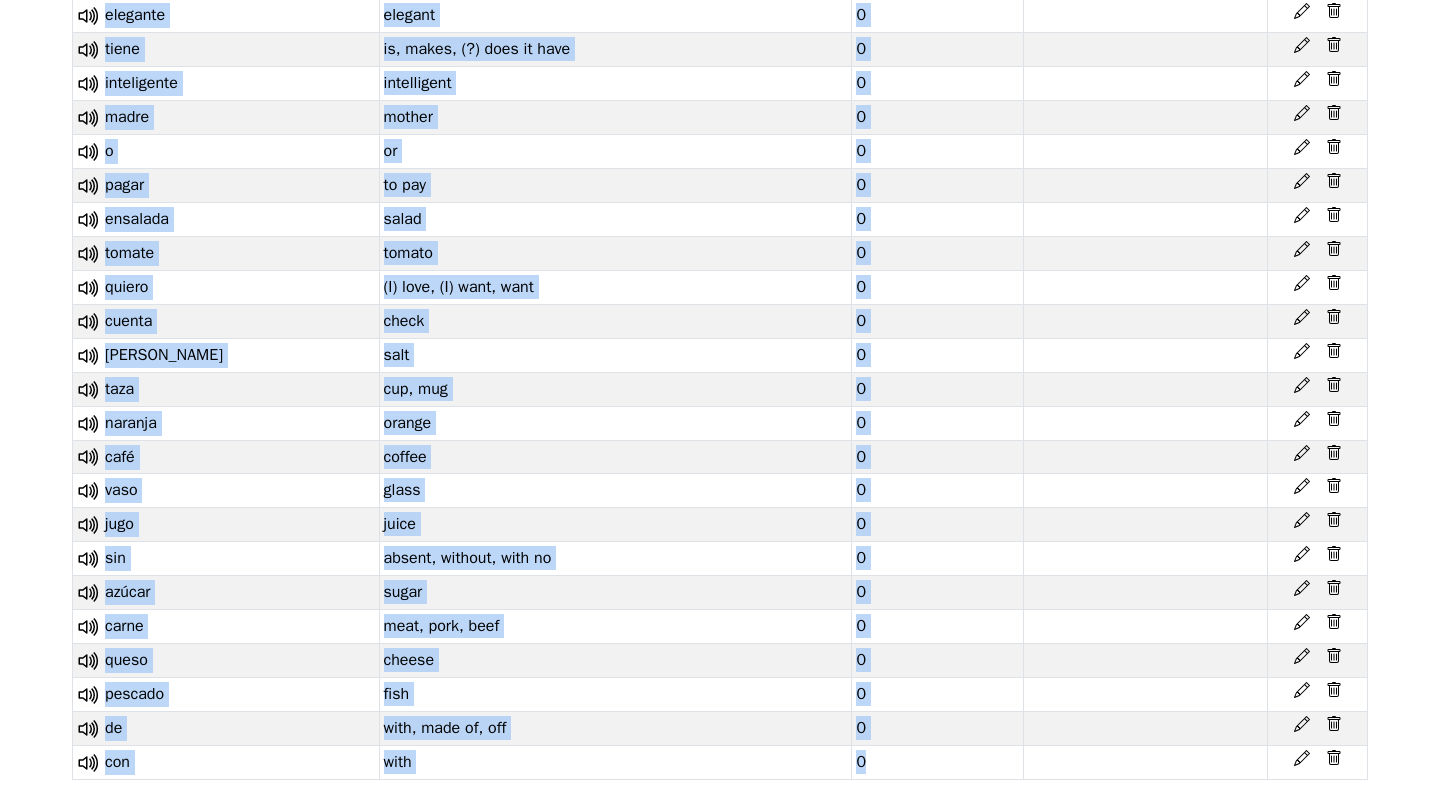 click 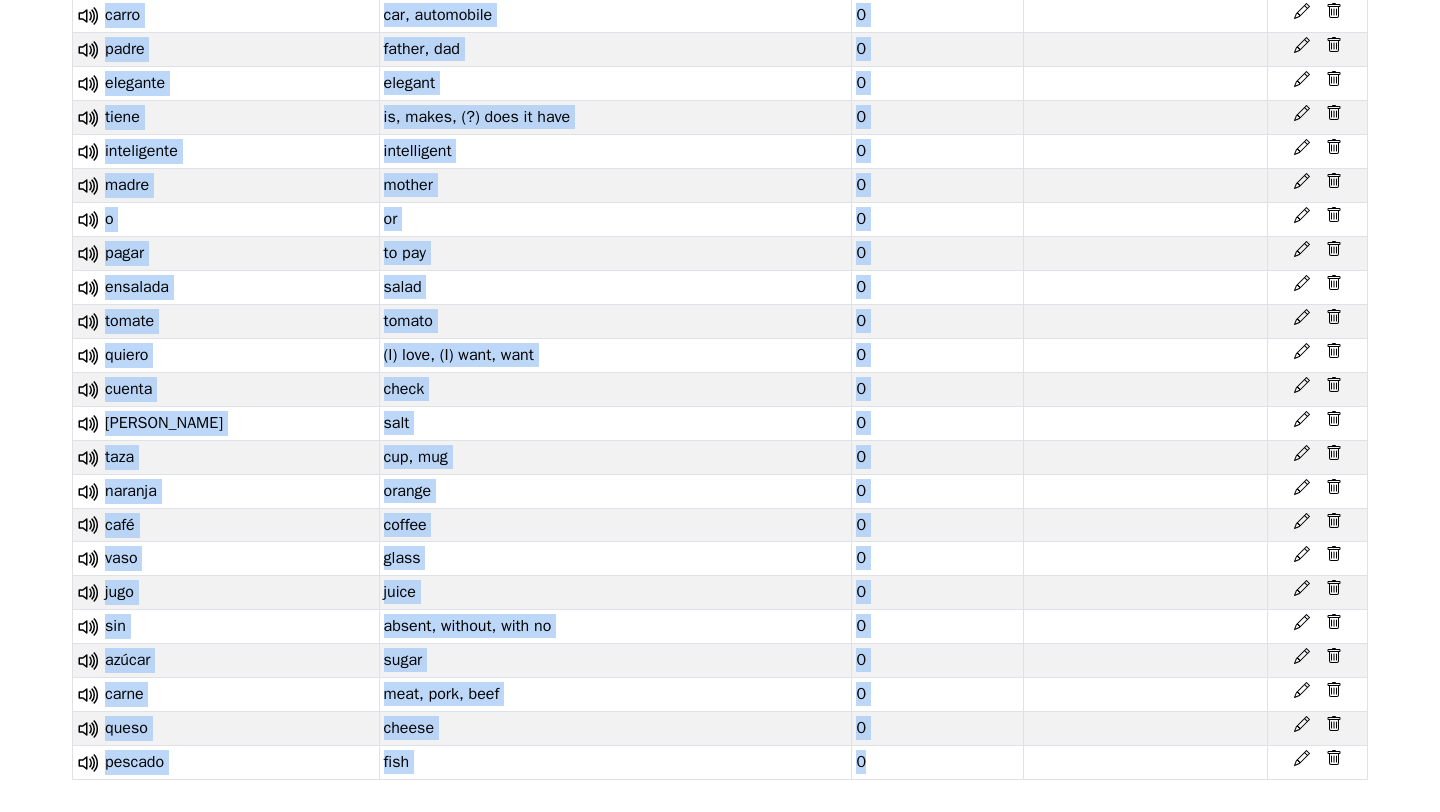 click 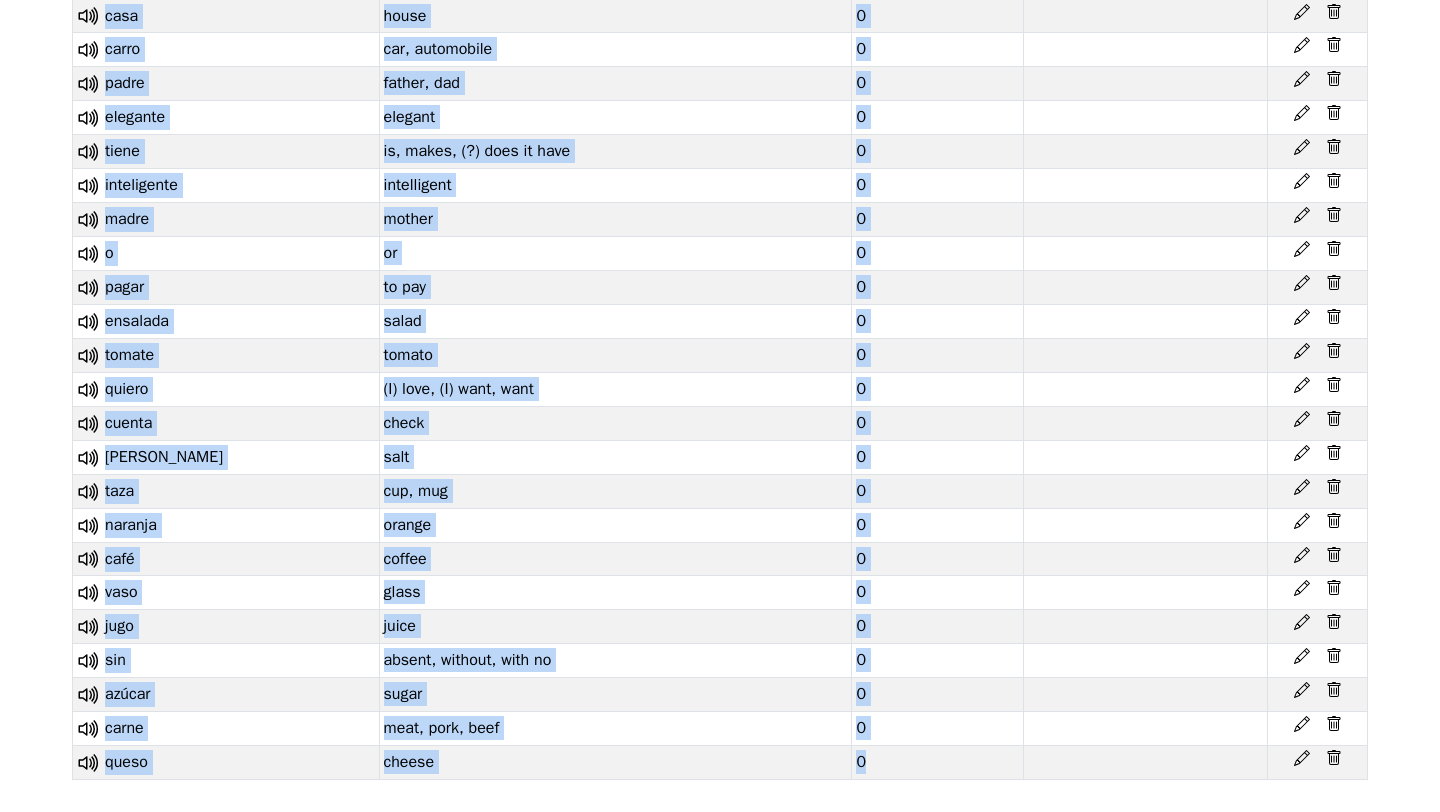 click 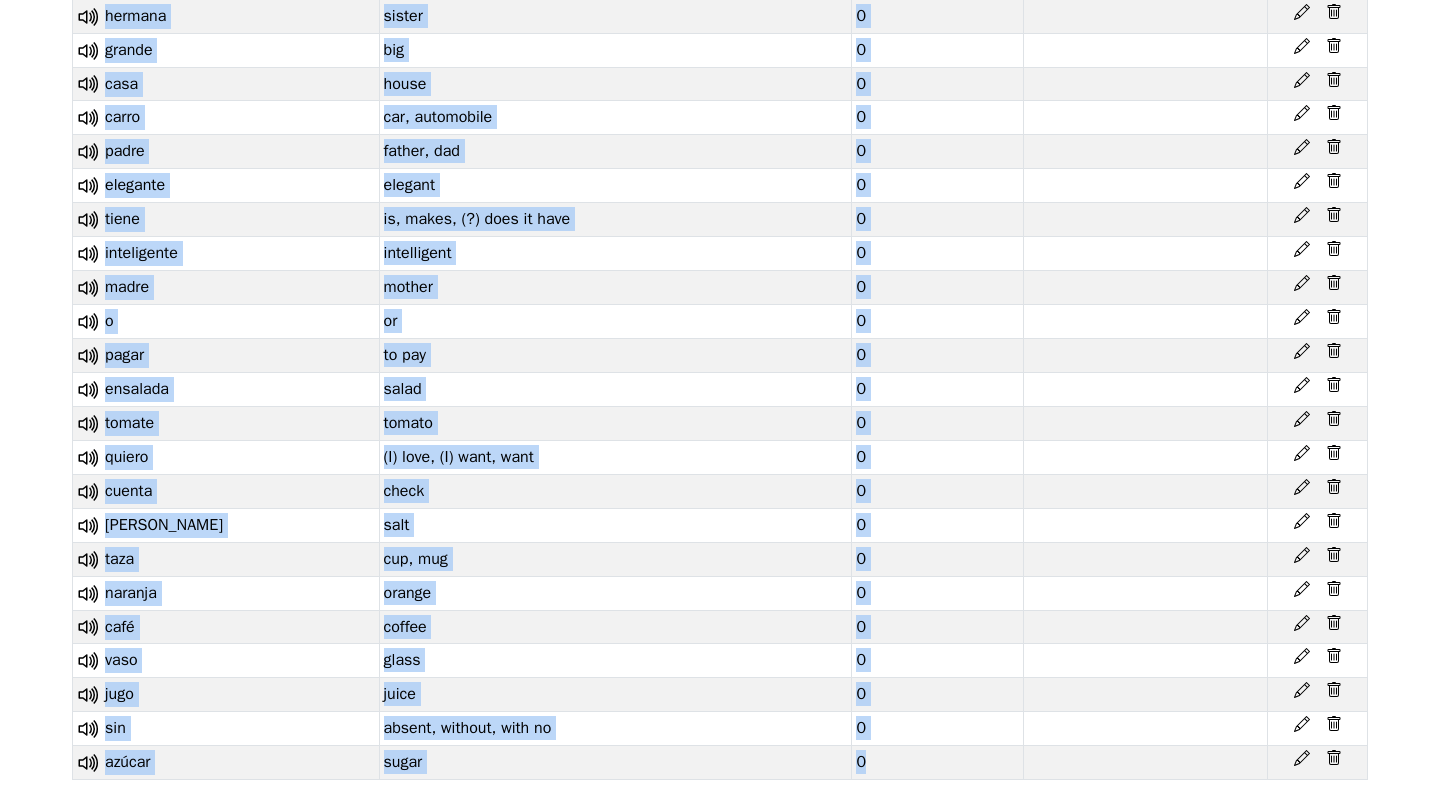 click 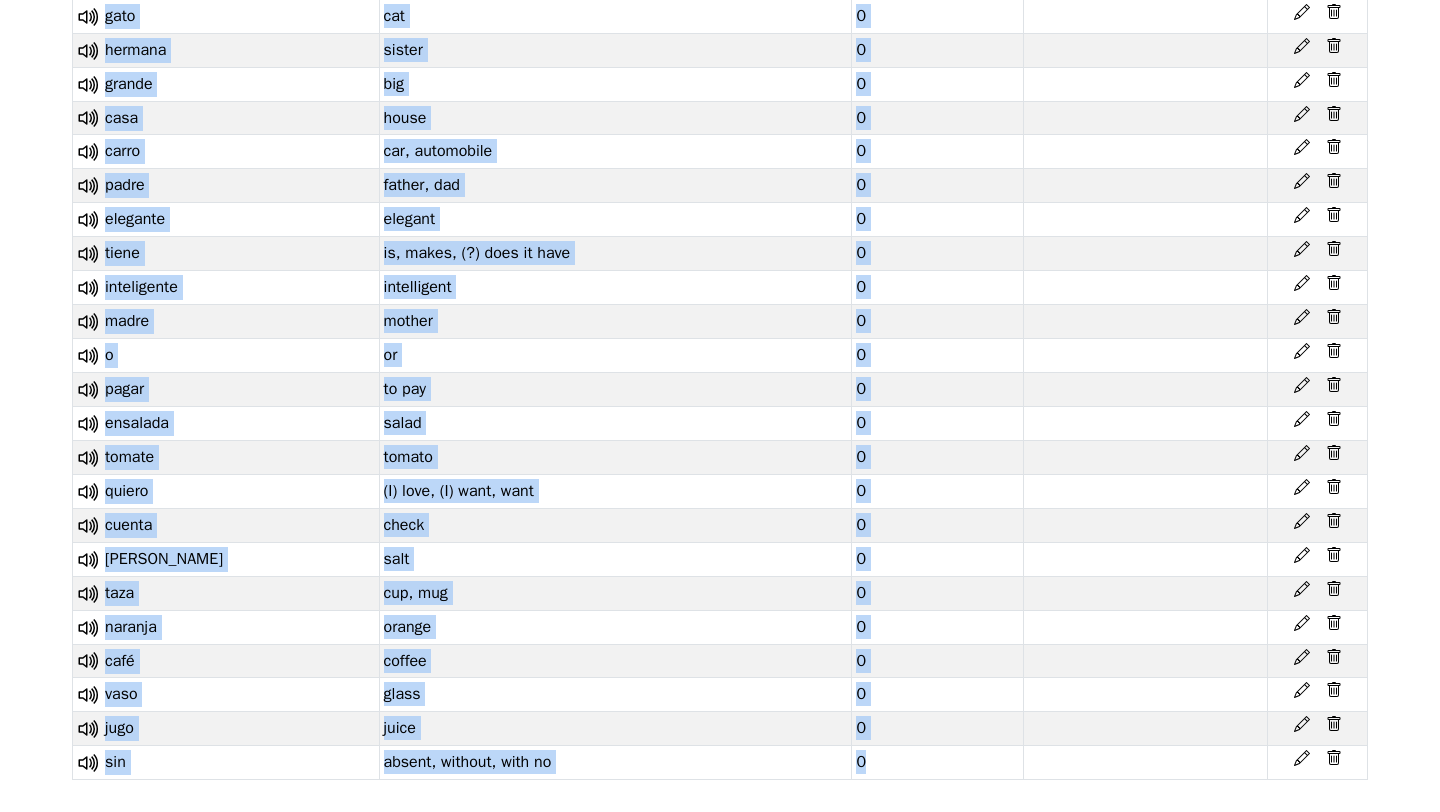 click 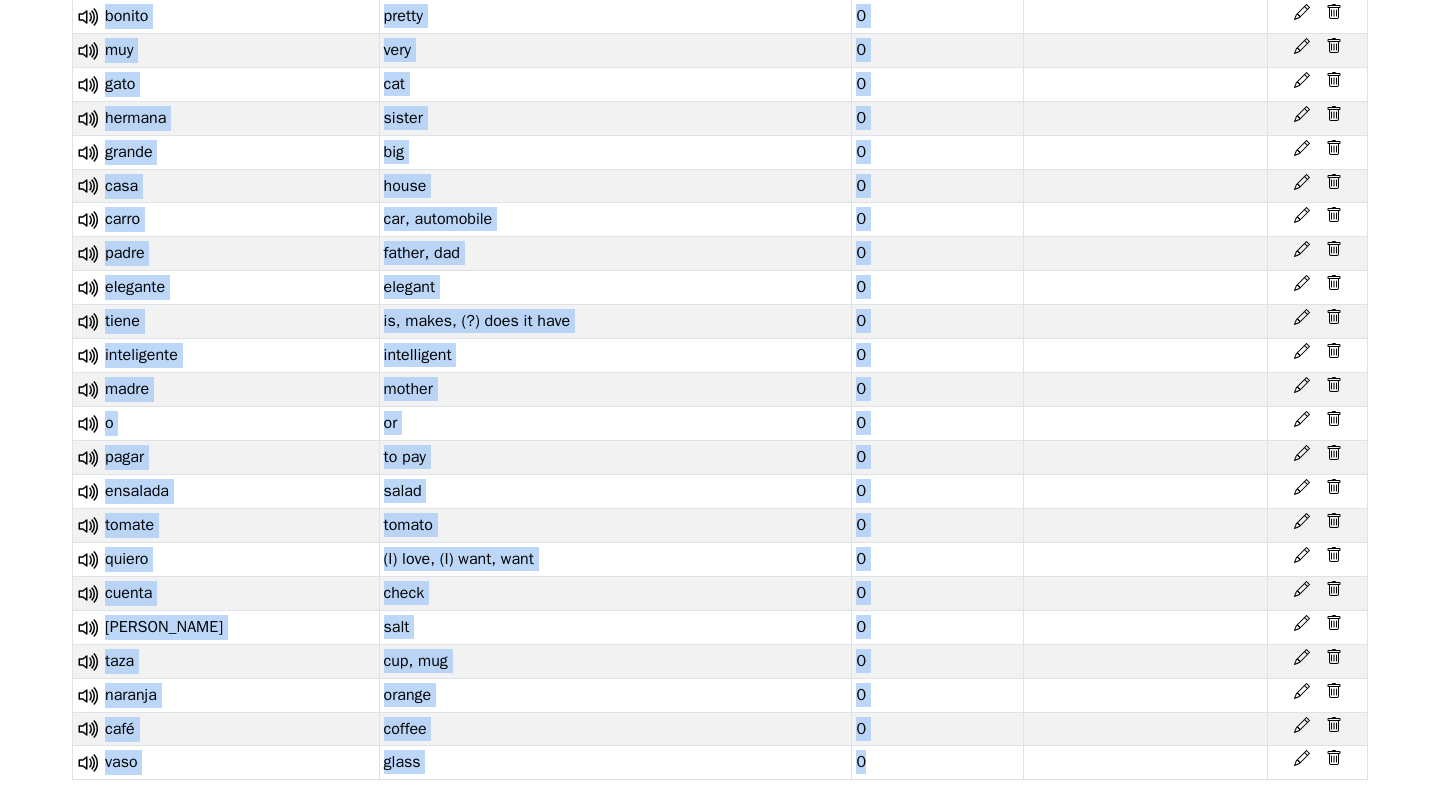 click 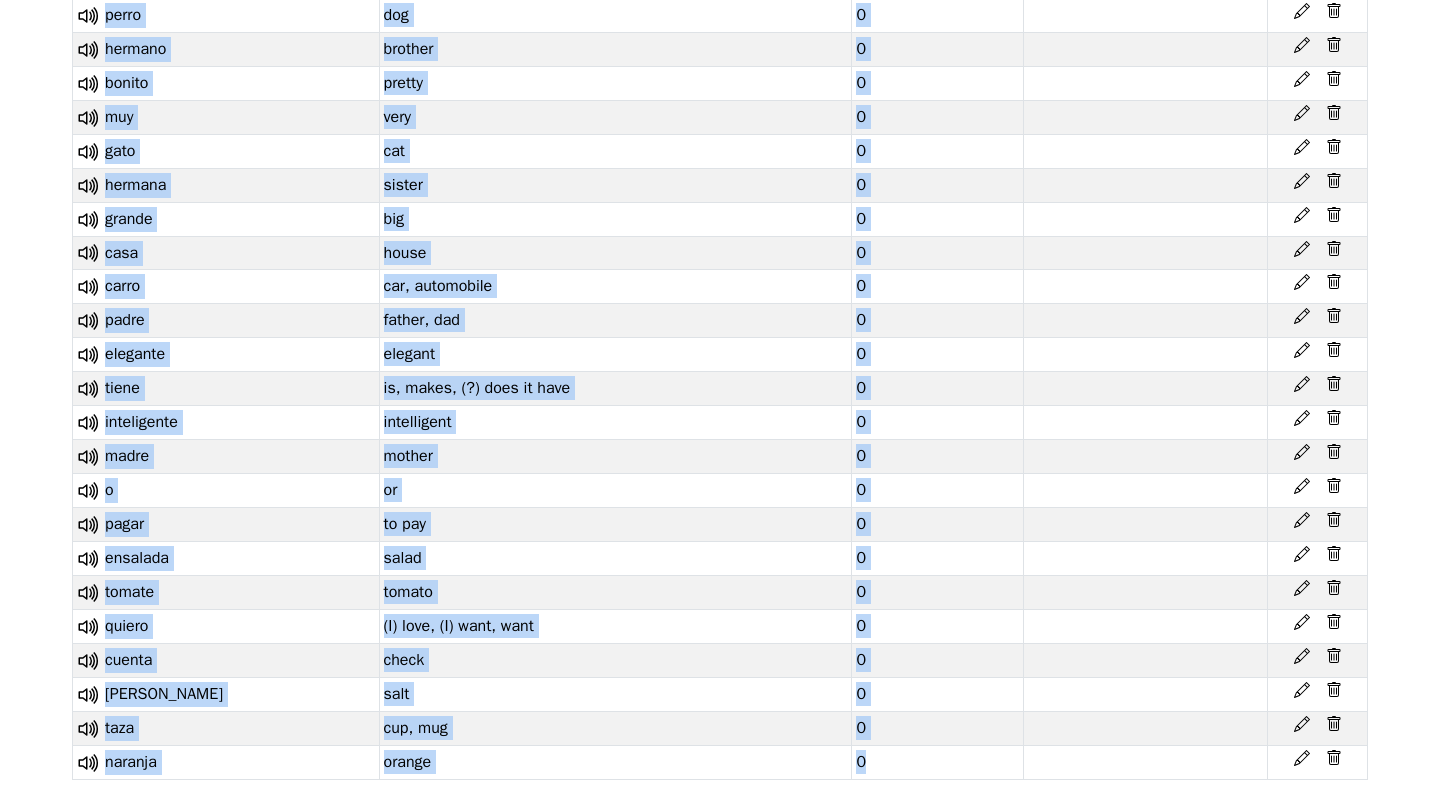 click 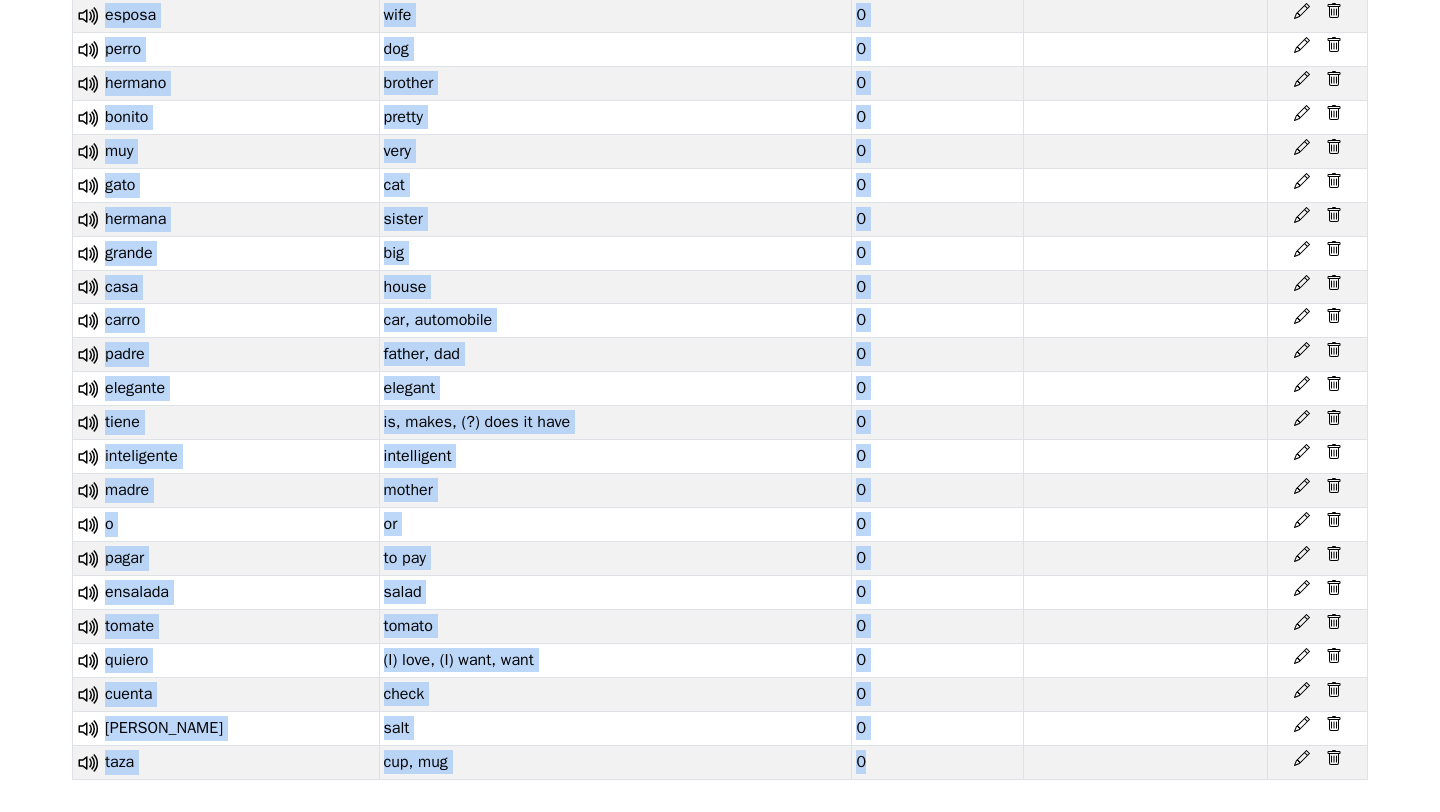 click 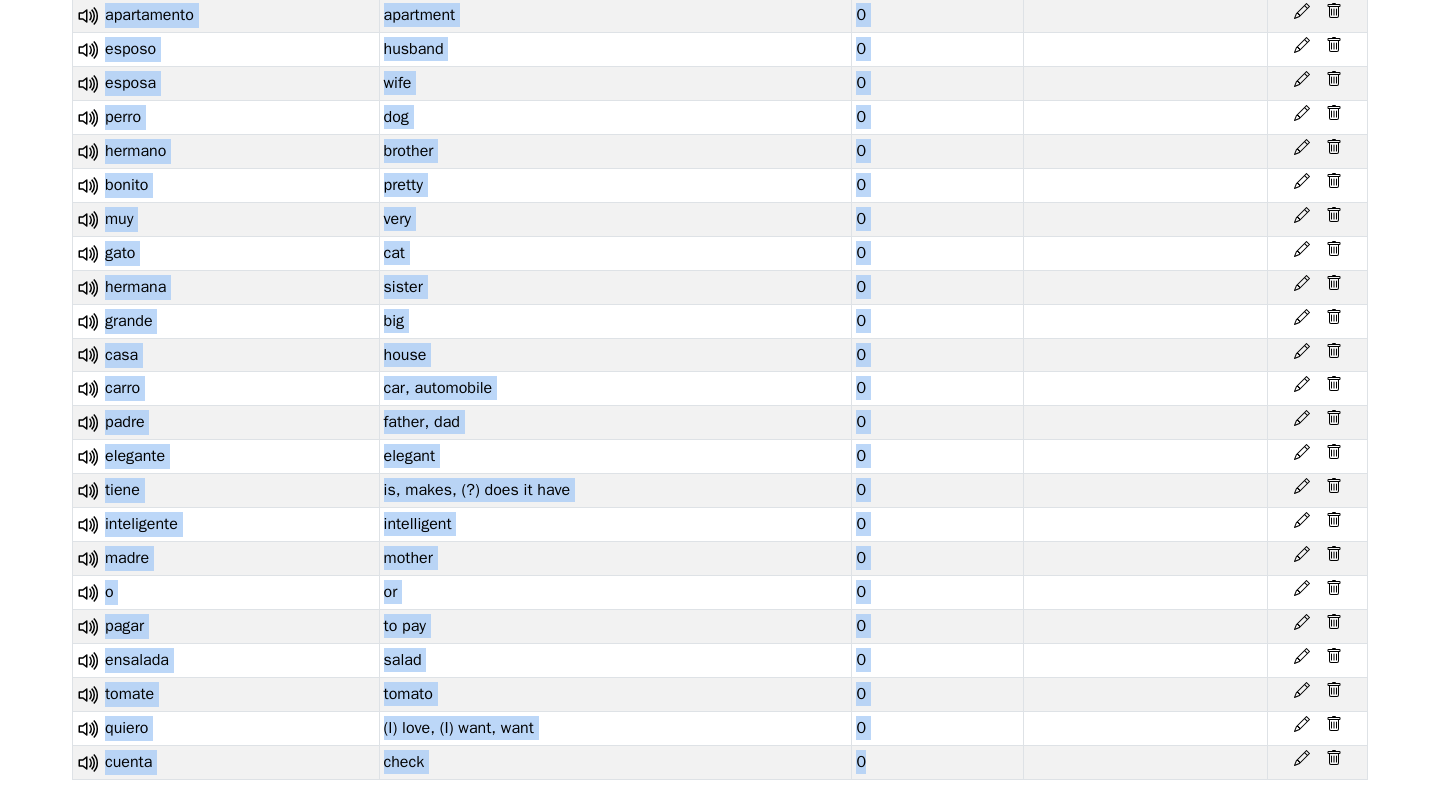 click 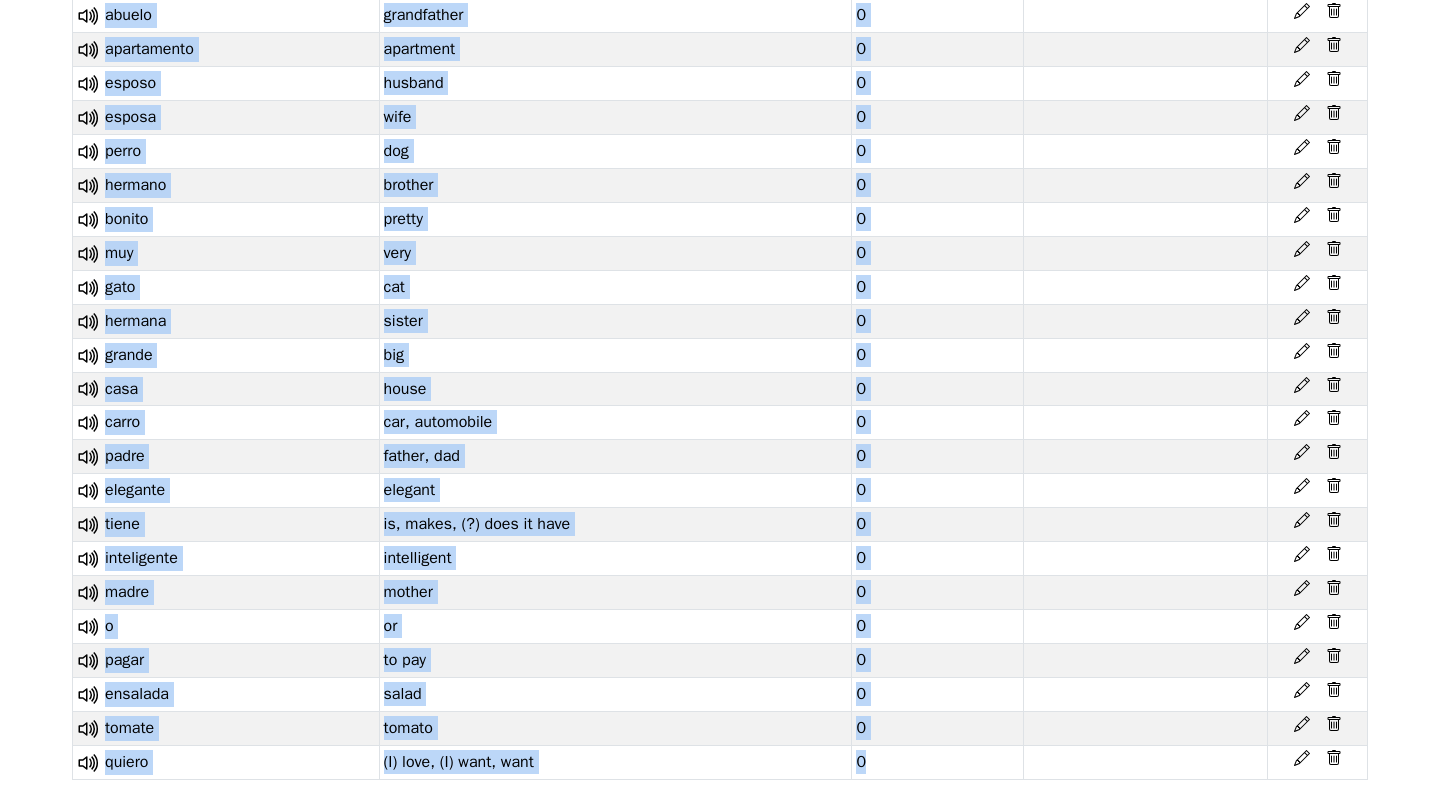 click 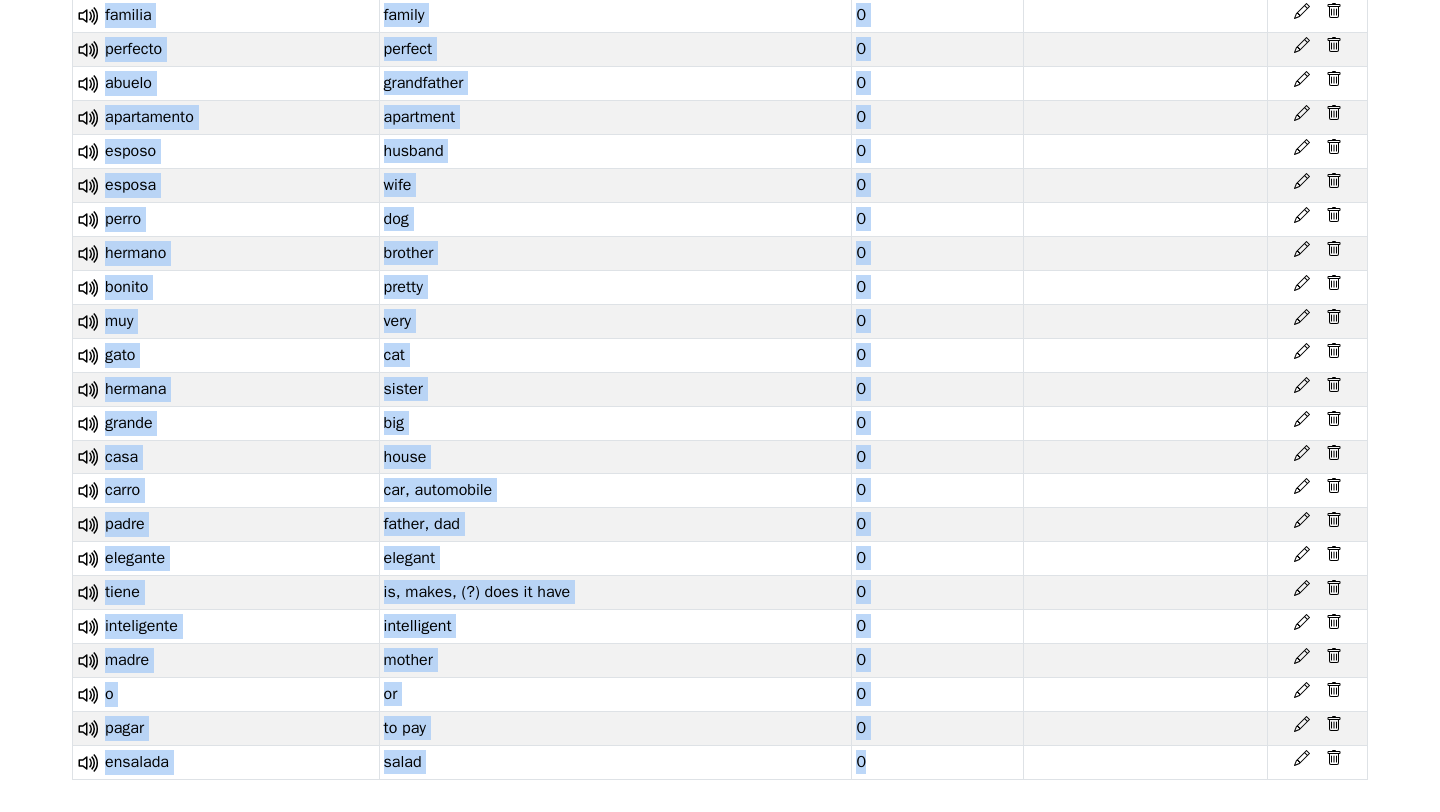 click 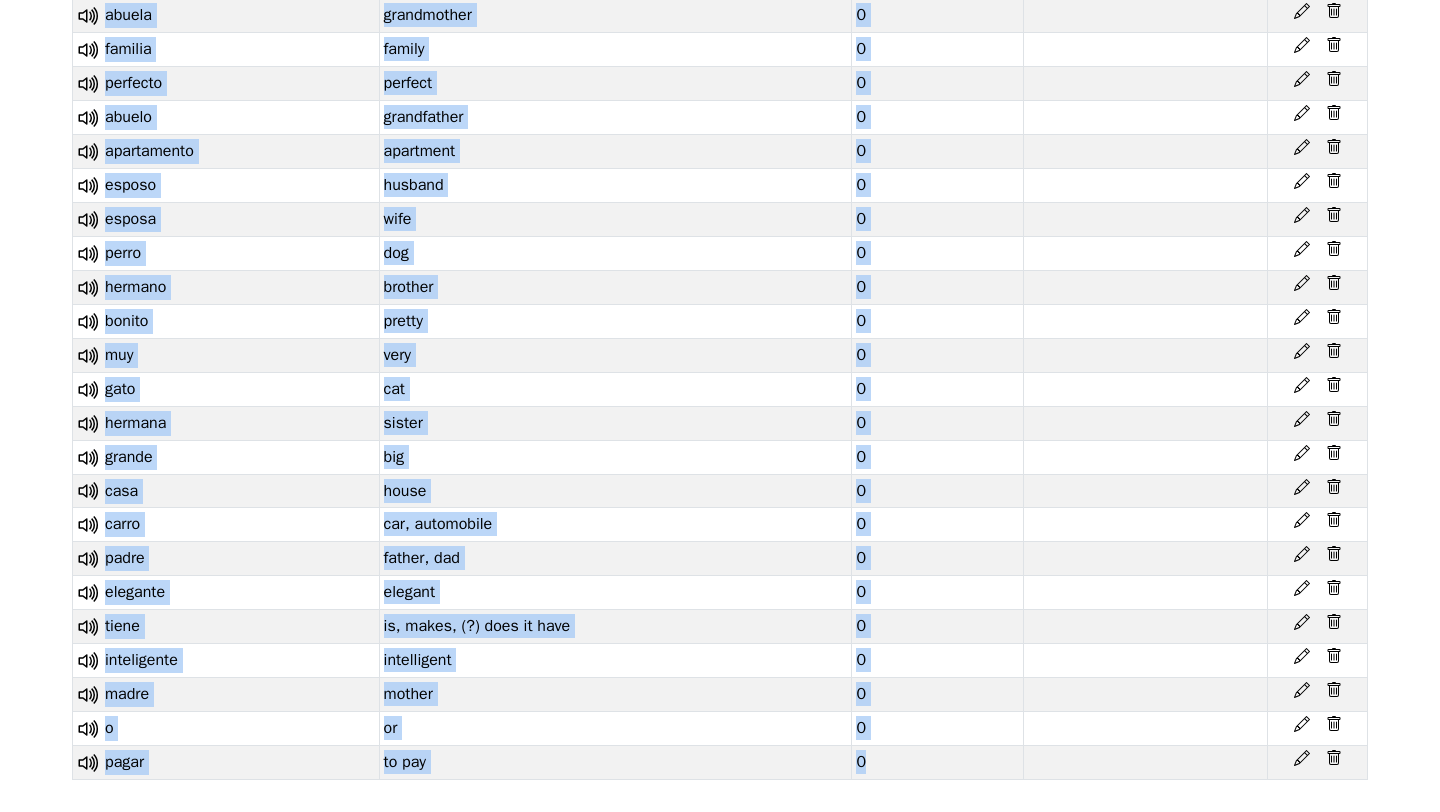 click 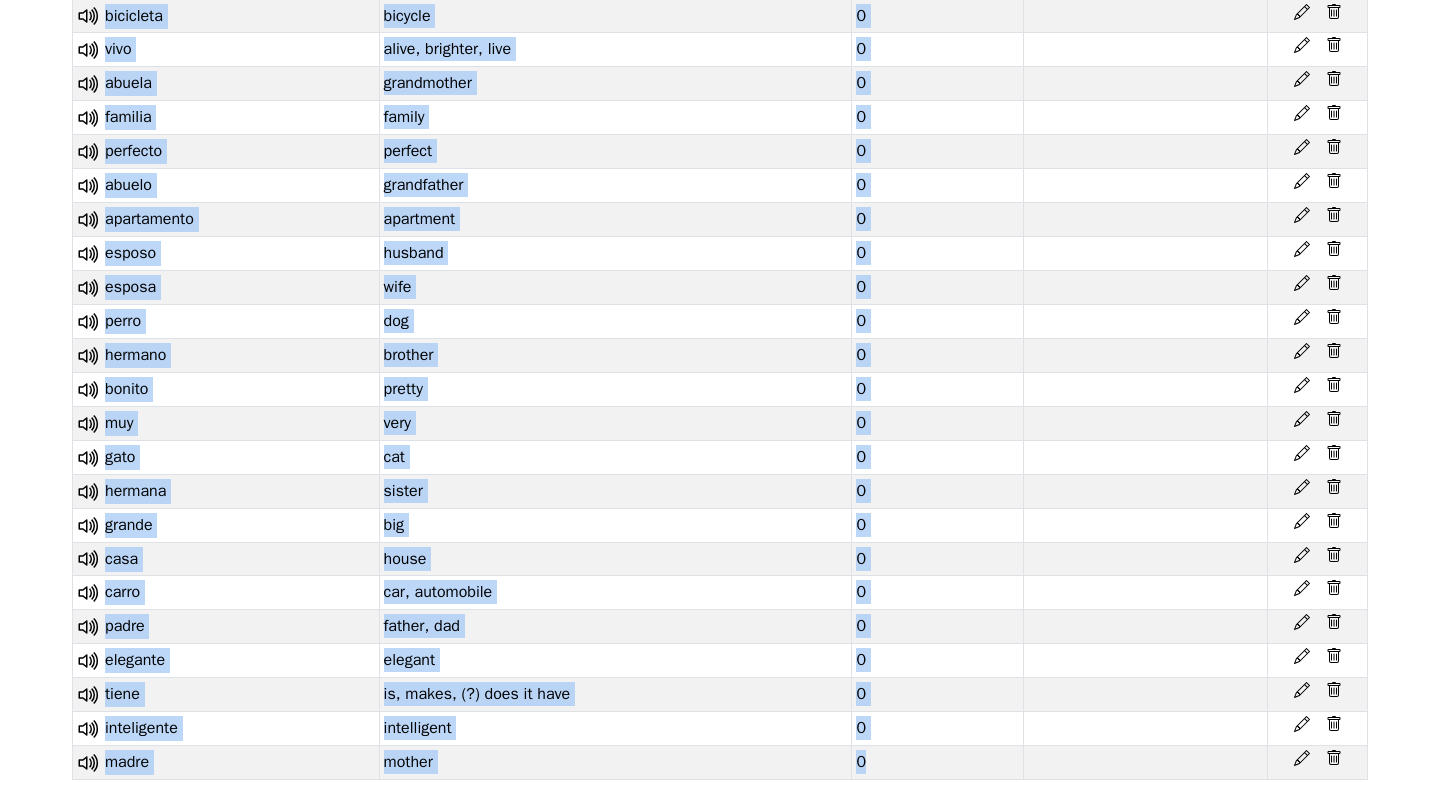 click 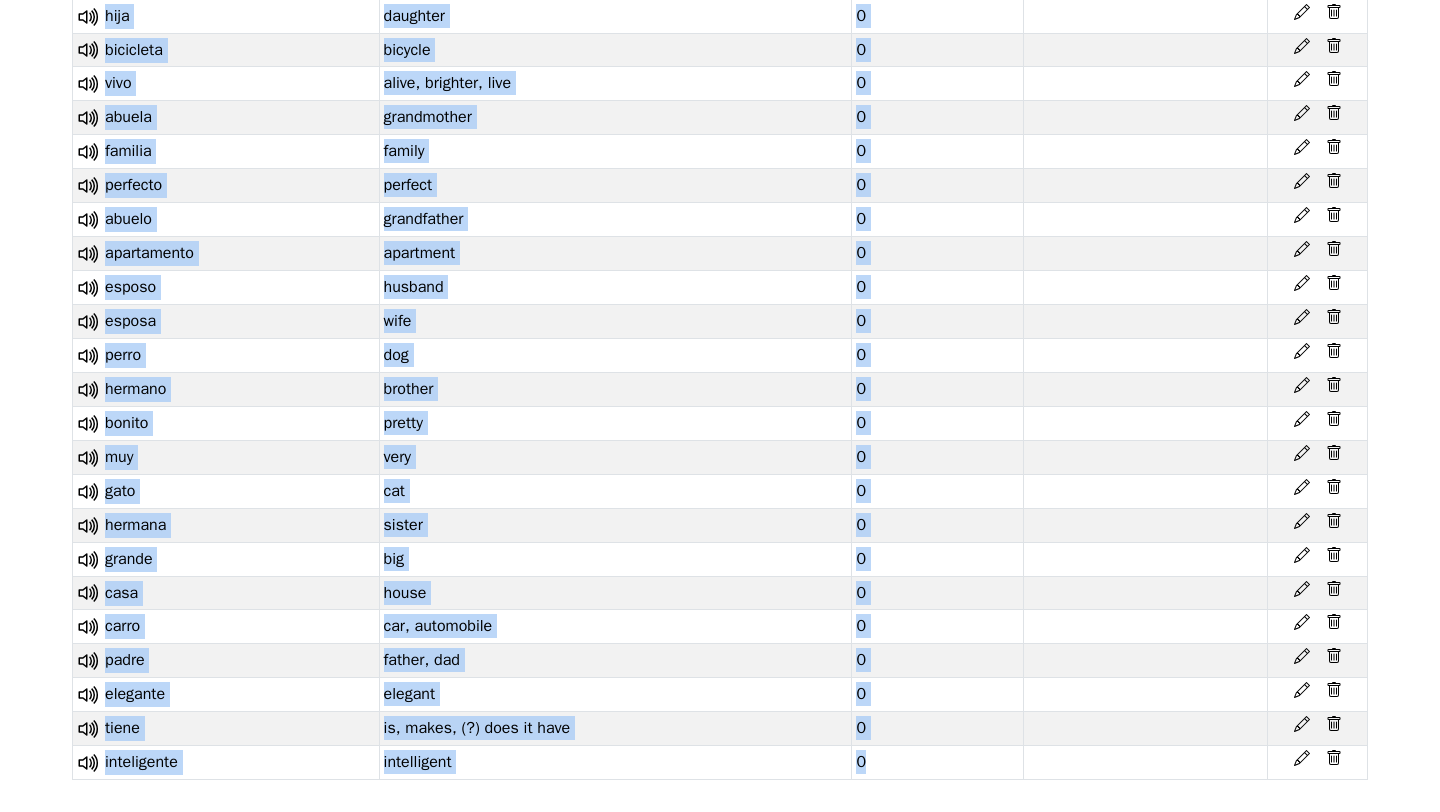 click 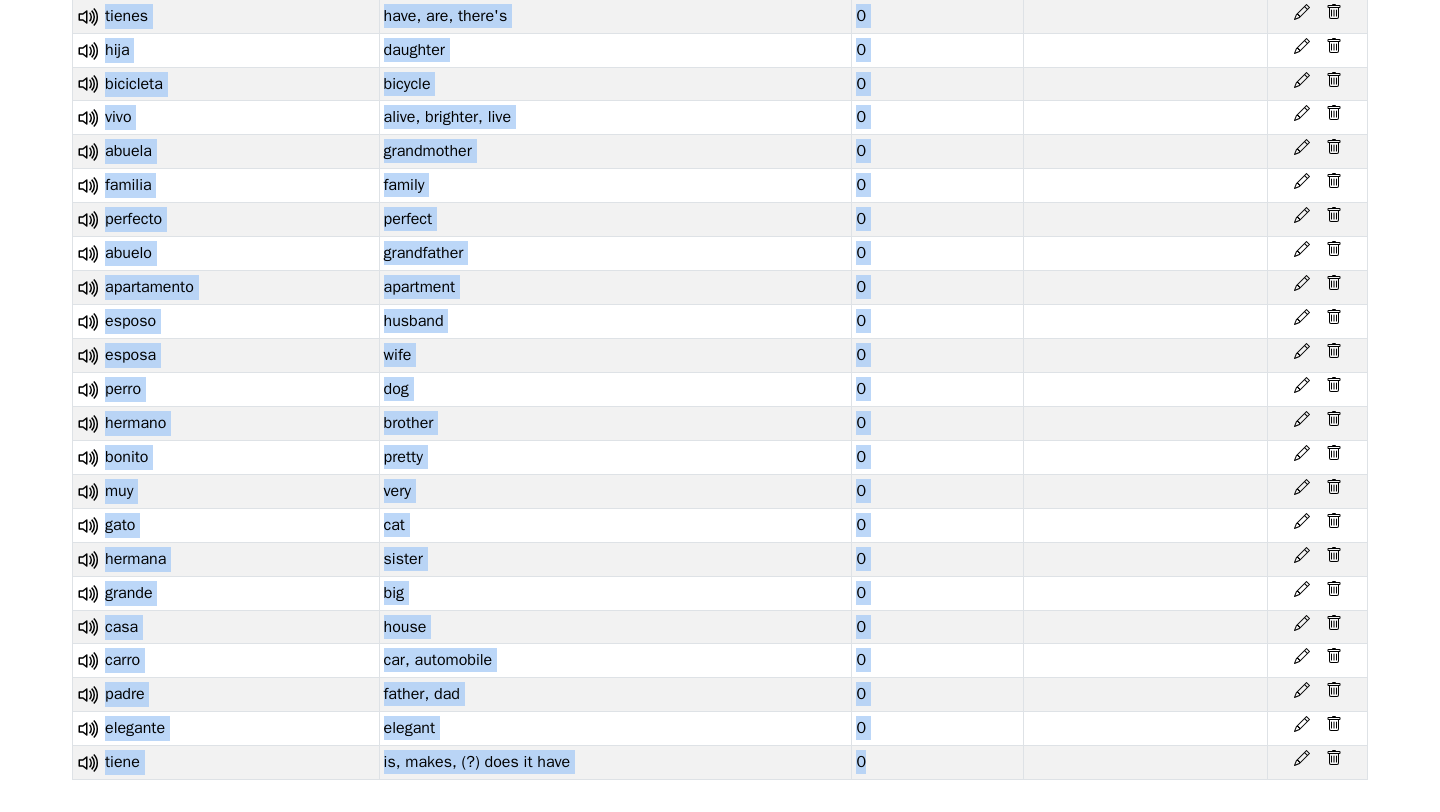 click 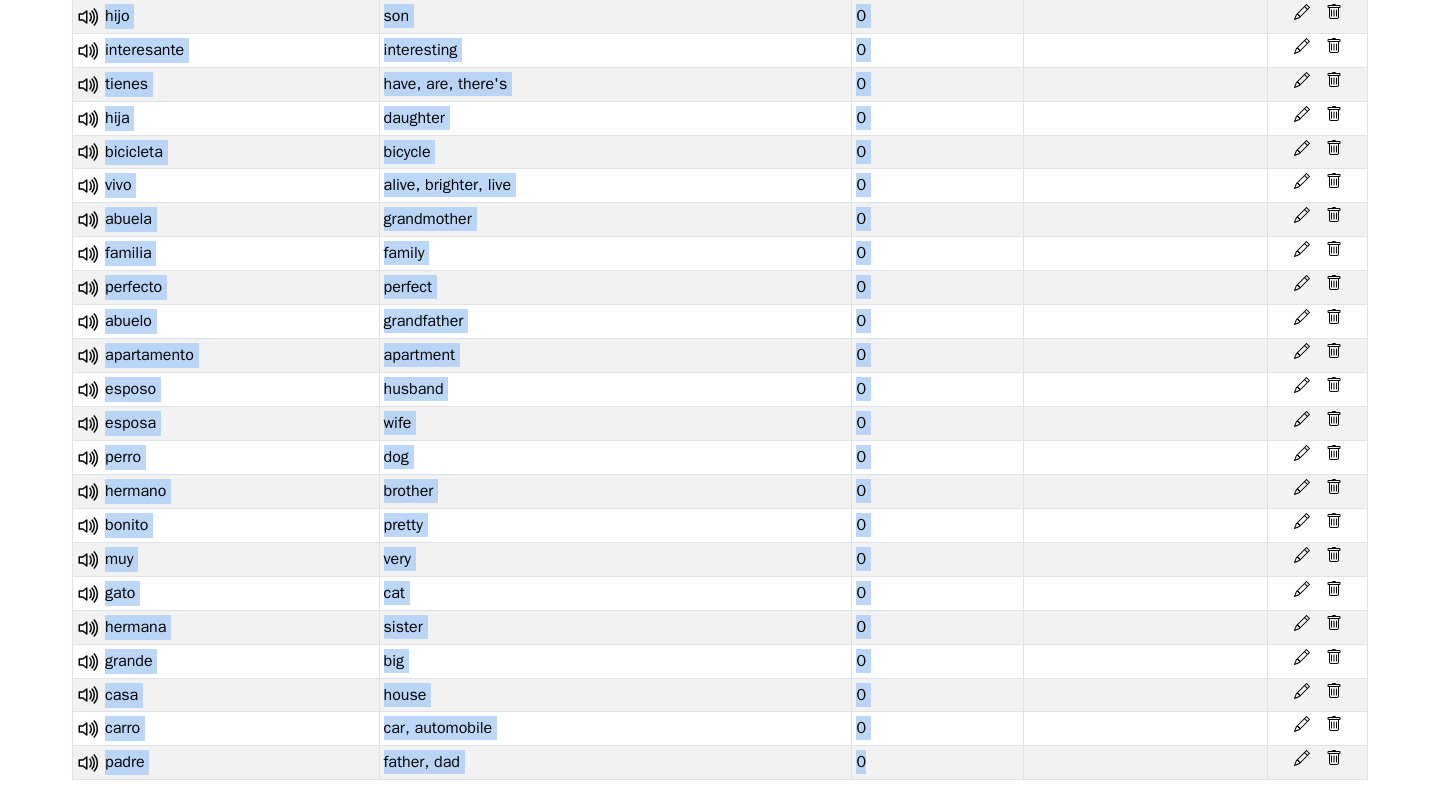 click 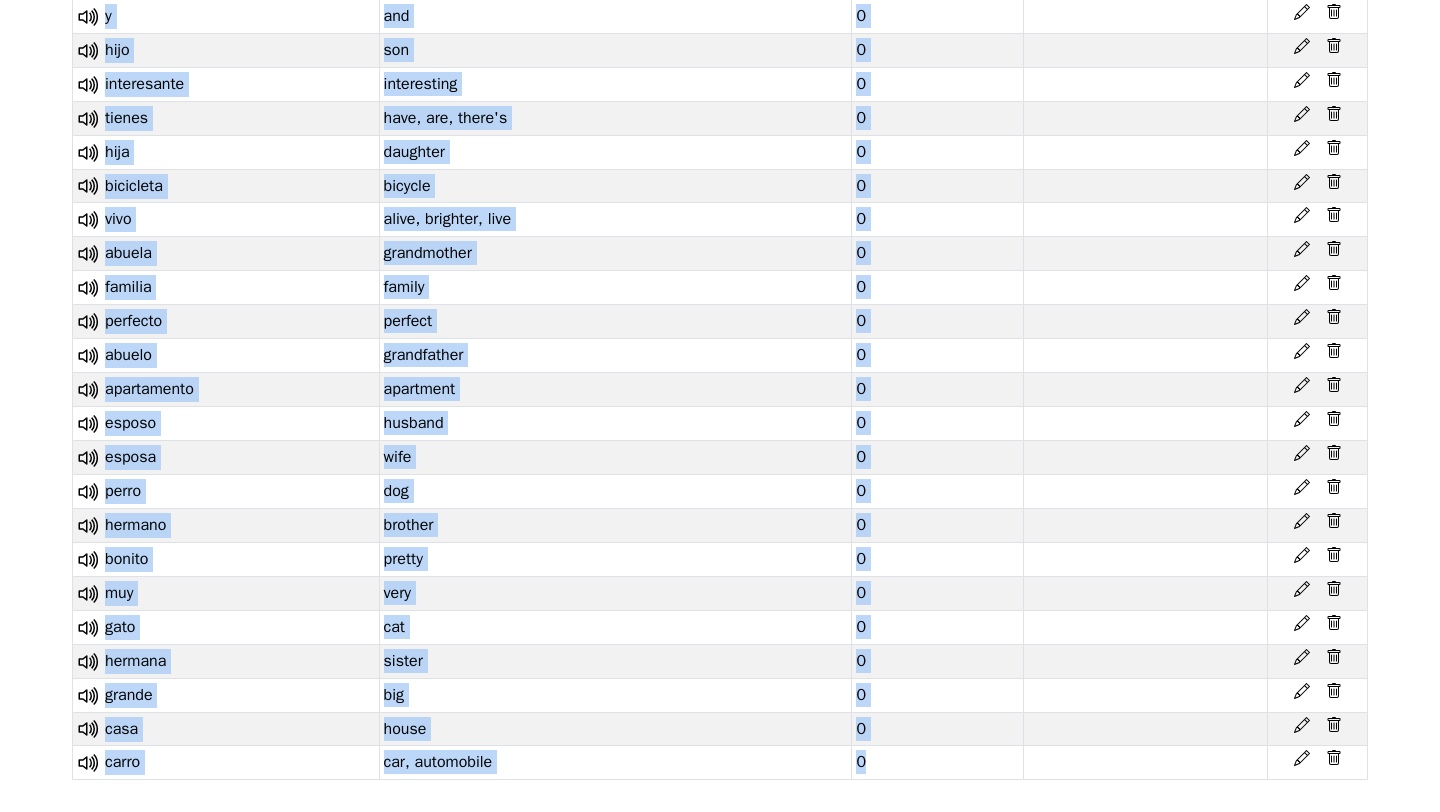 click 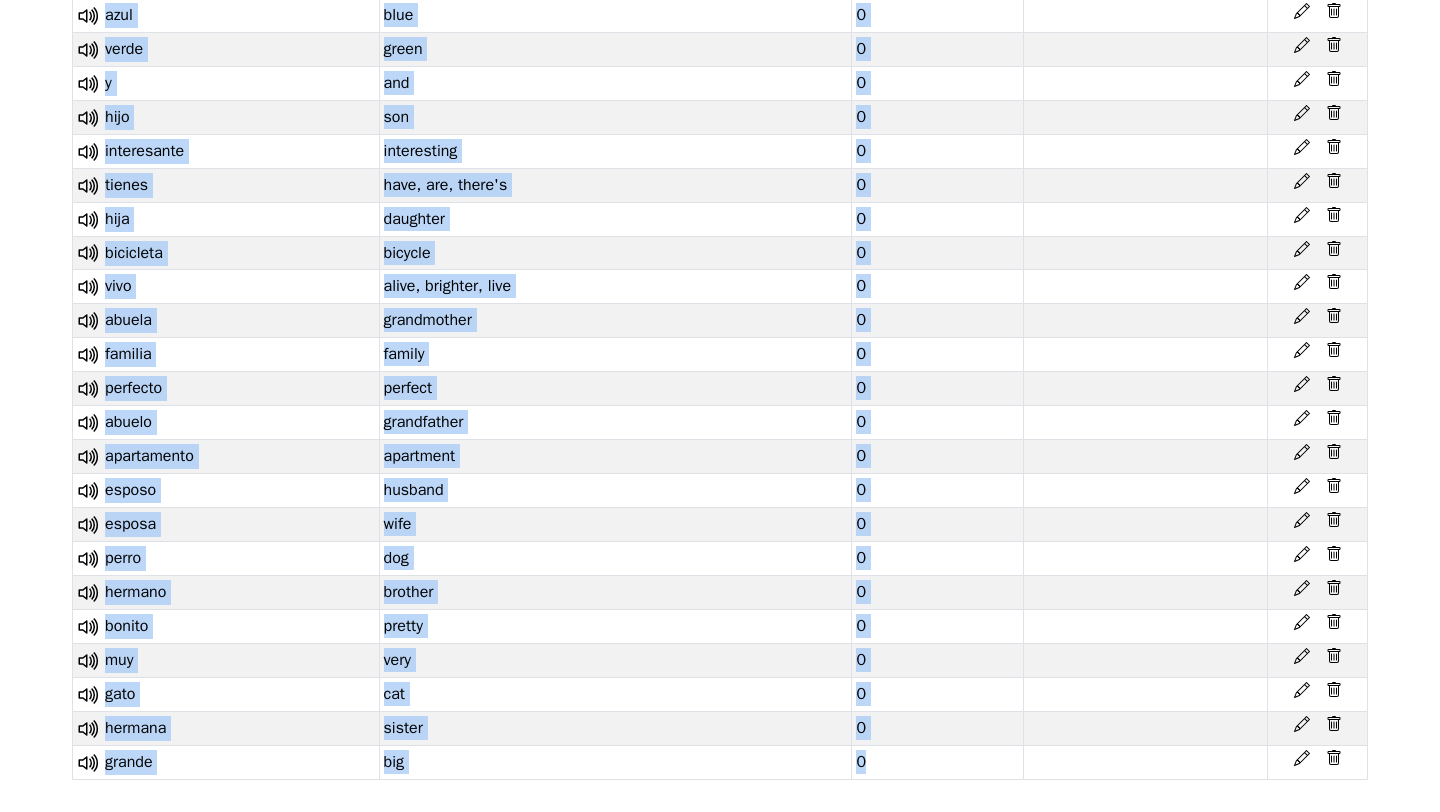 click 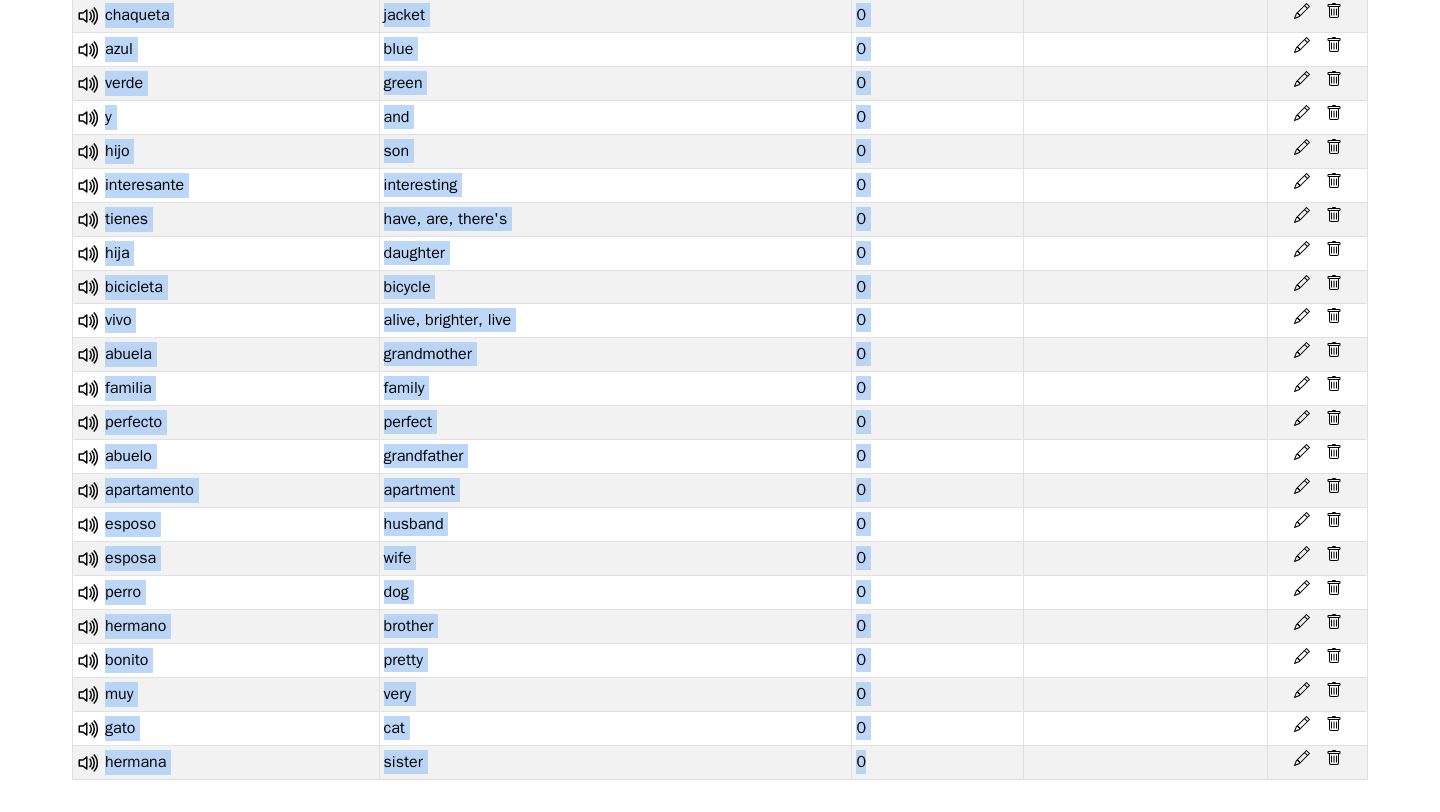 click 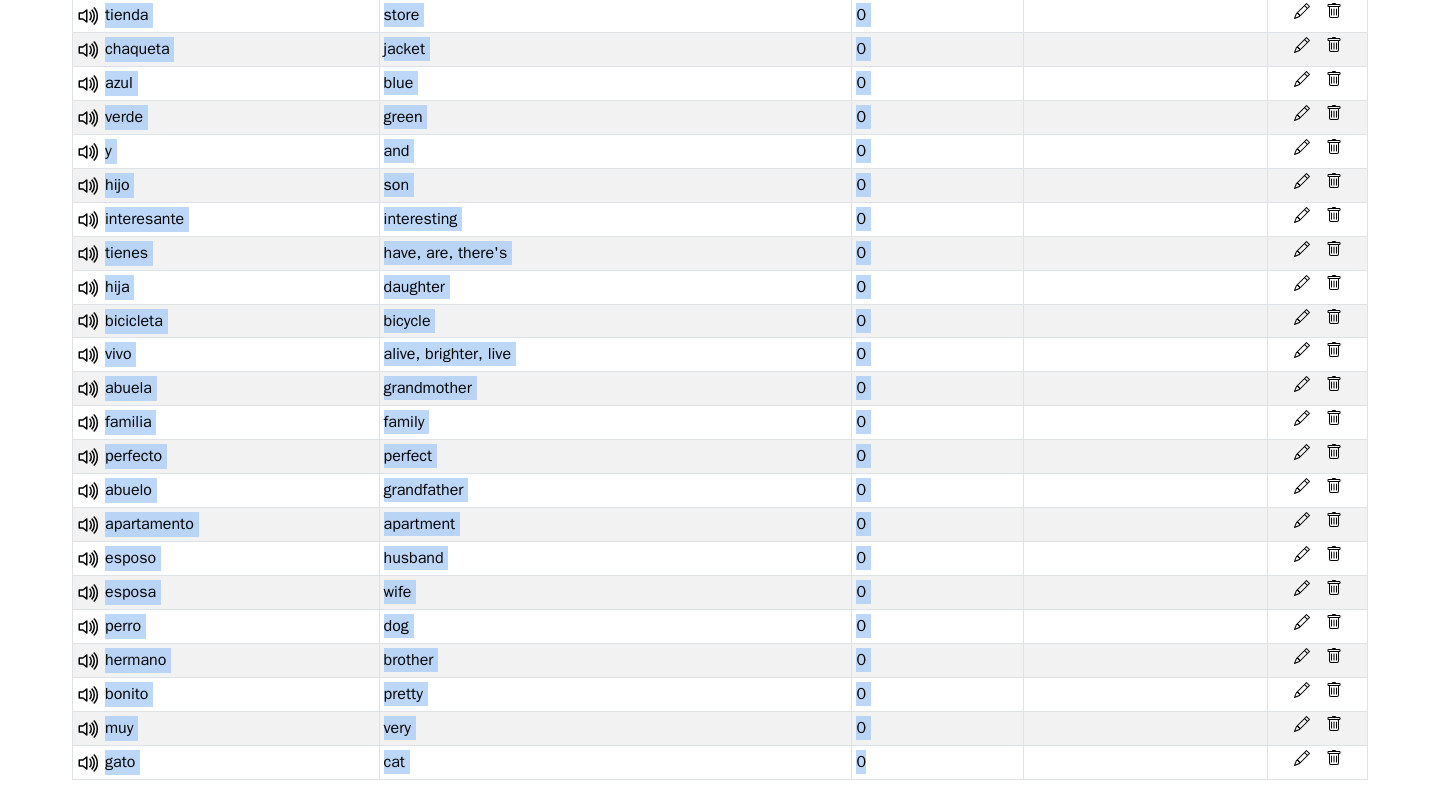 click 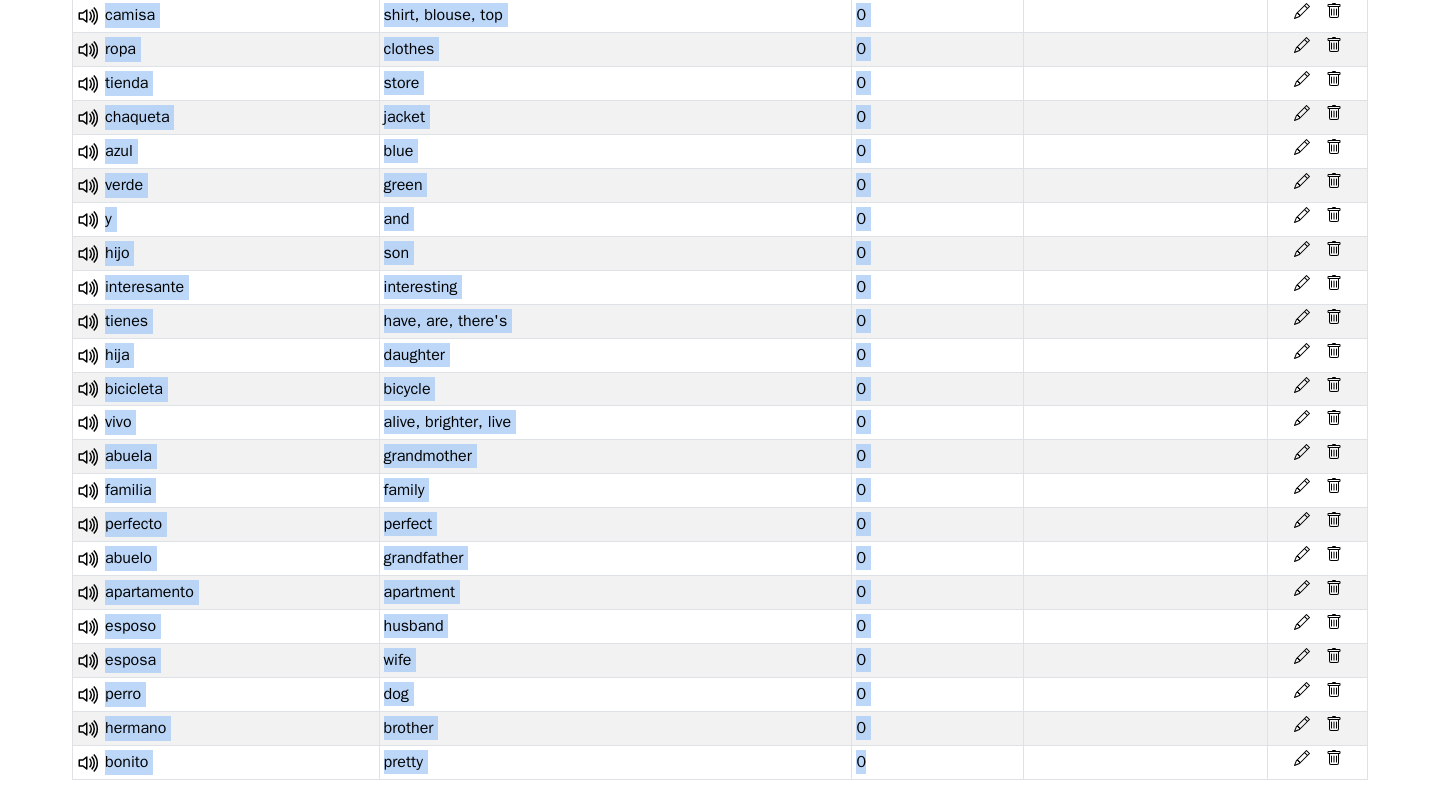 click 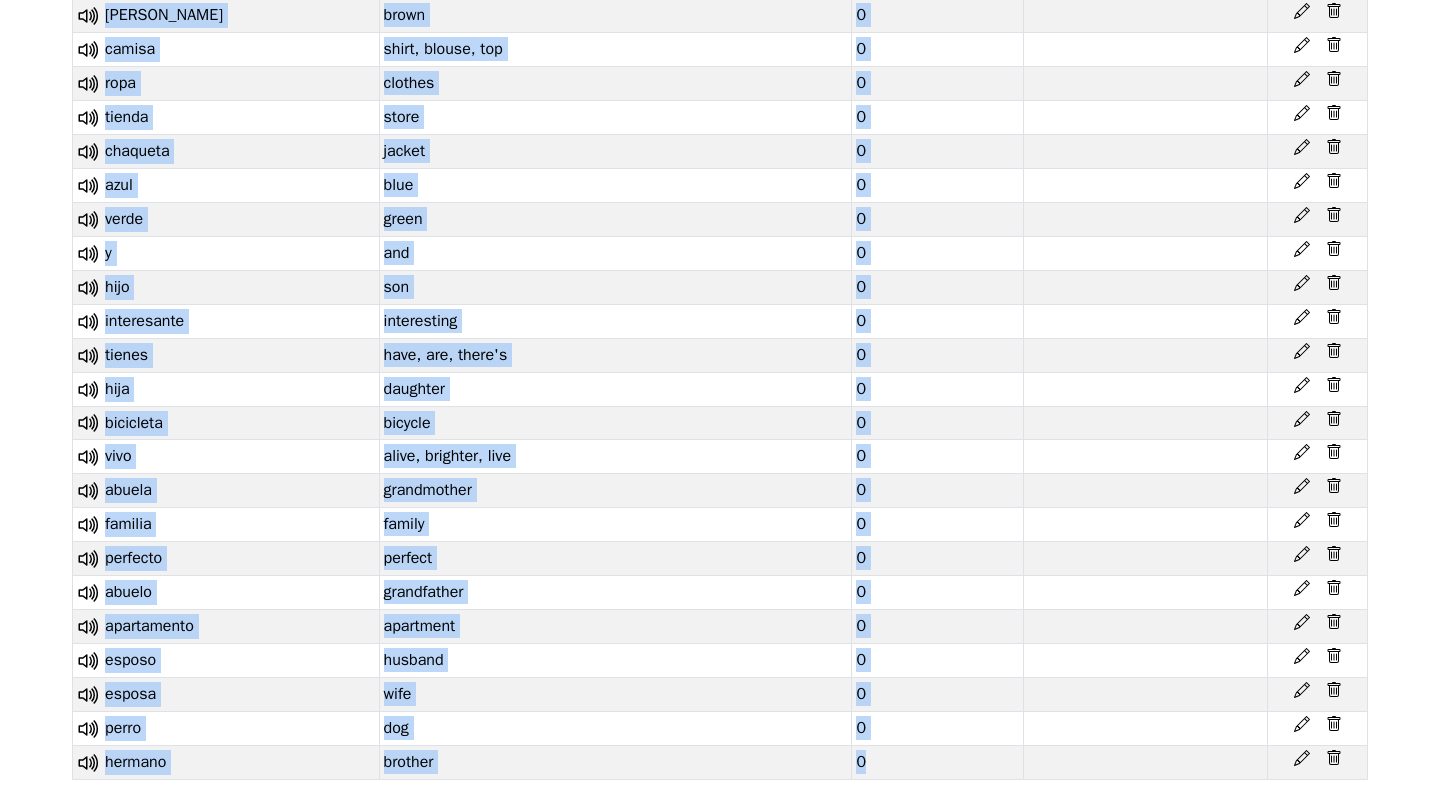 click 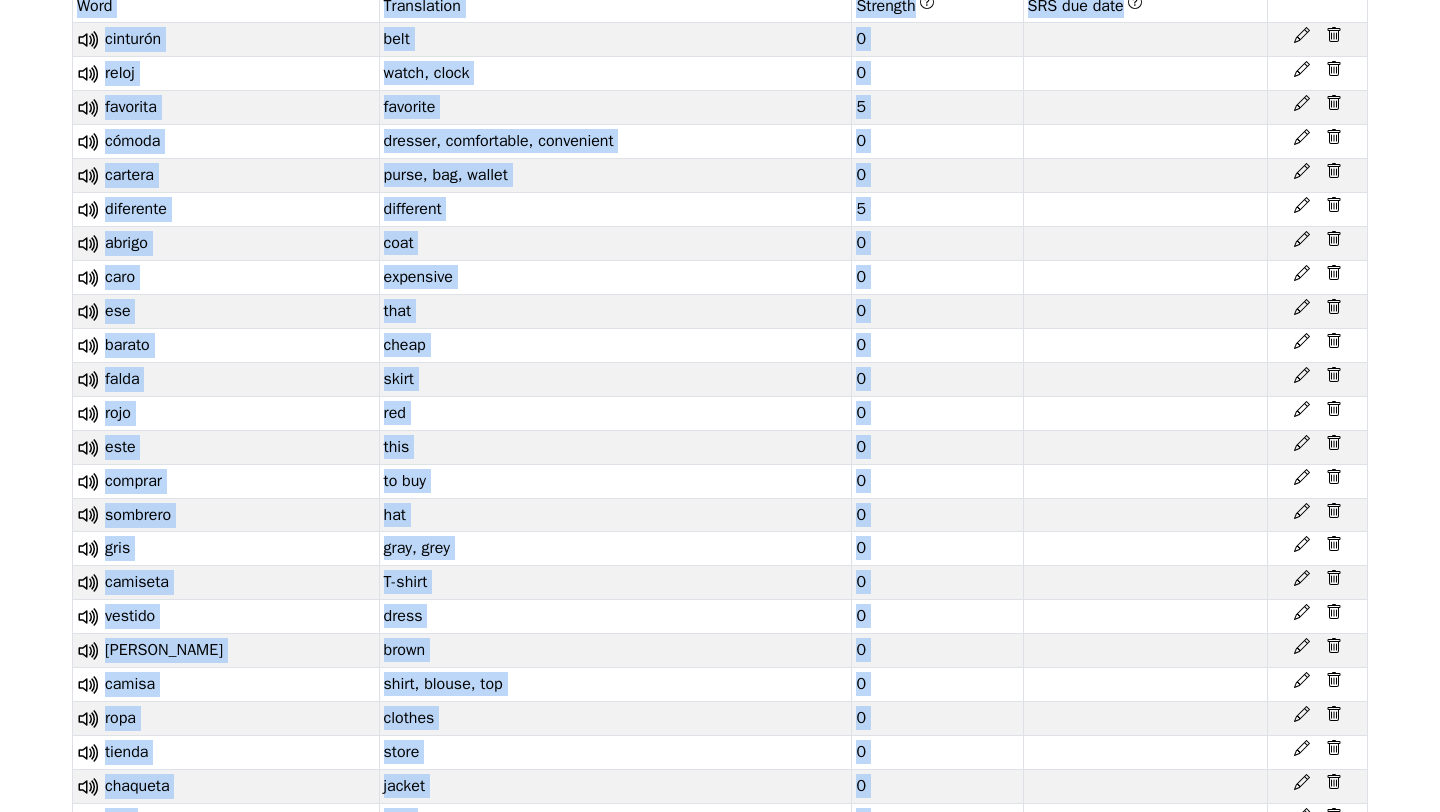 scroll, scrollTop: 0, scrollLeft: 0, axis: both 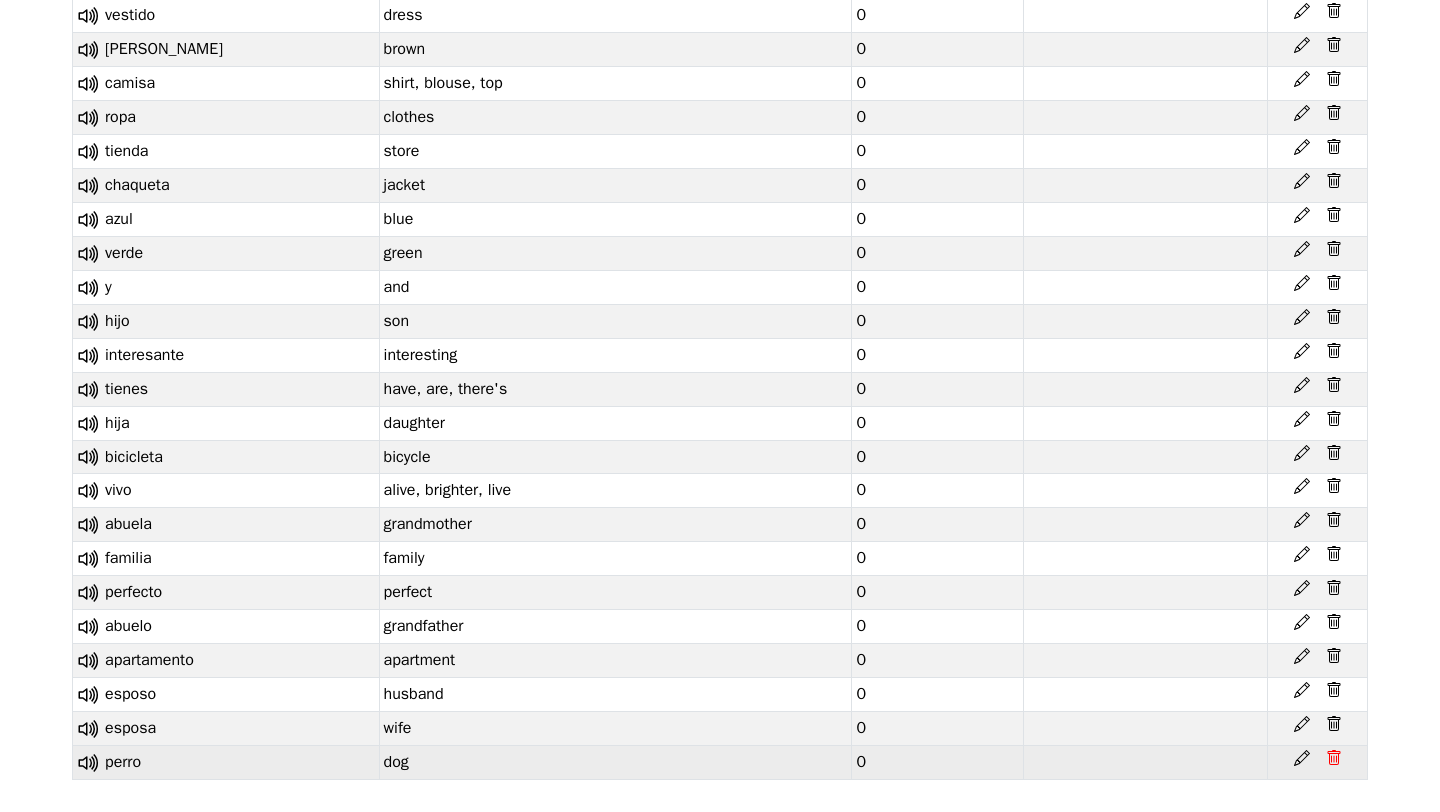 click 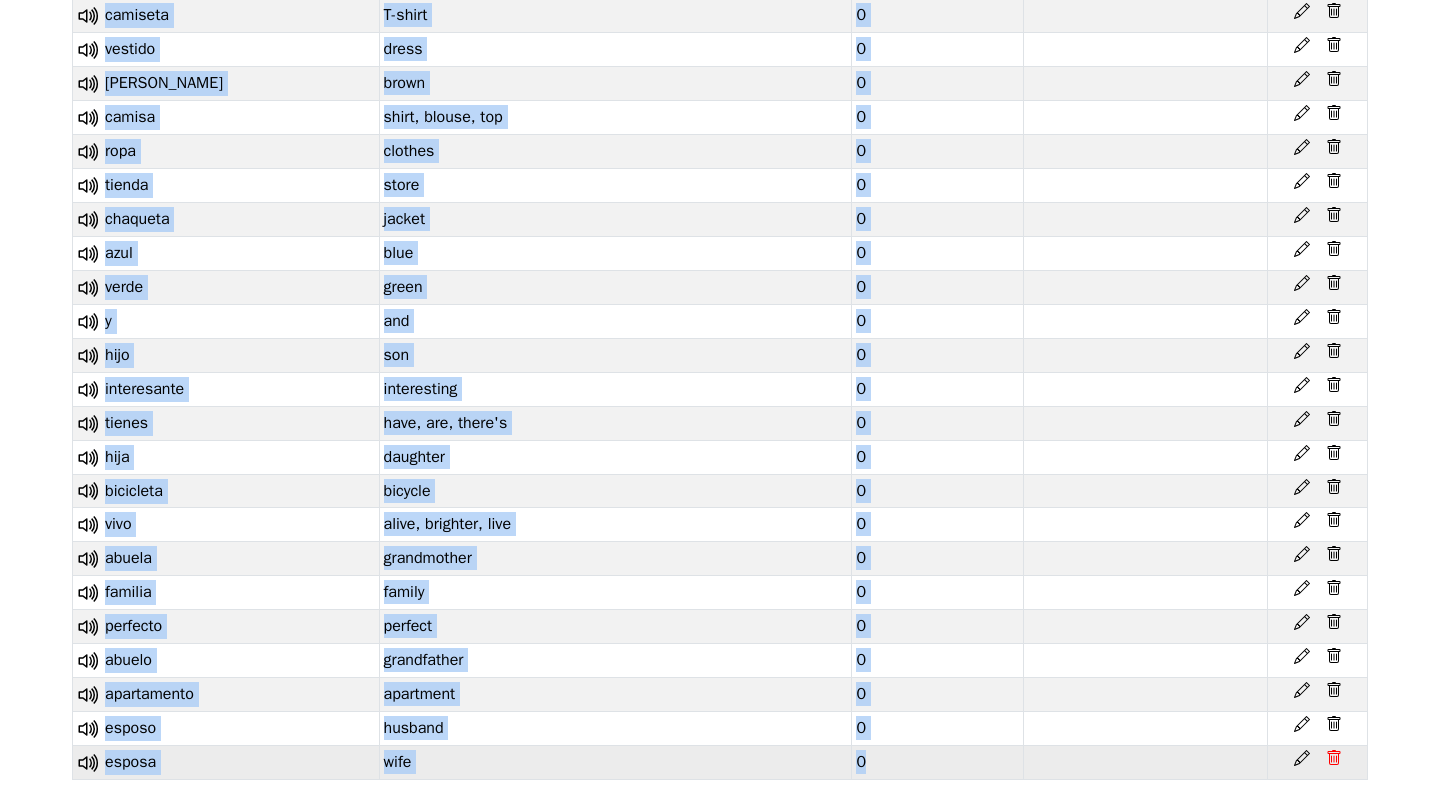 click 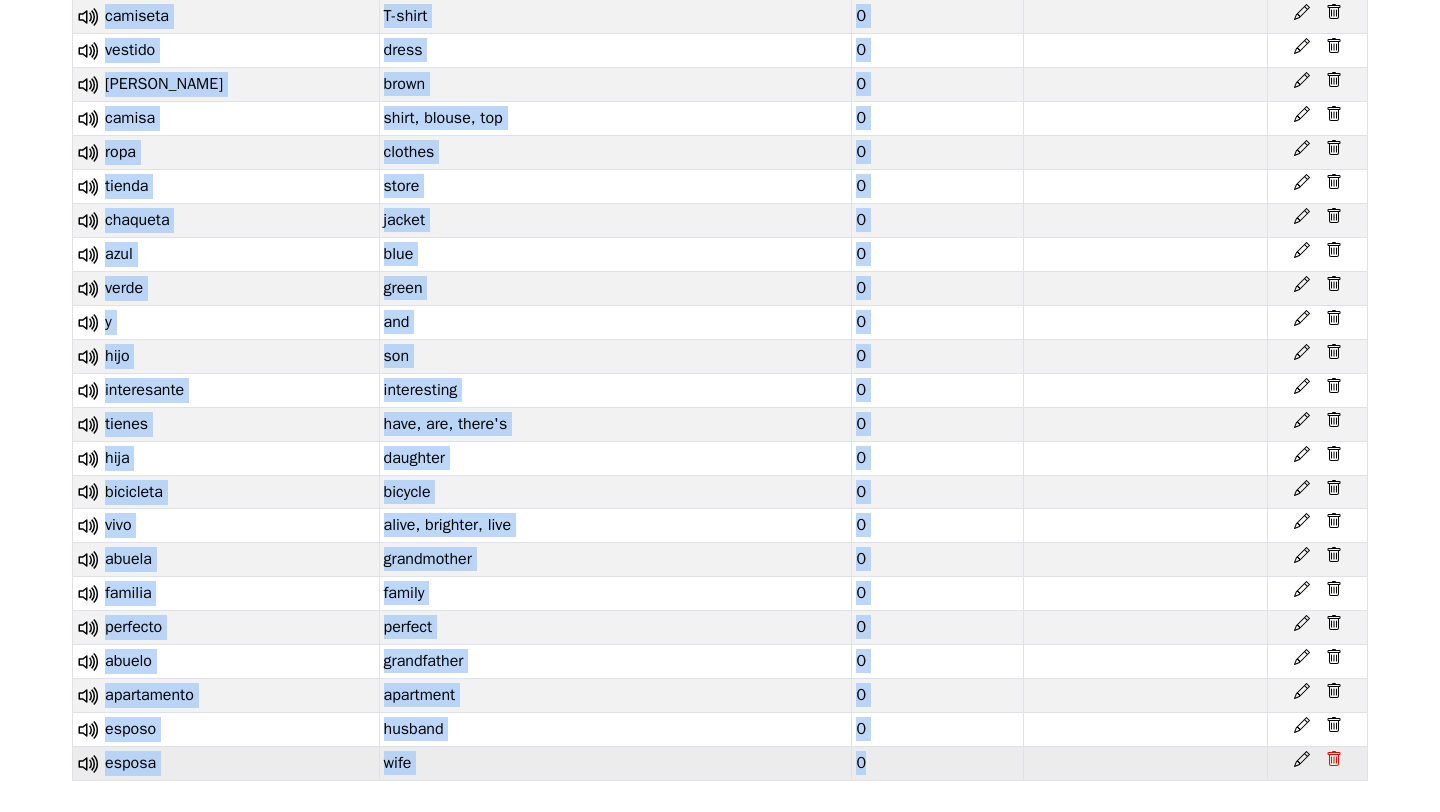 click 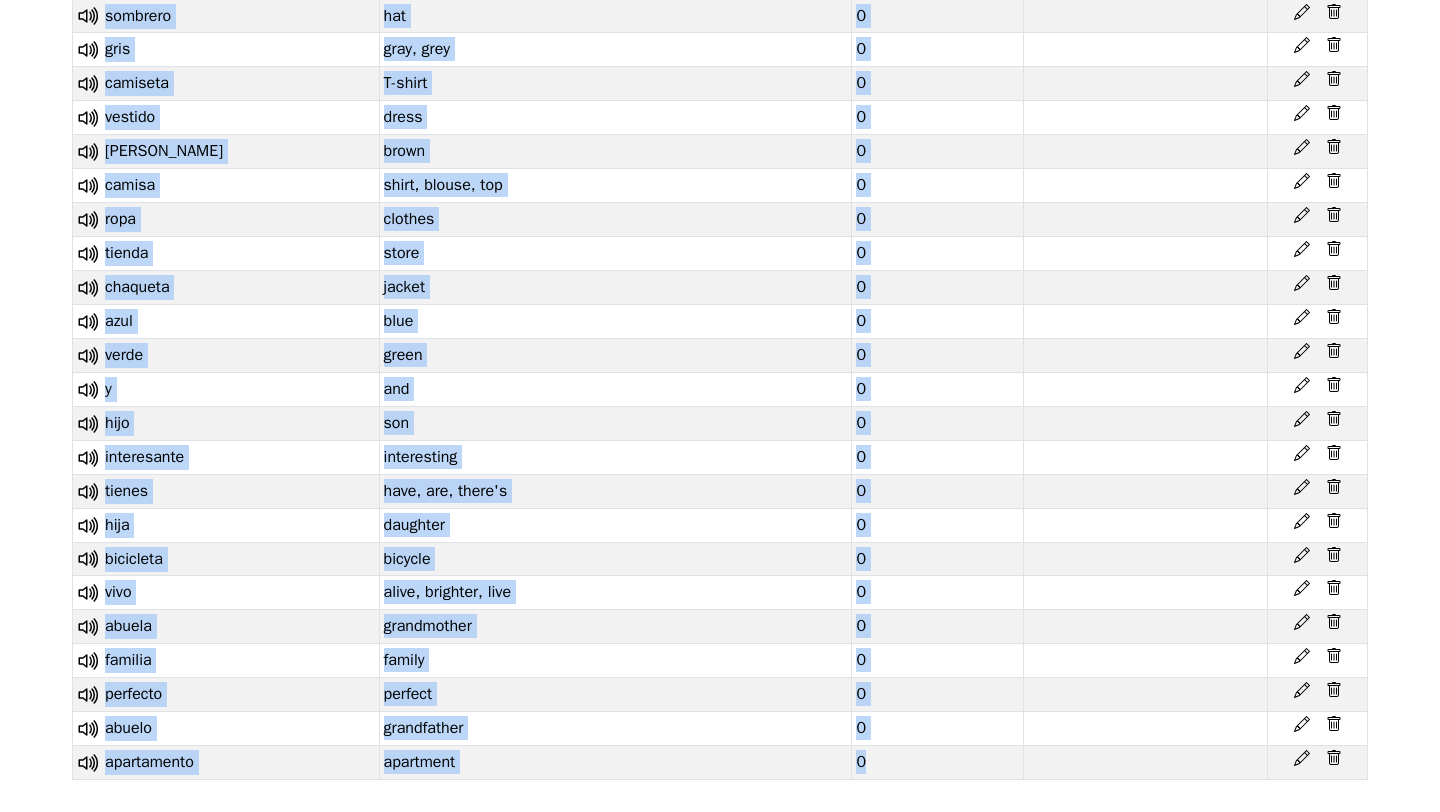 click 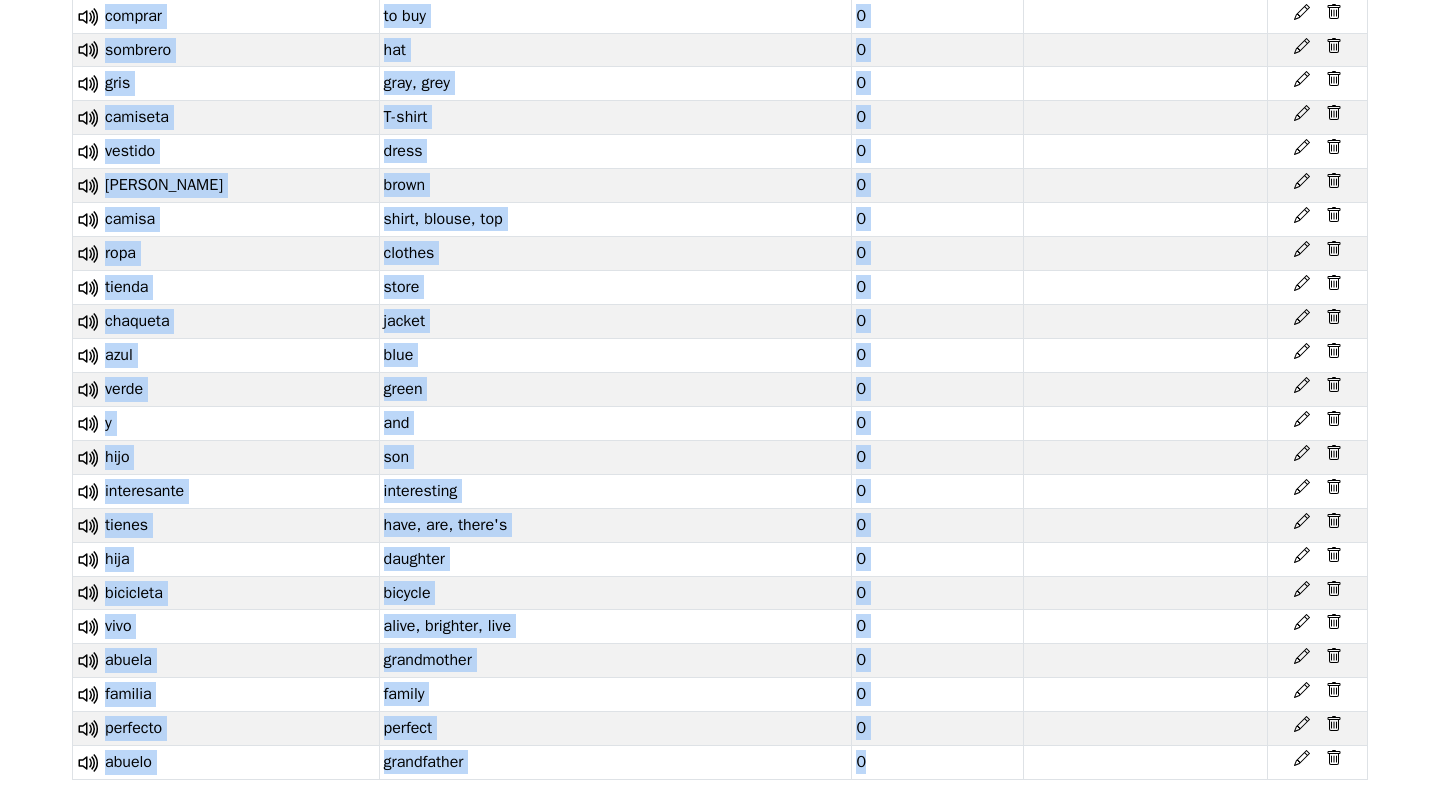 click 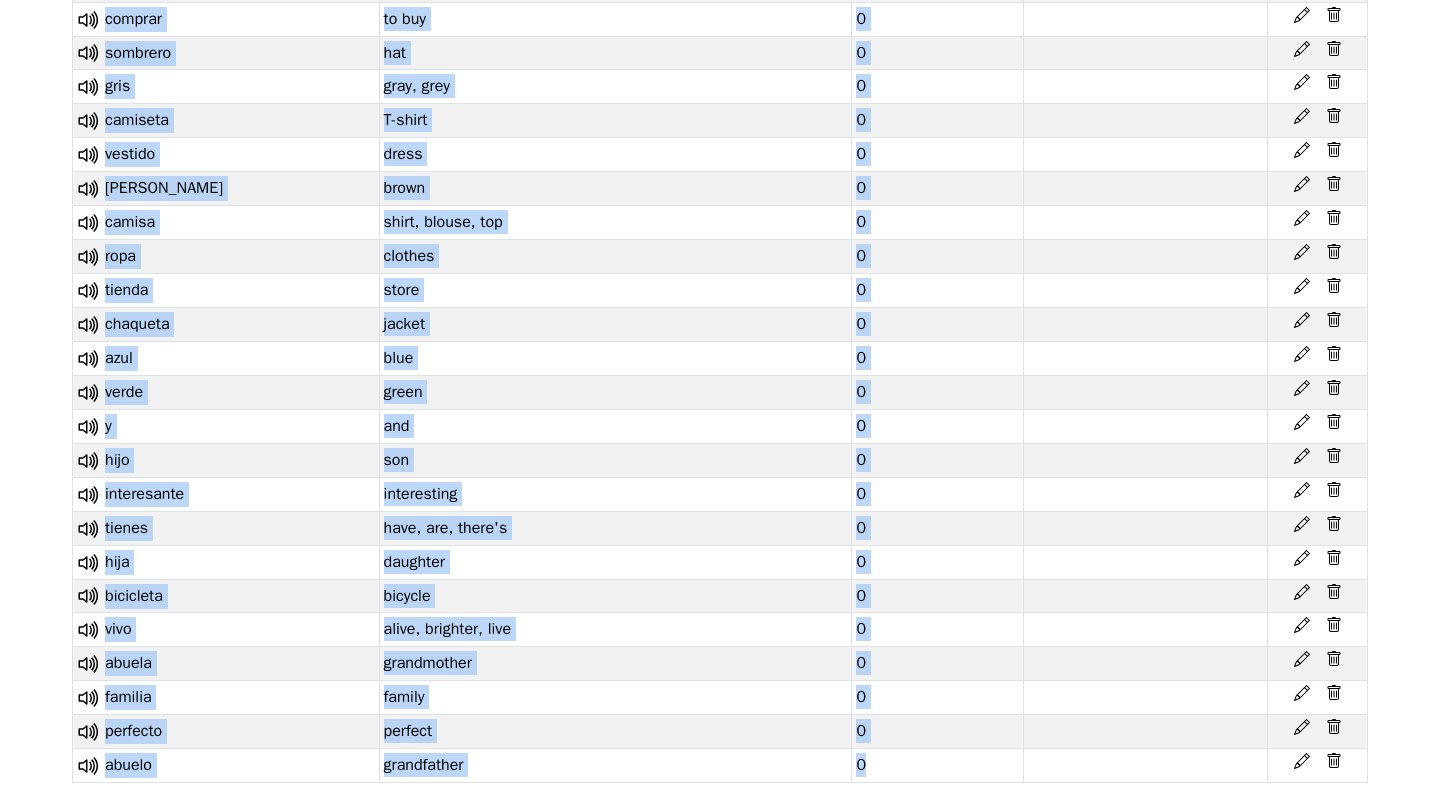 click 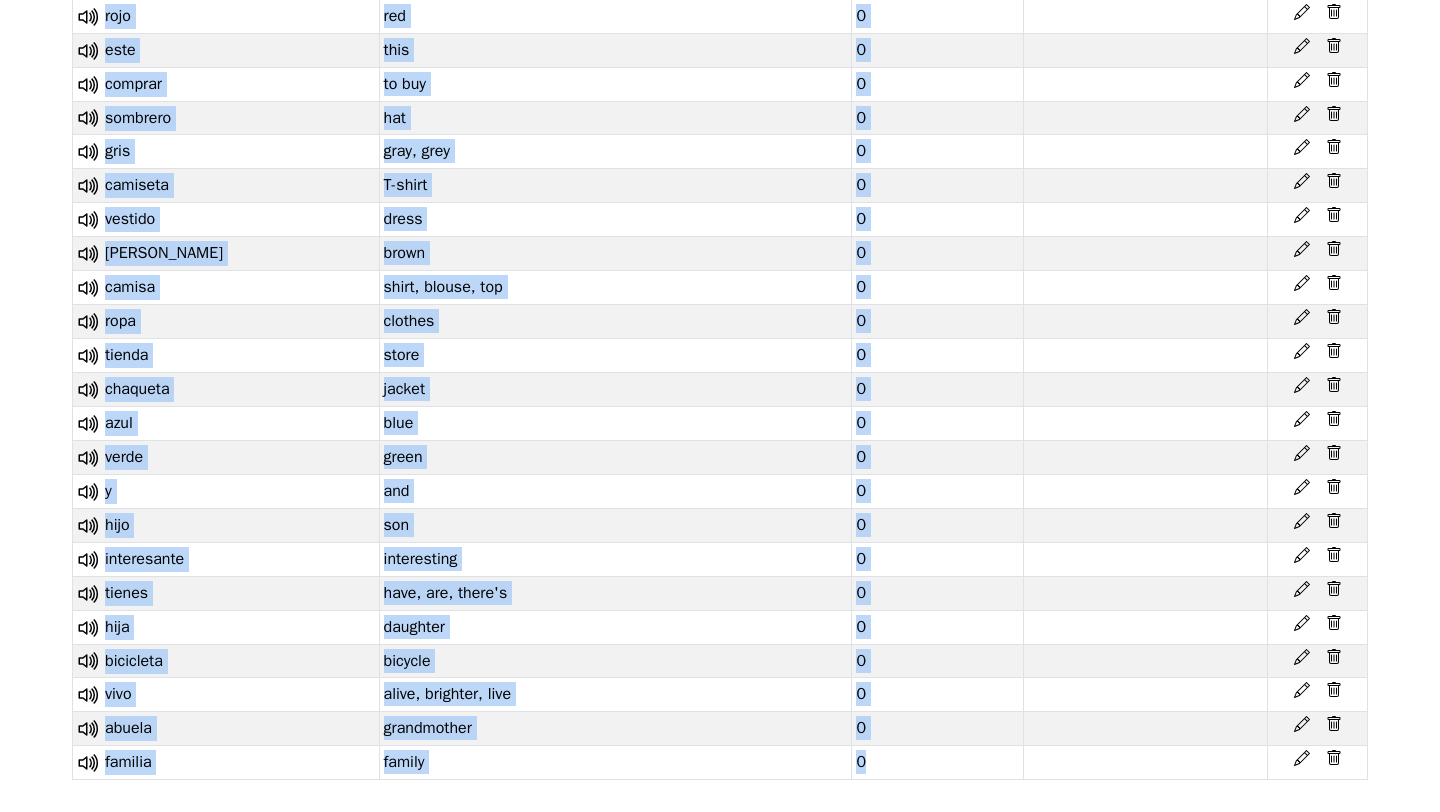 click 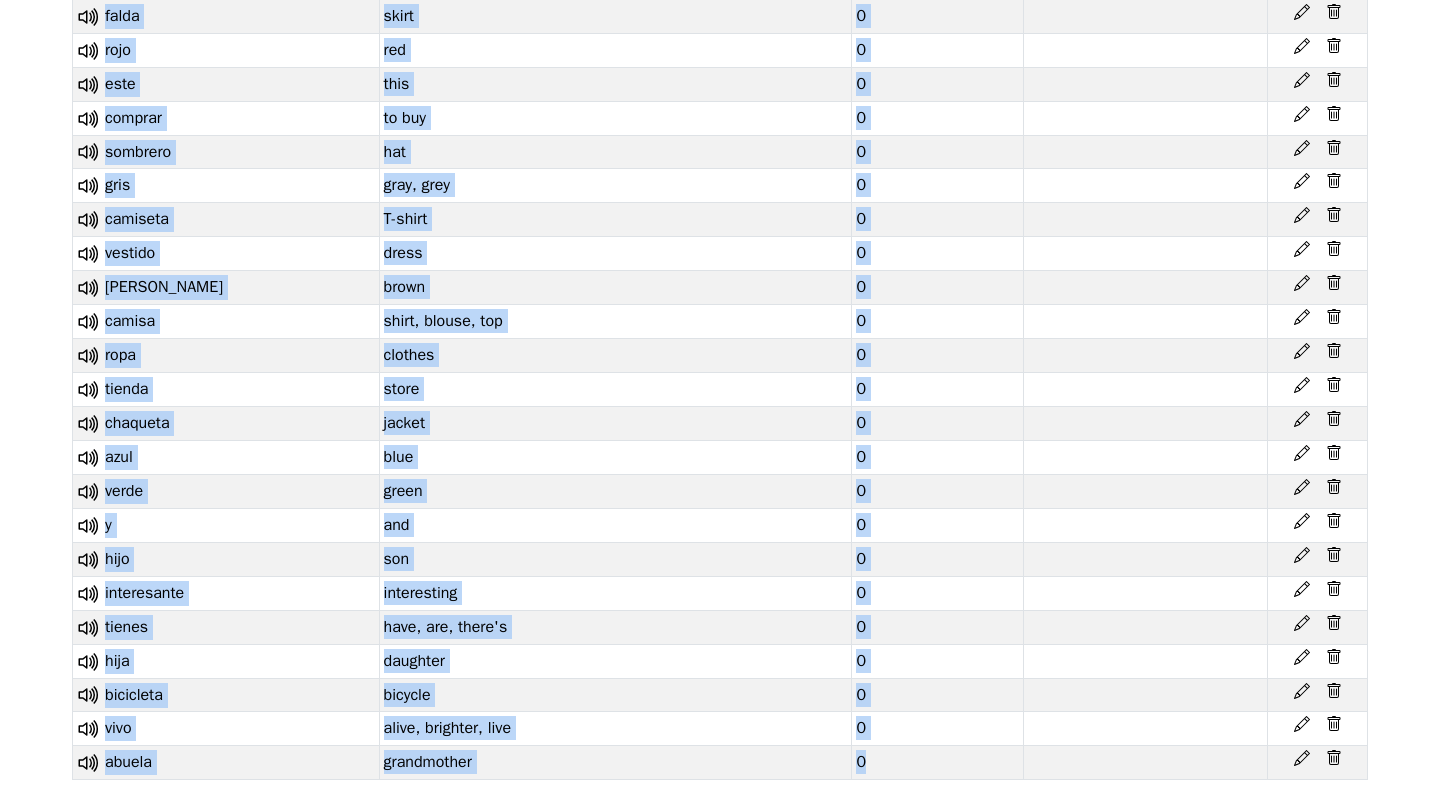 click 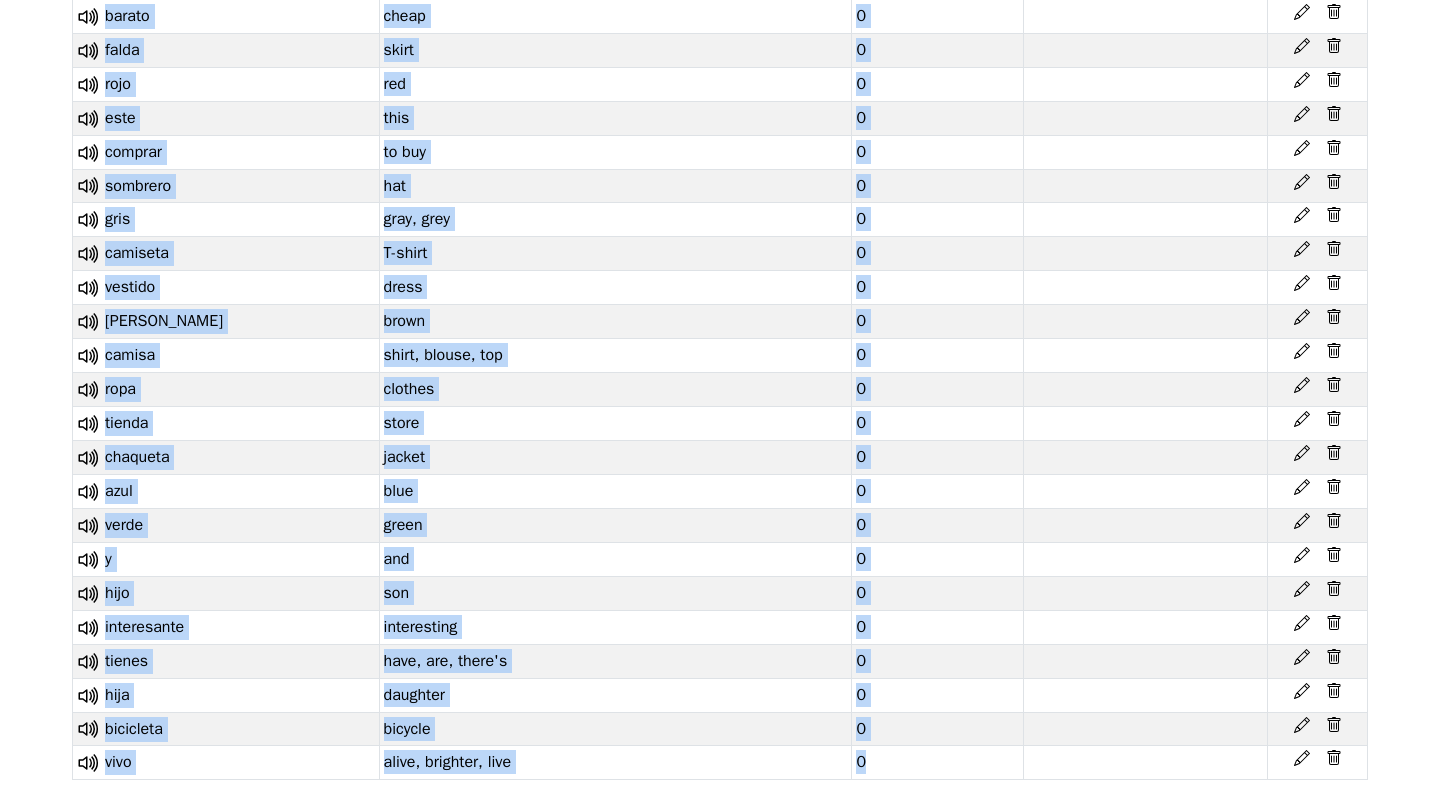 click 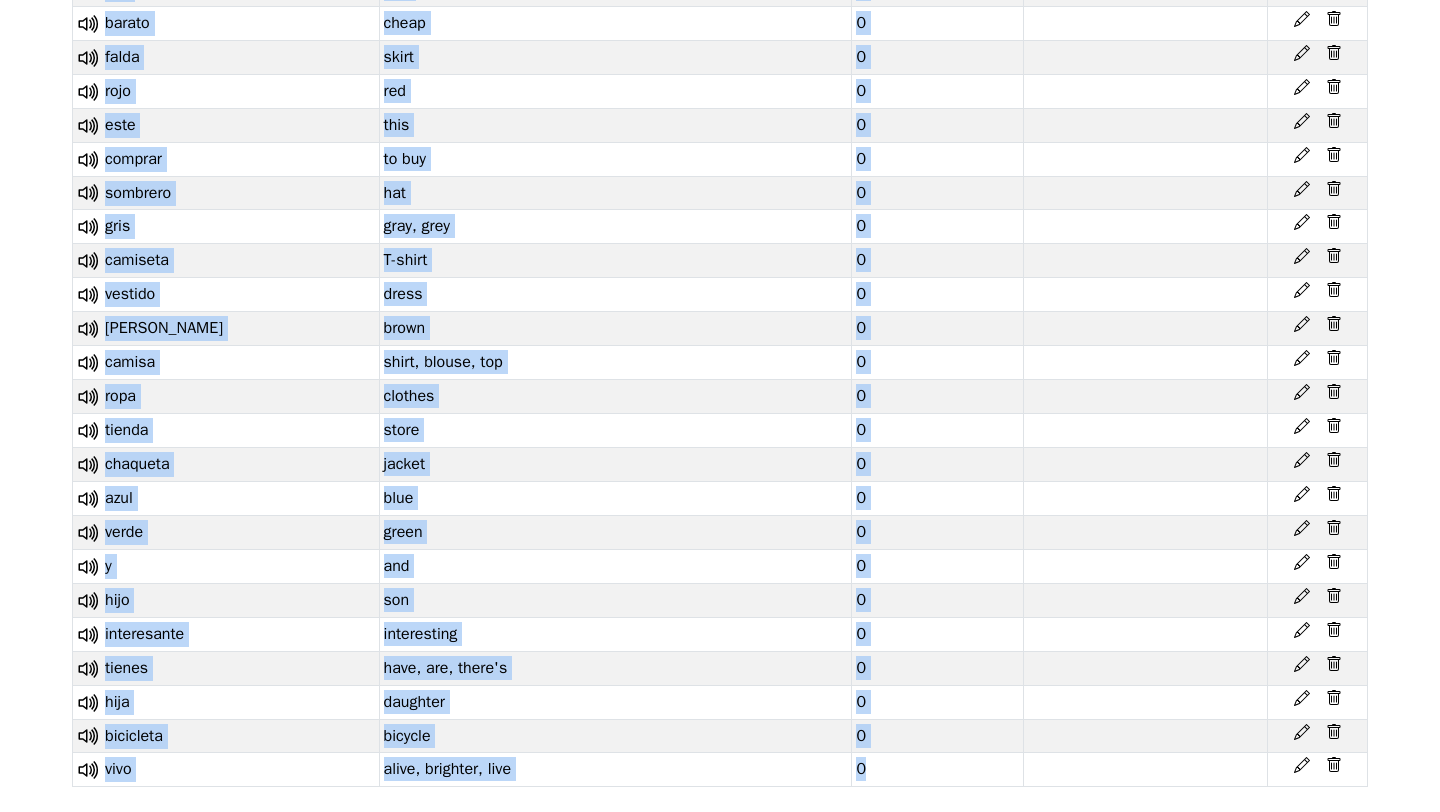 click 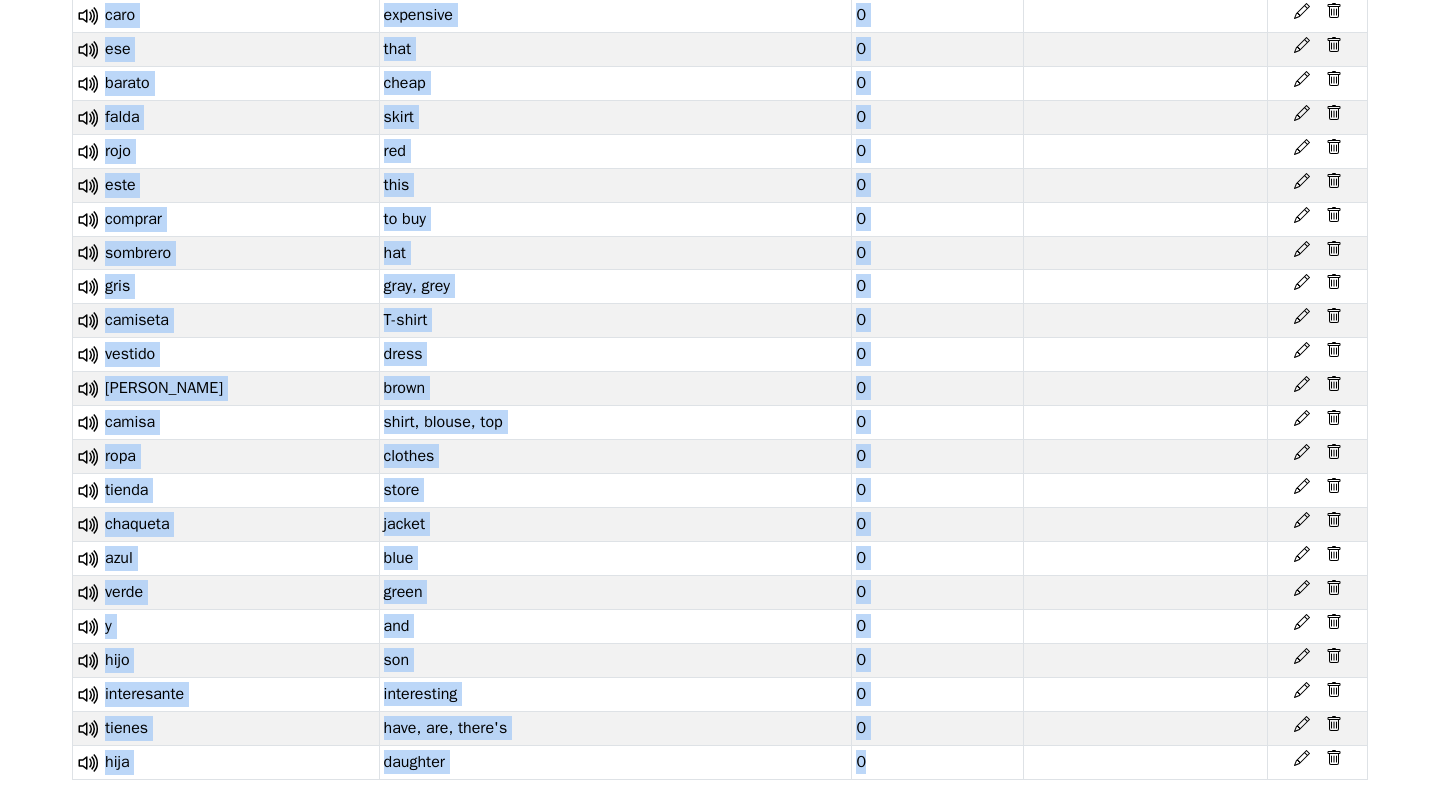 click 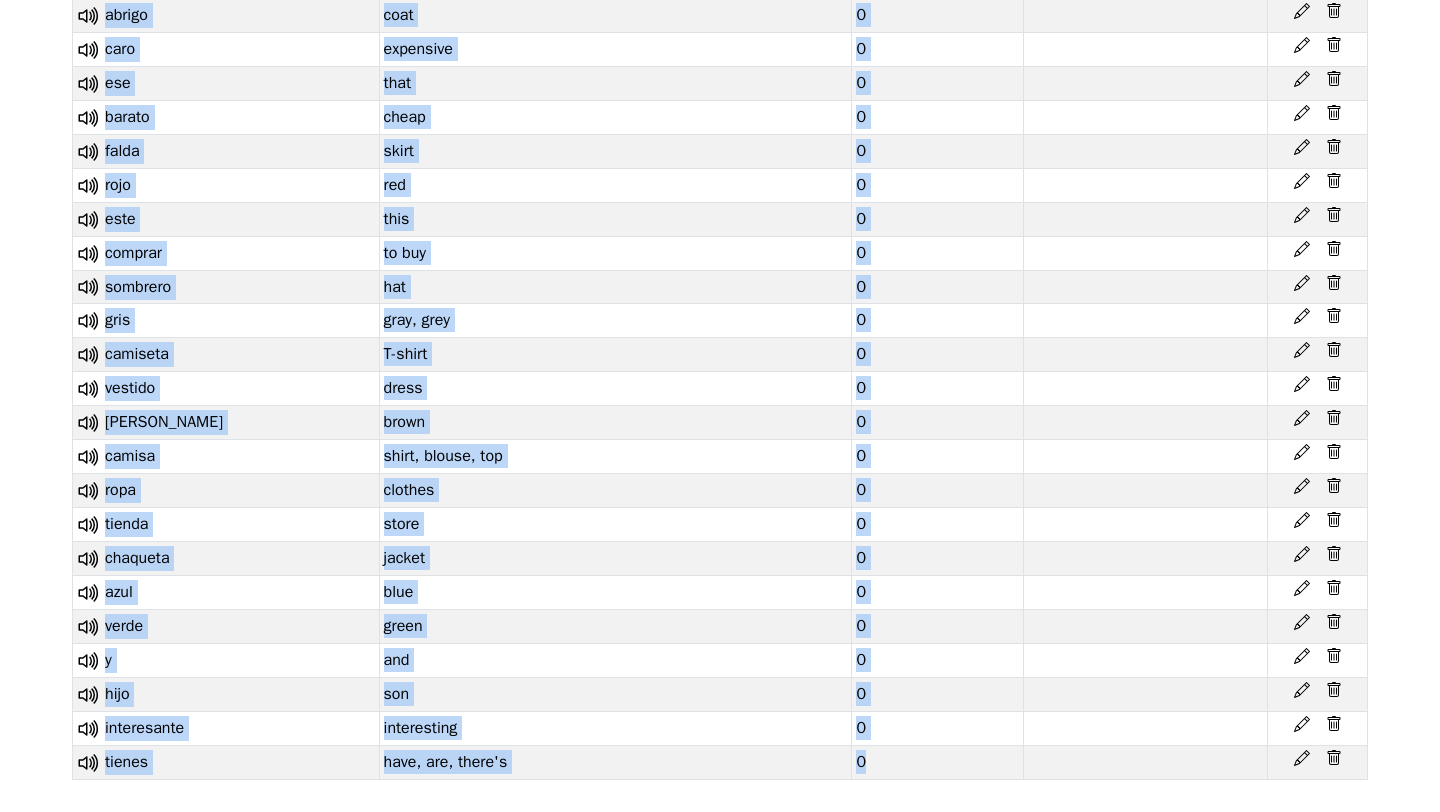 click 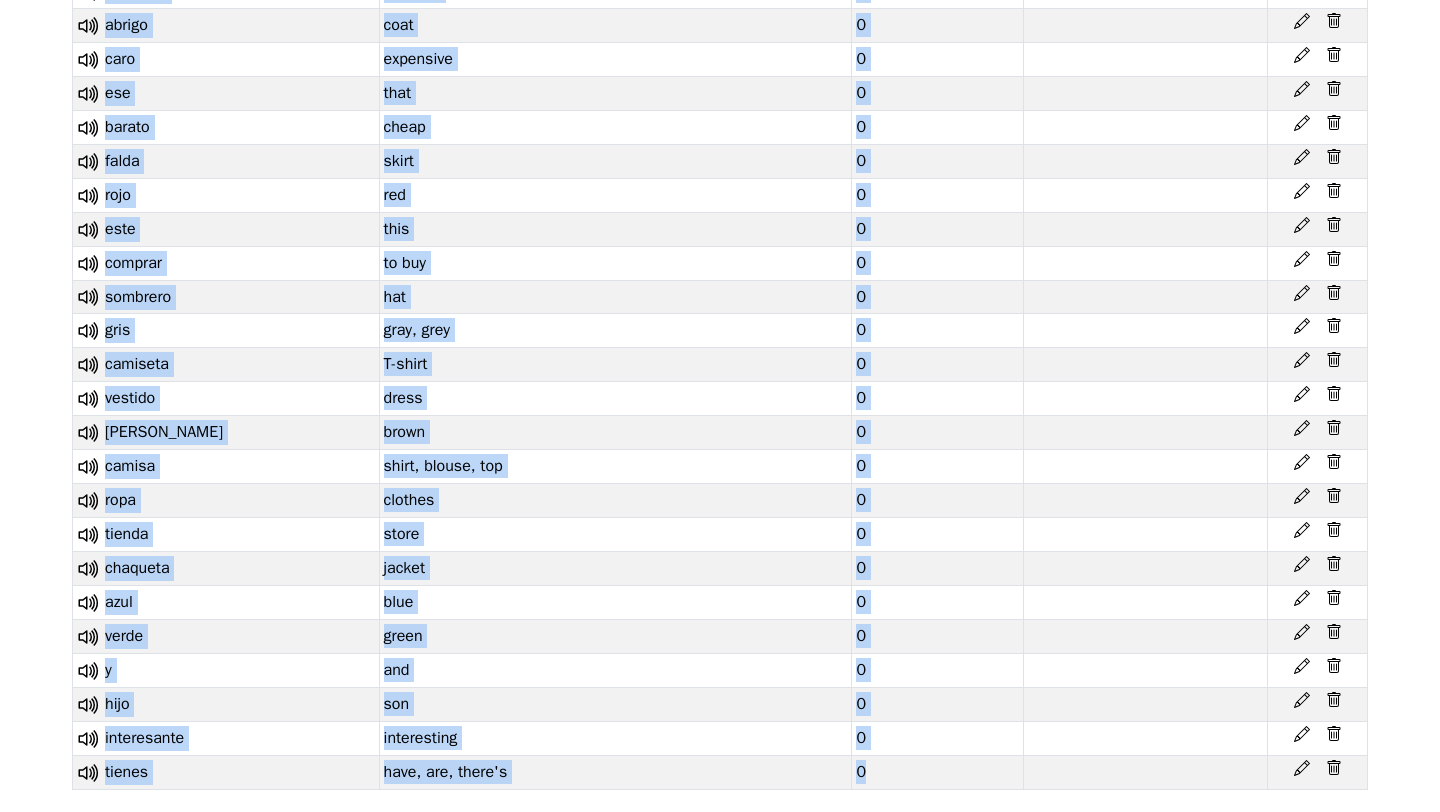 click 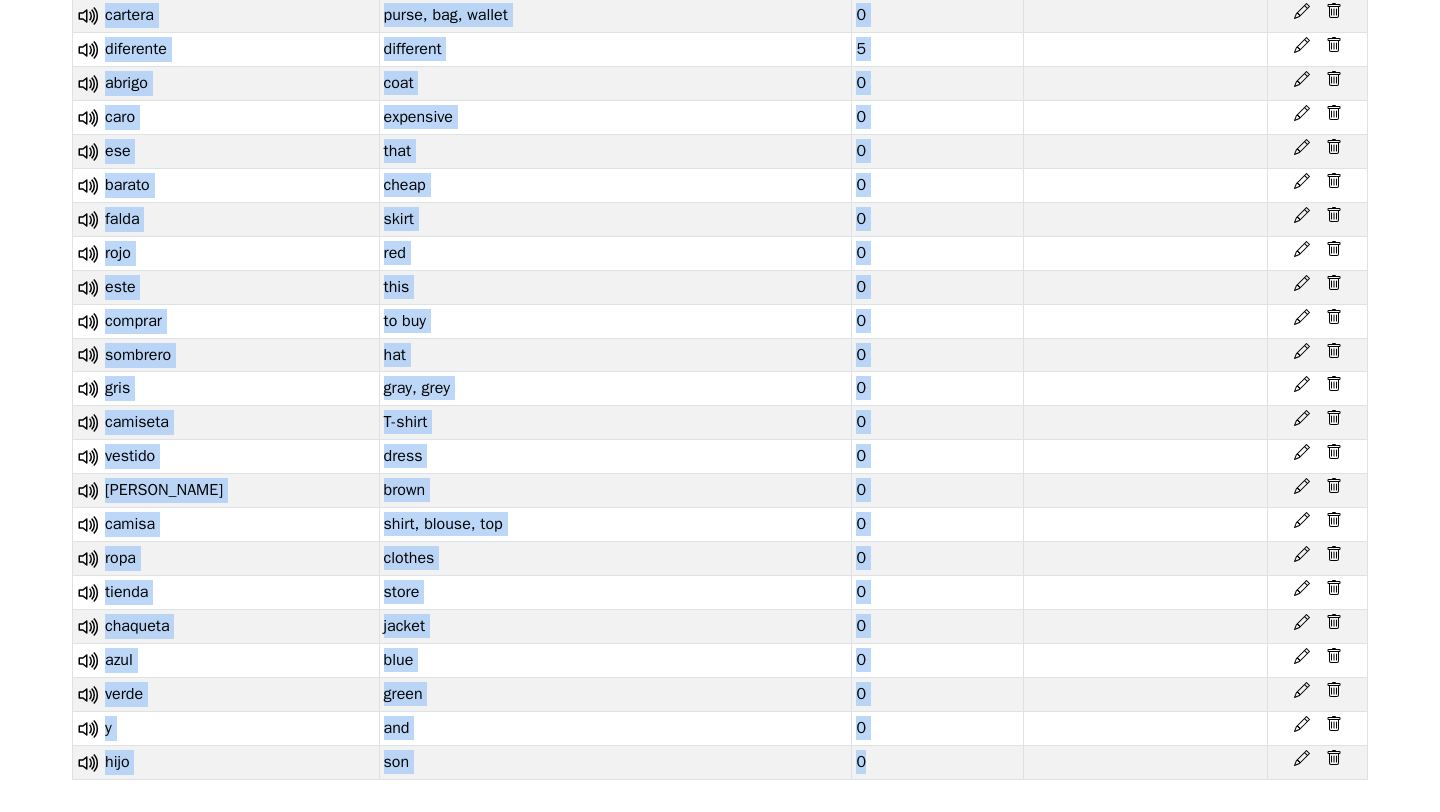 click 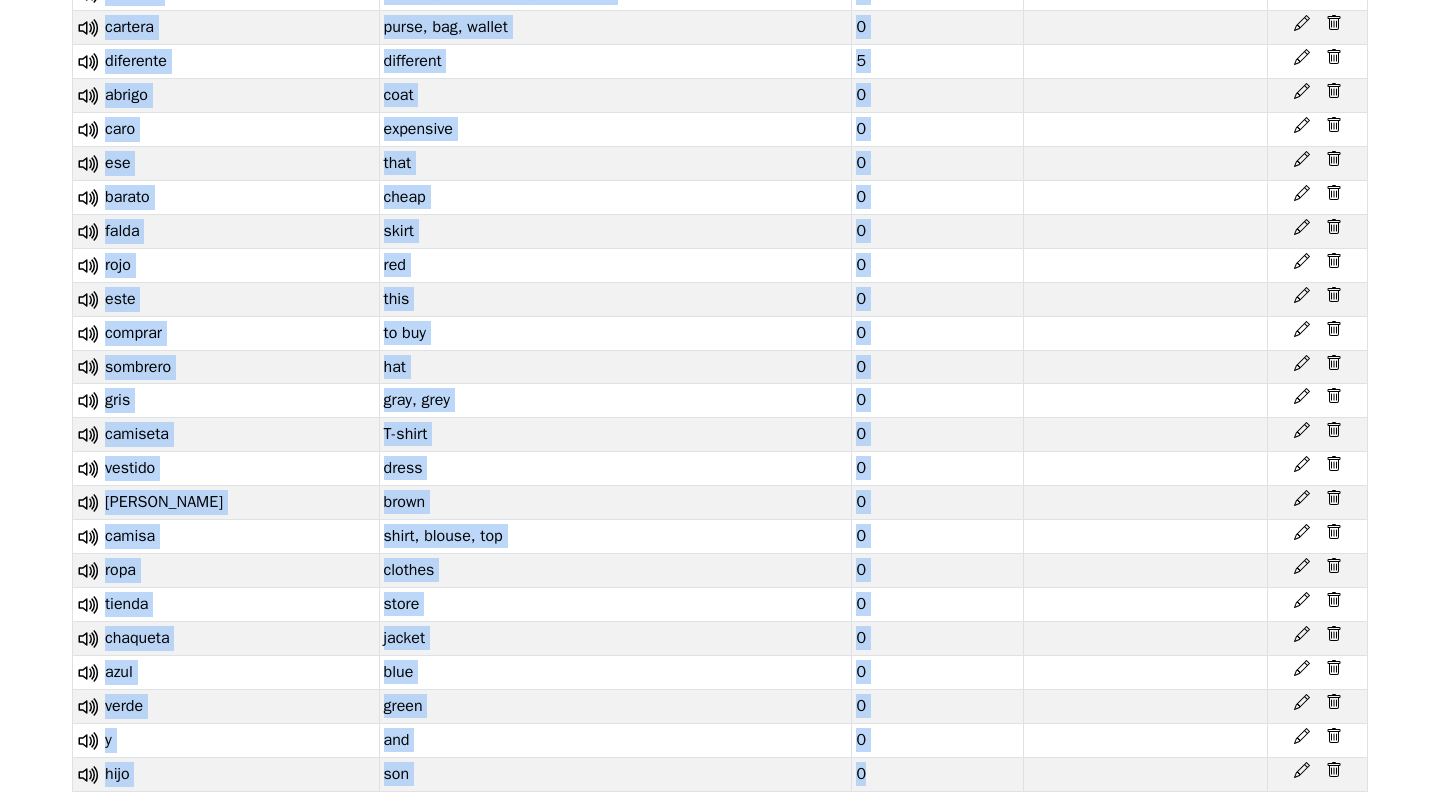 click 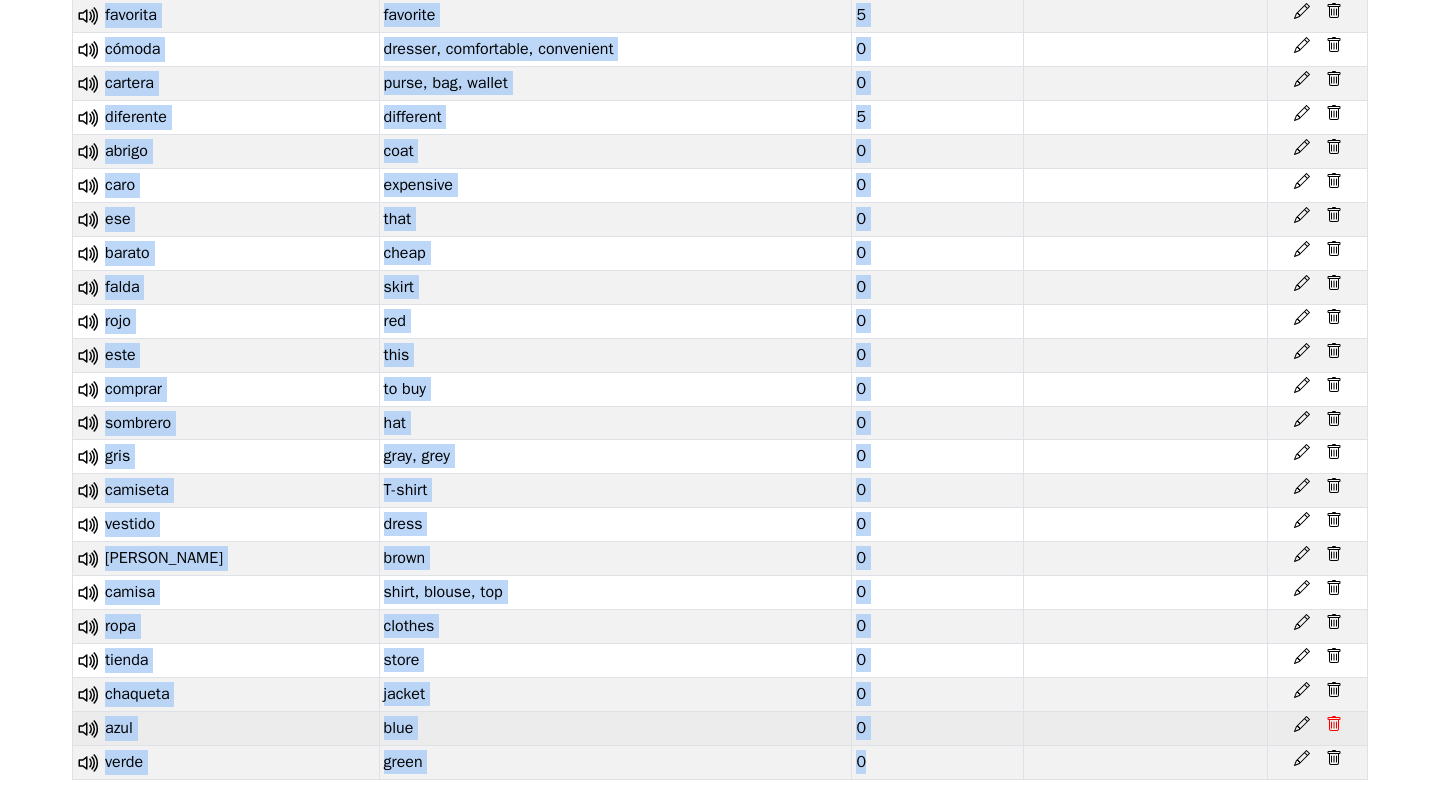 click 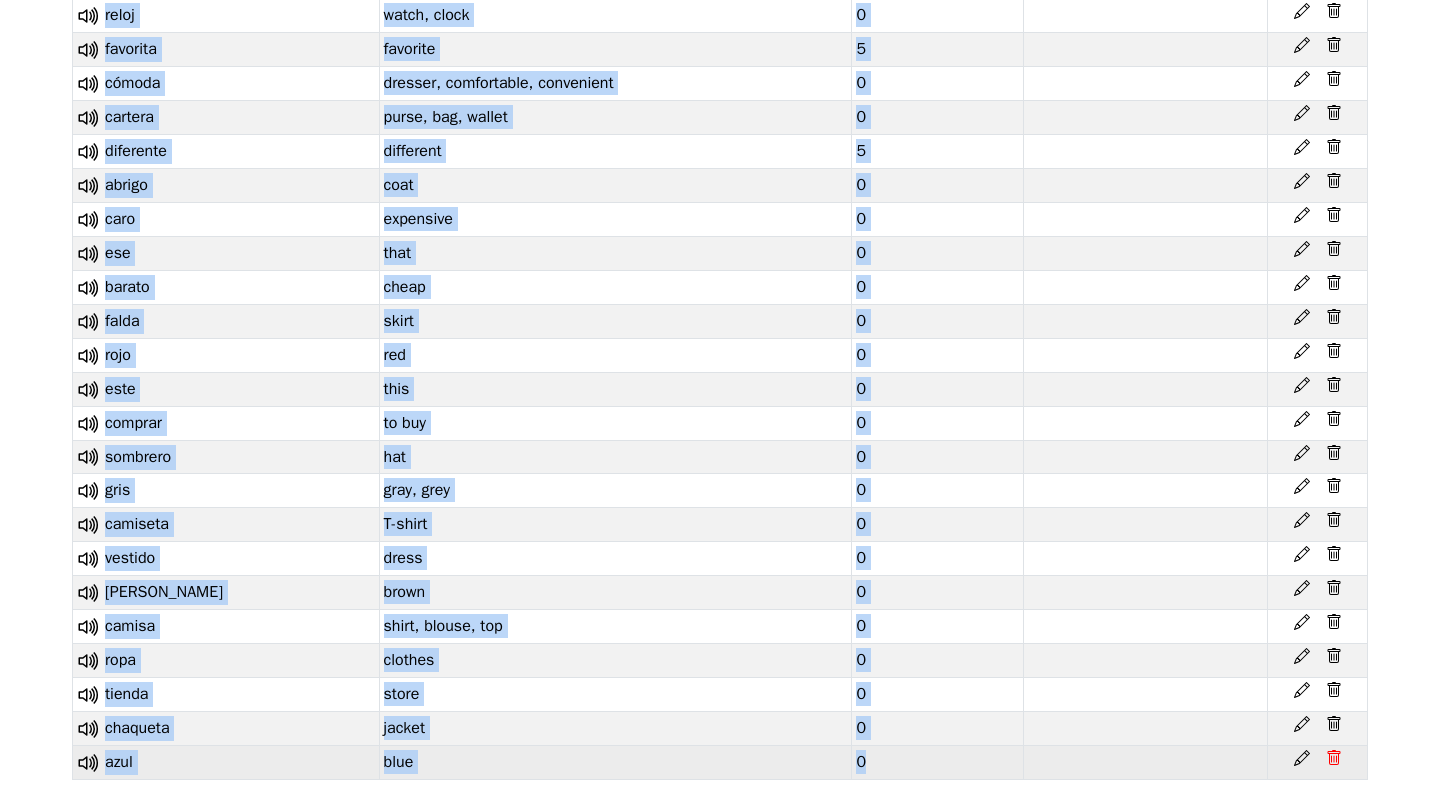 click 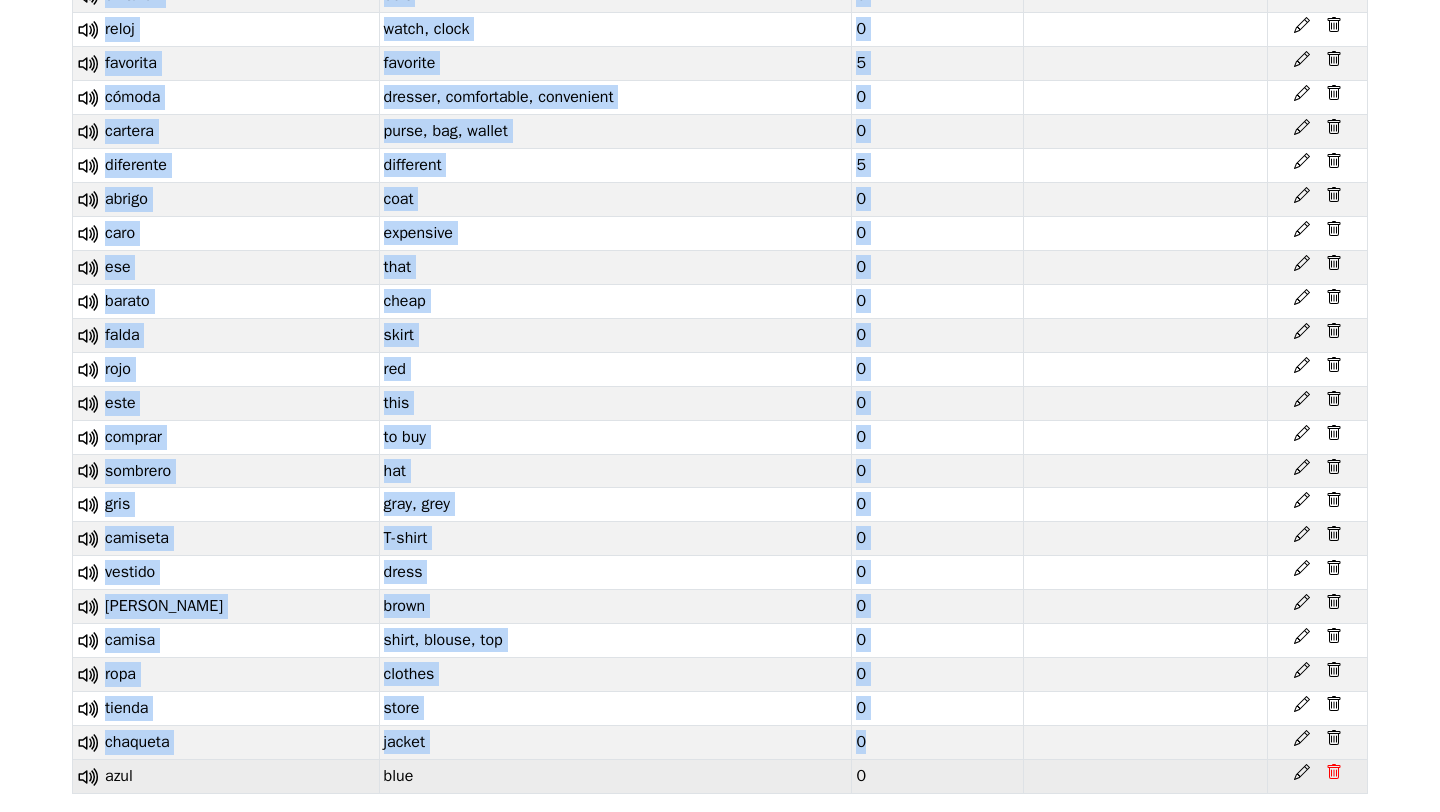click 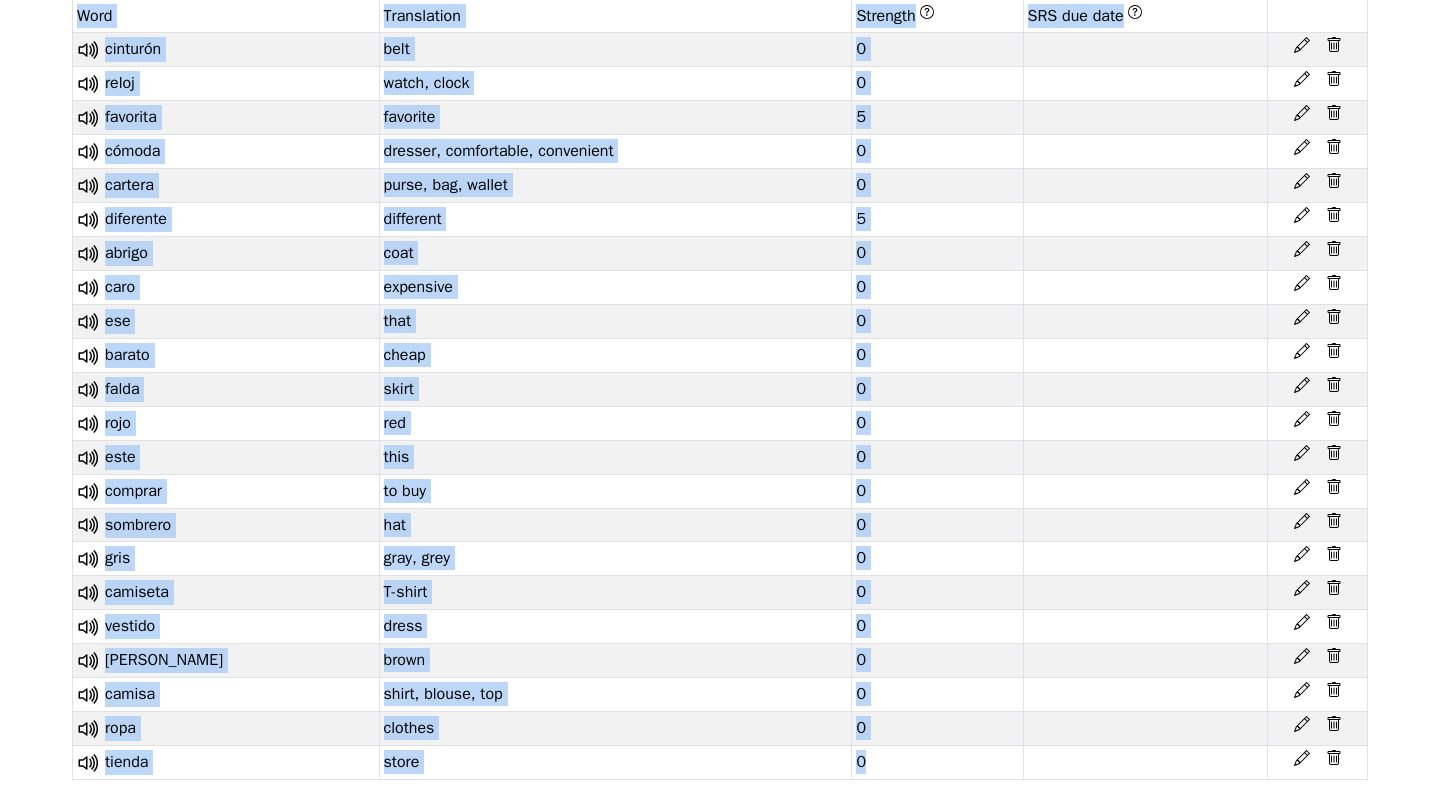 click 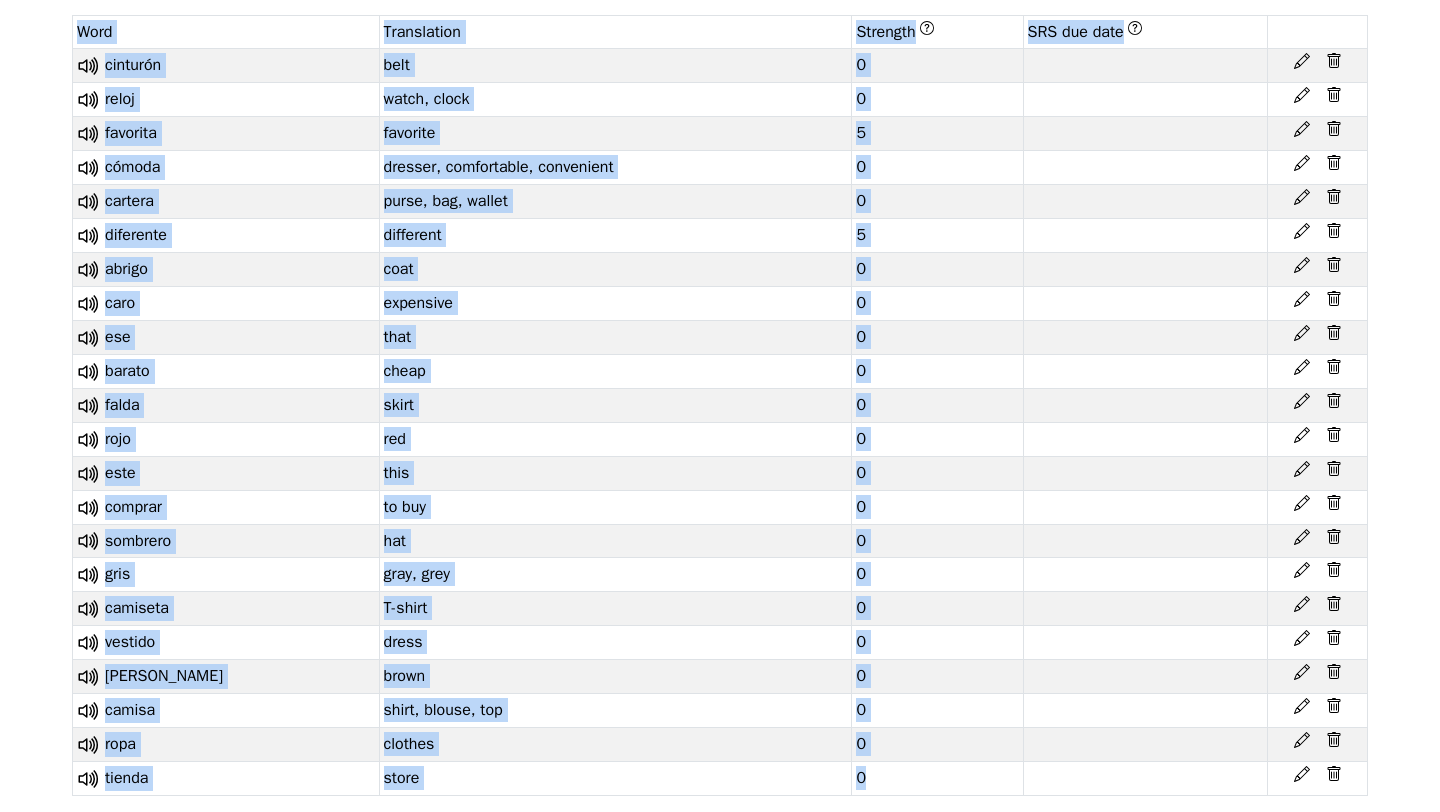 click 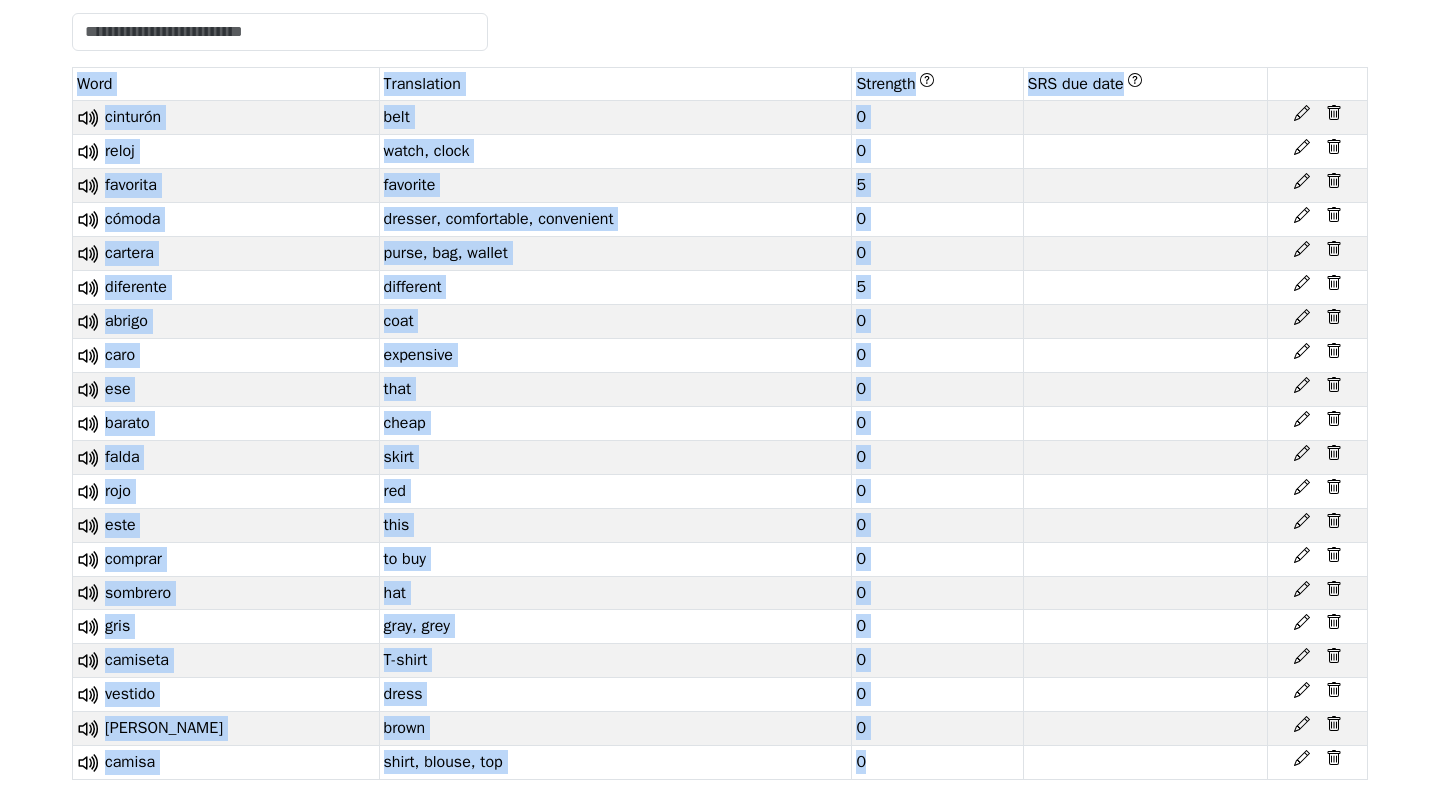 click 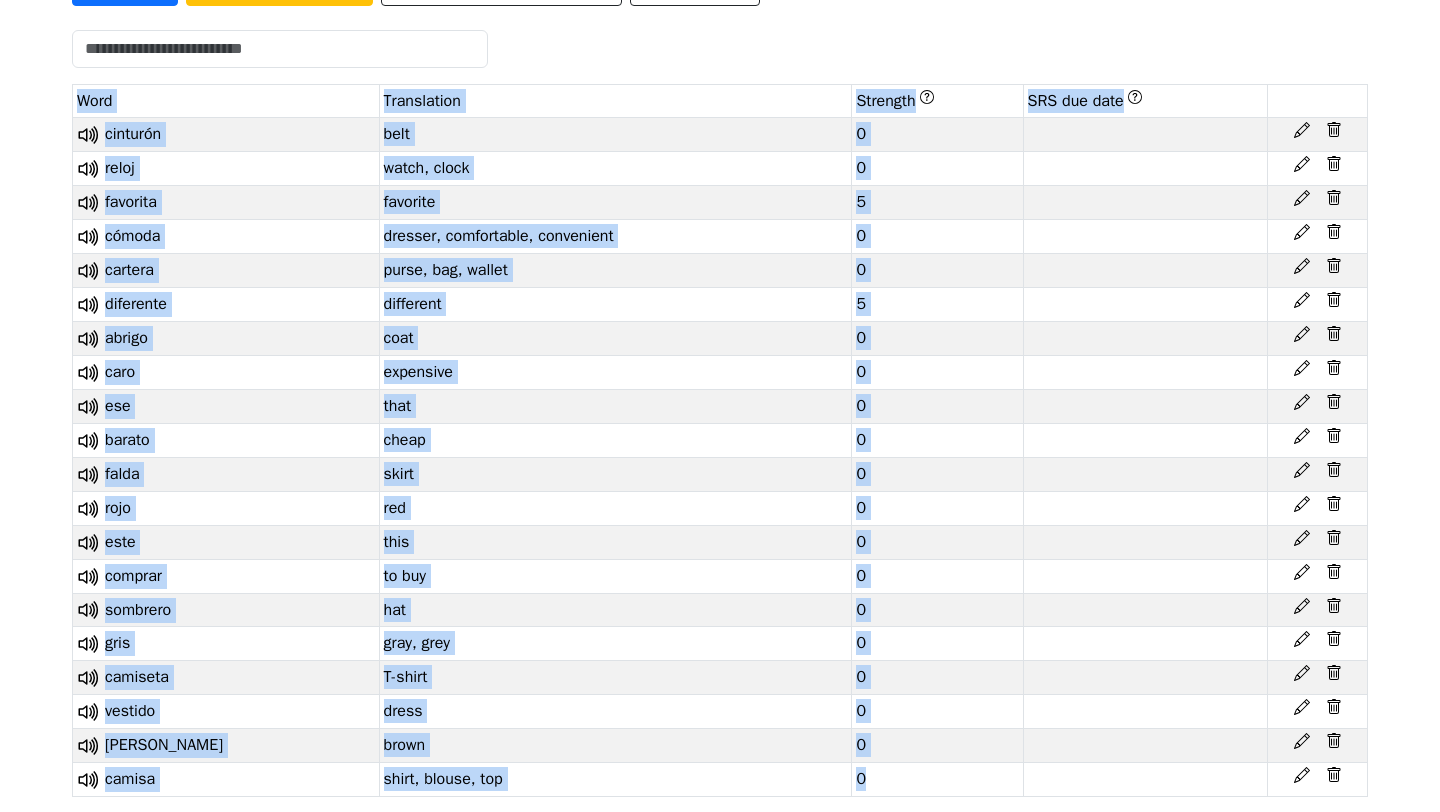 click 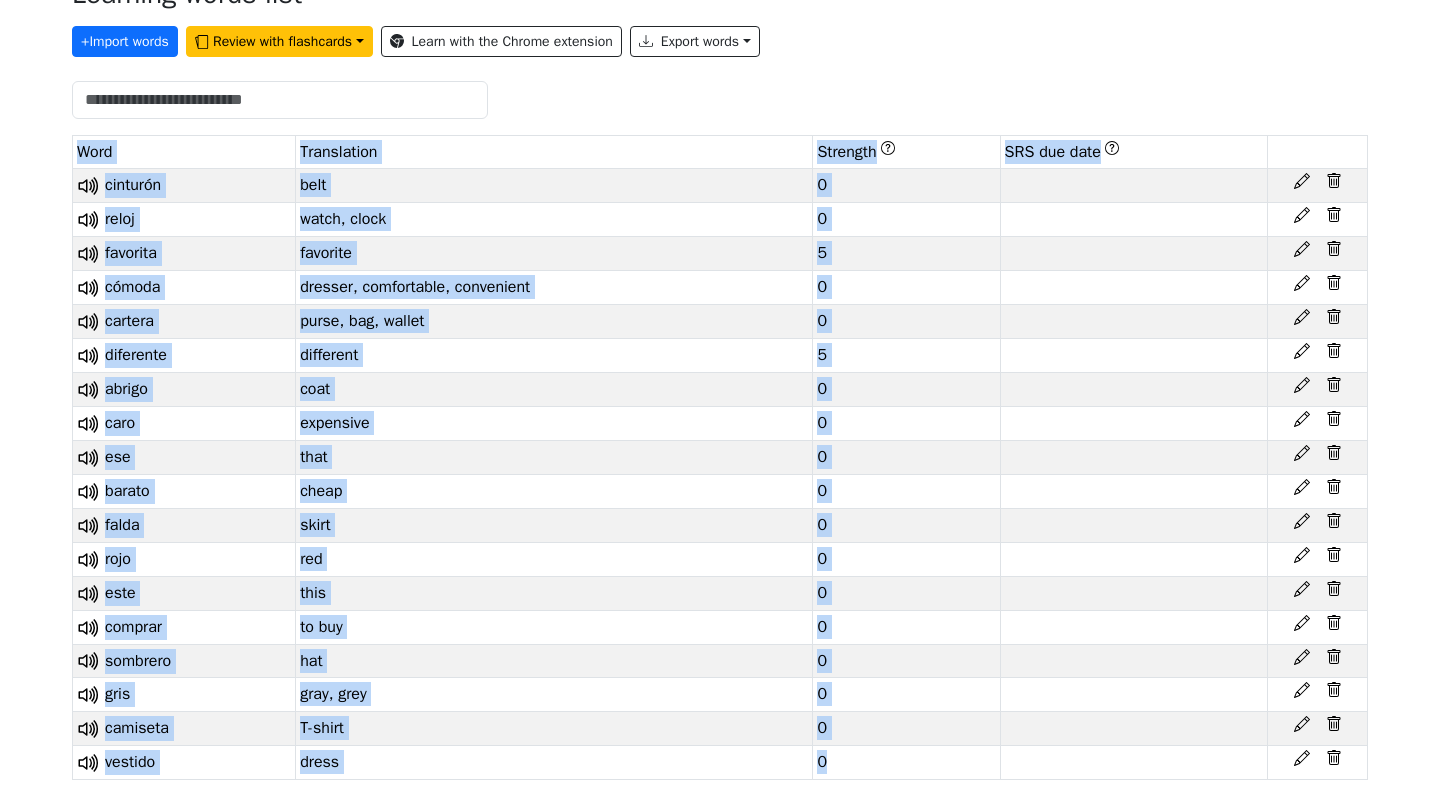 click 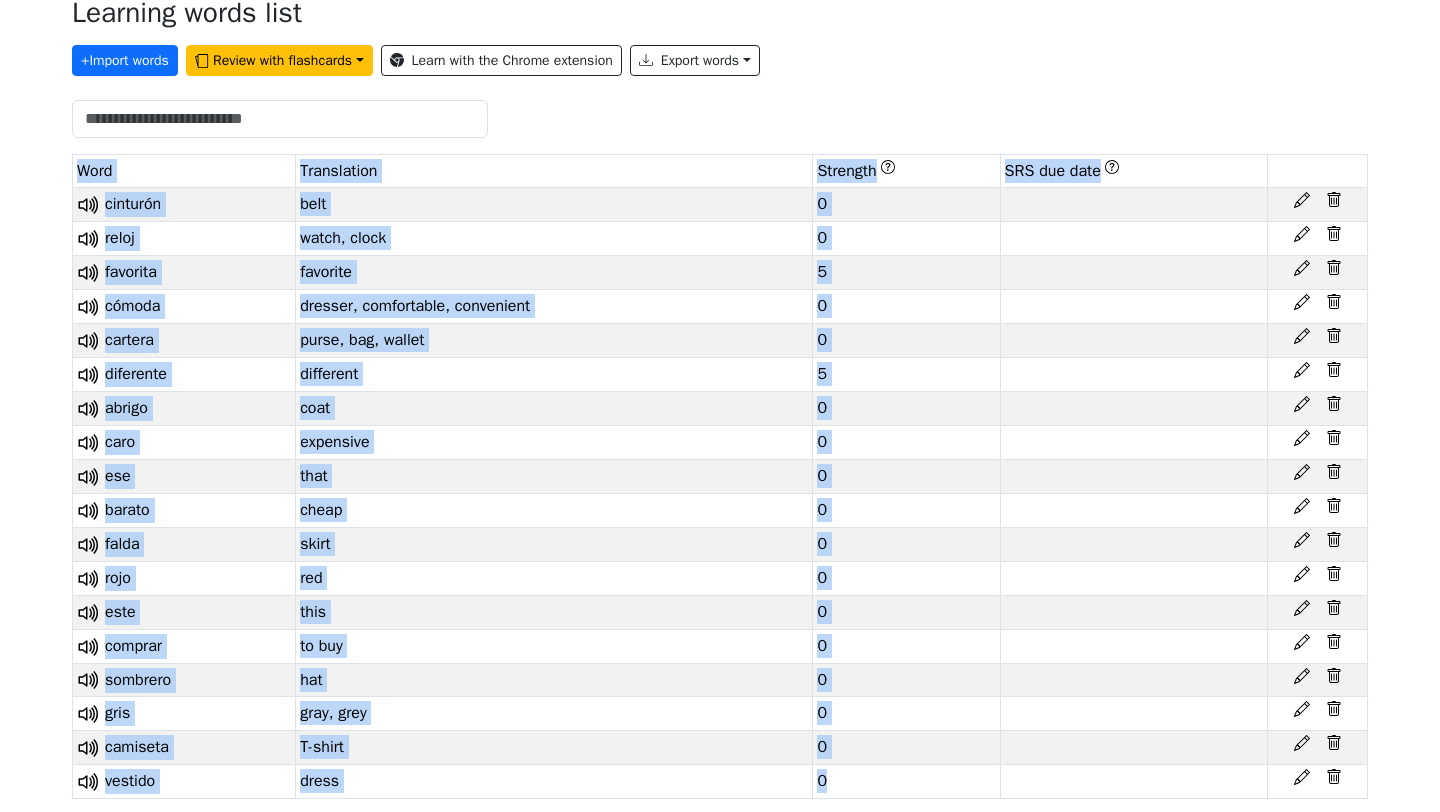 click 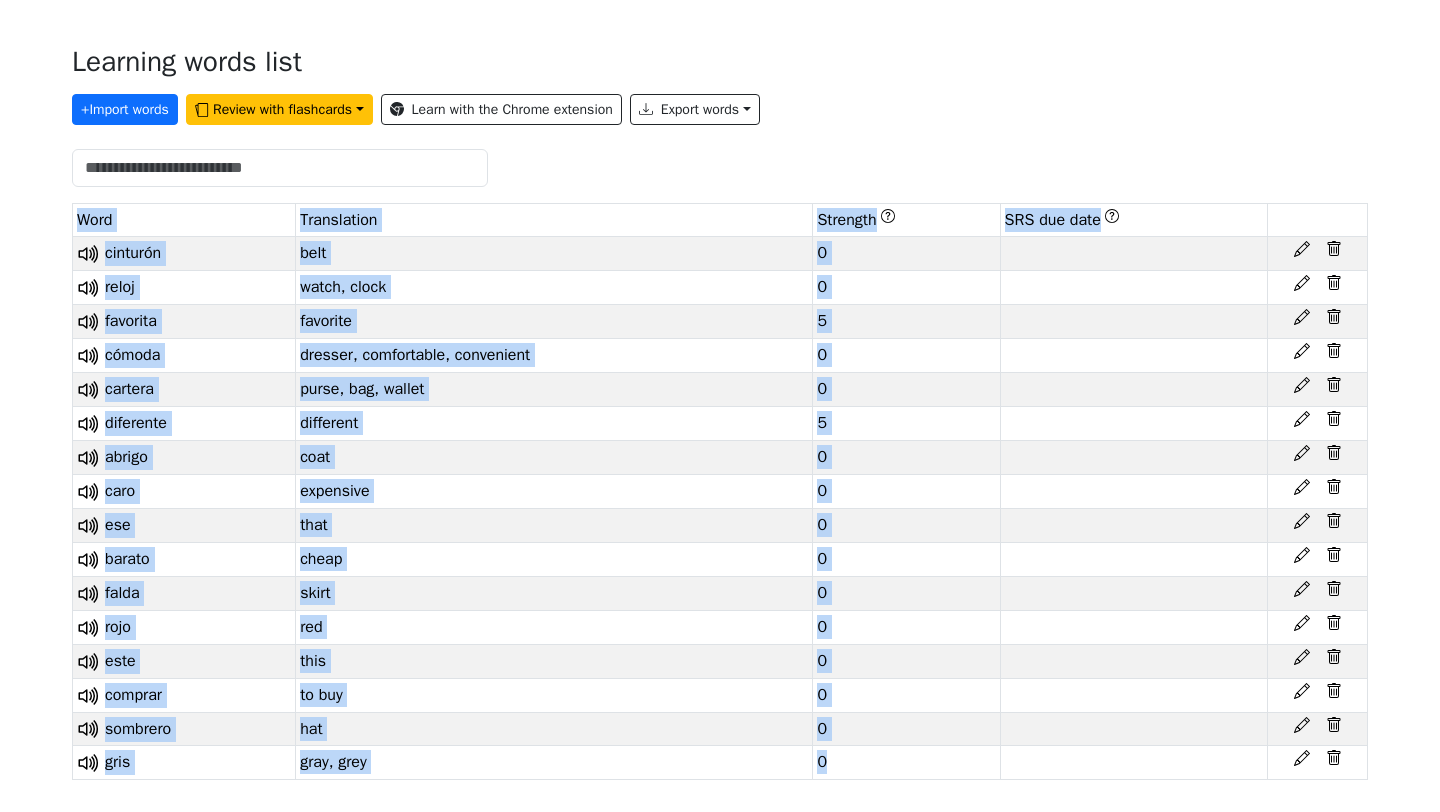 click 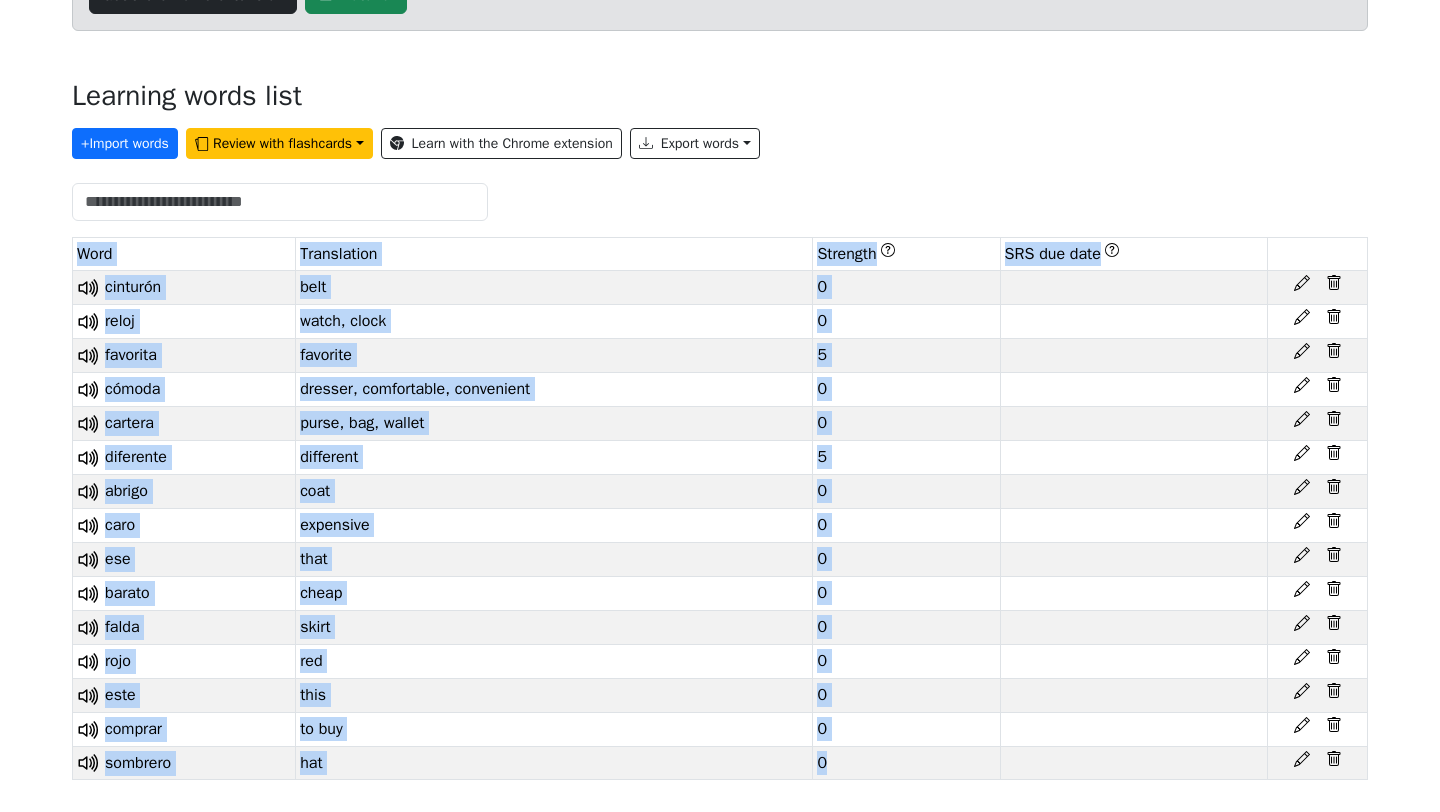 click 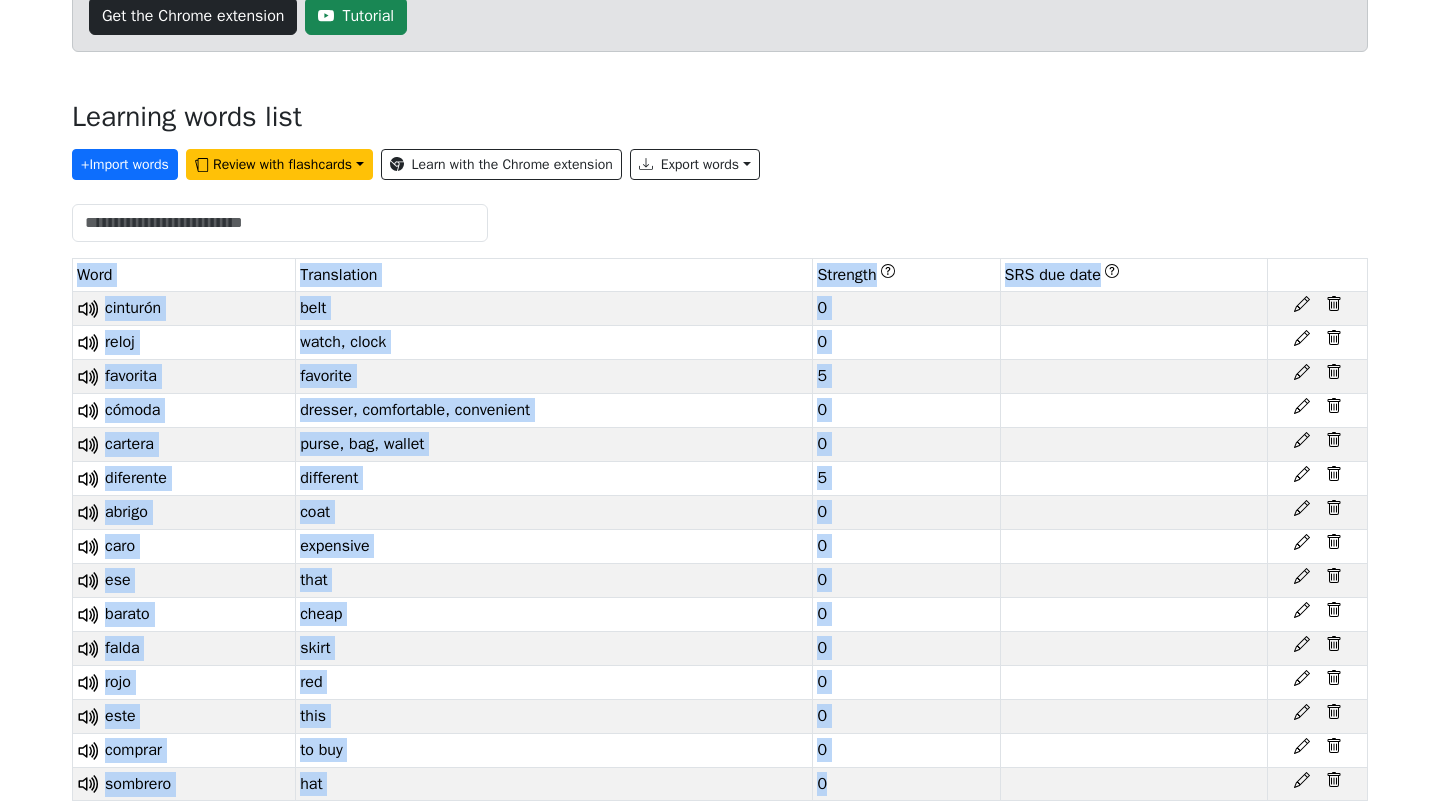 click 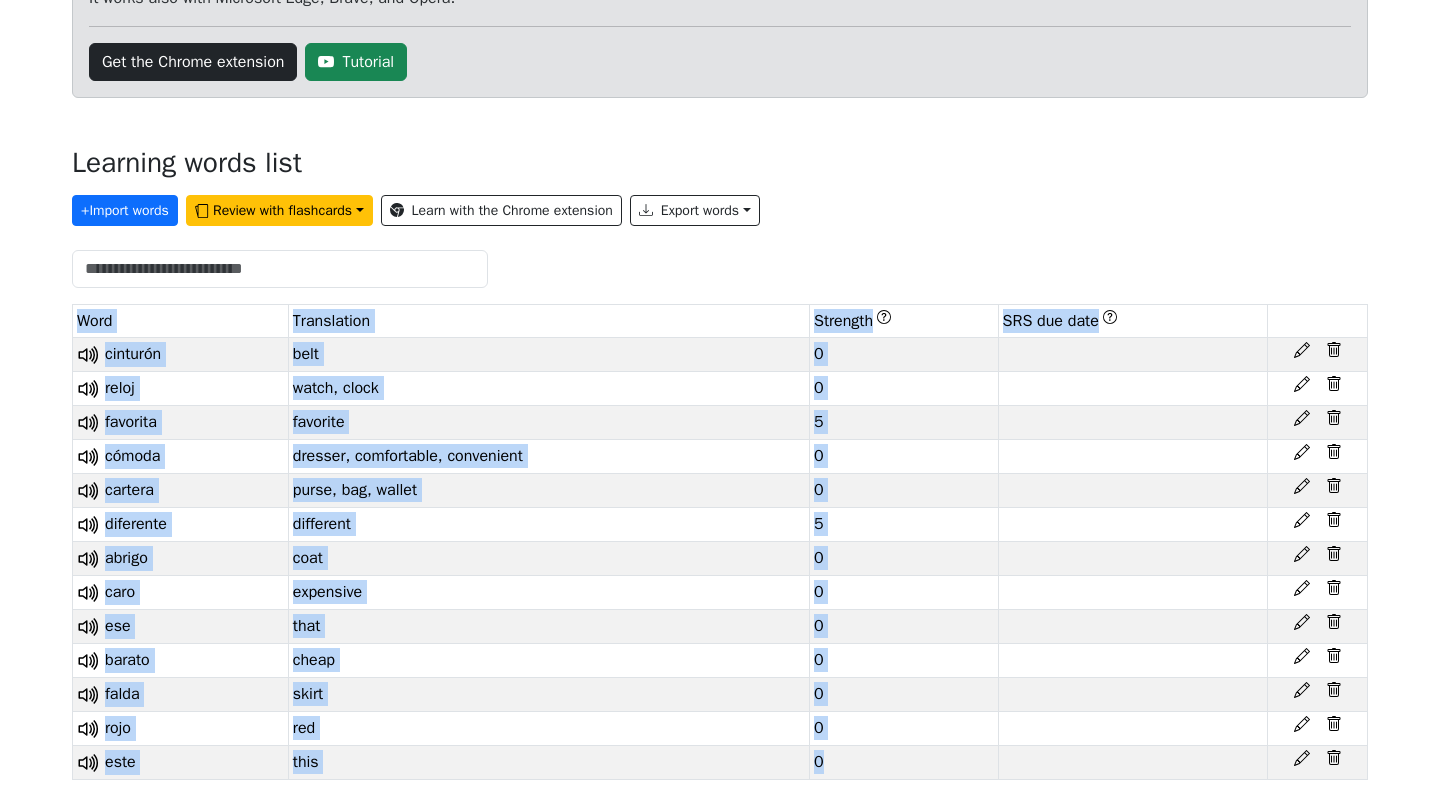 click 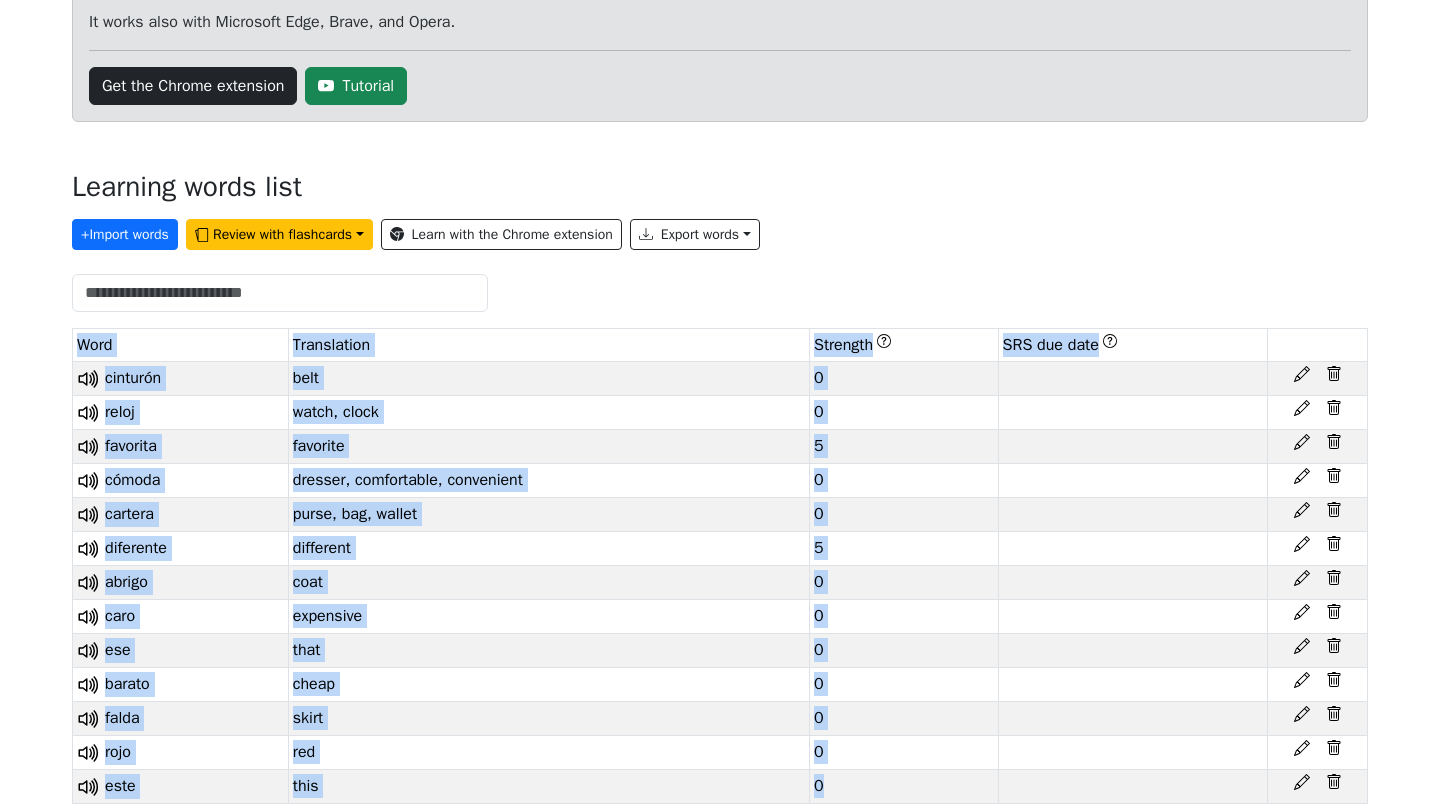 click 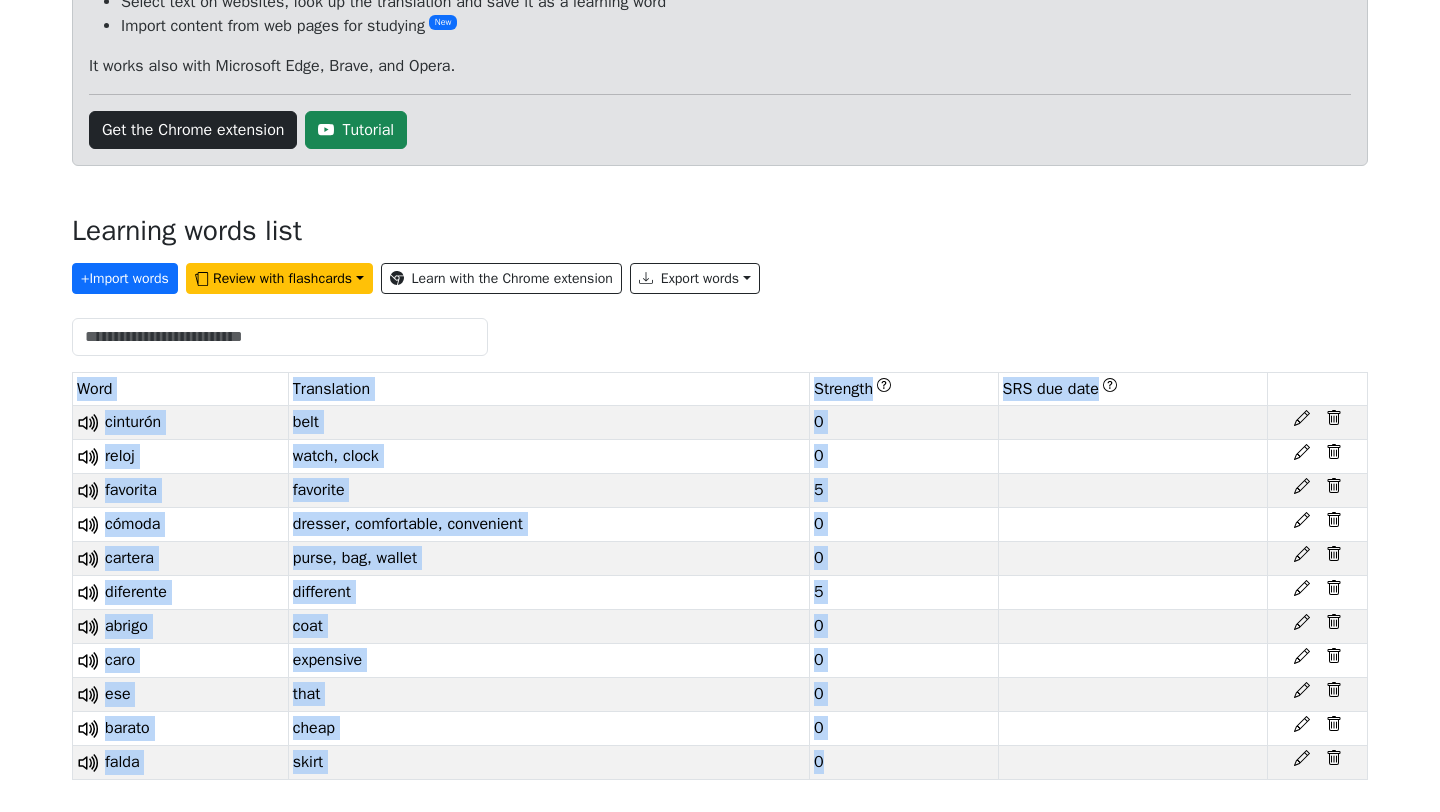 click 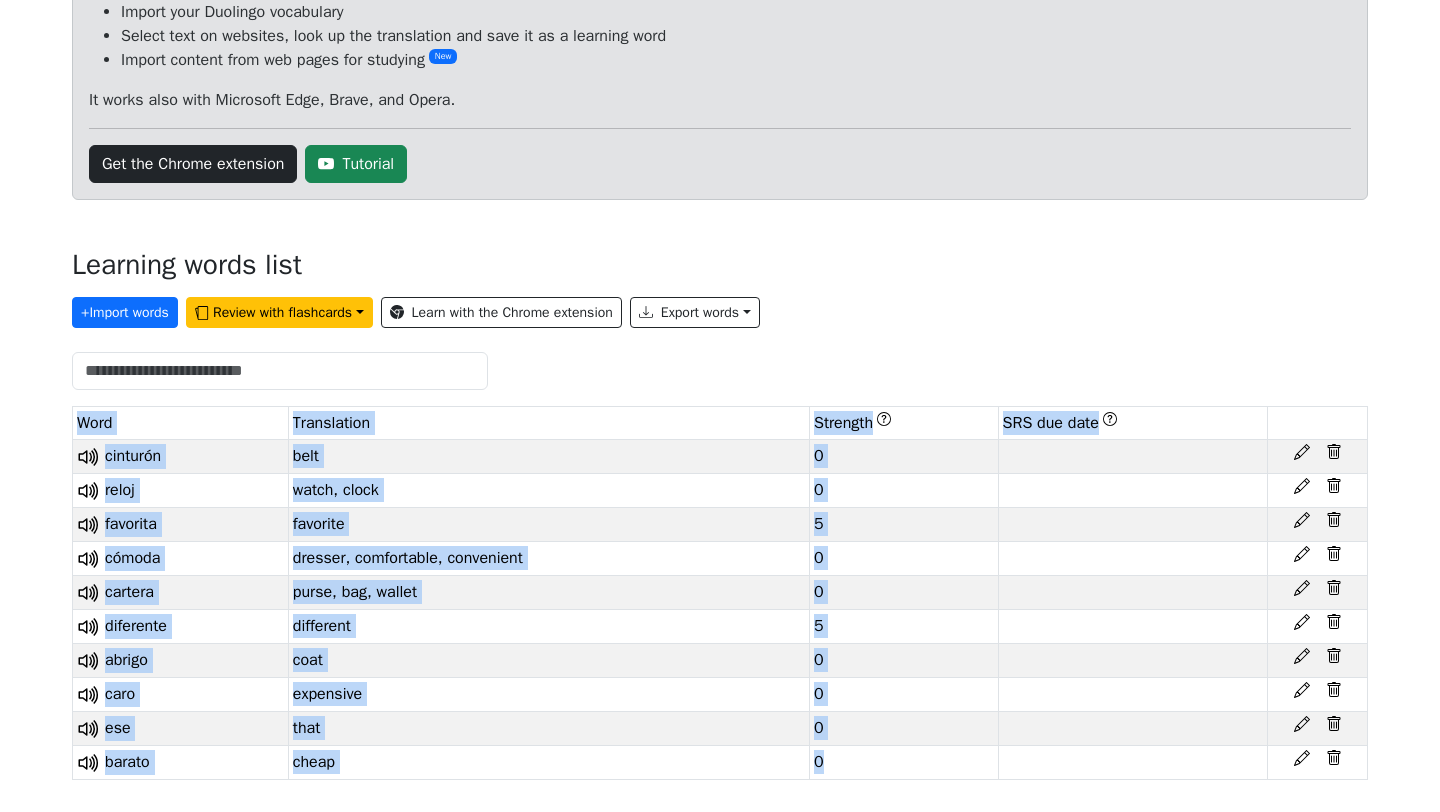 click 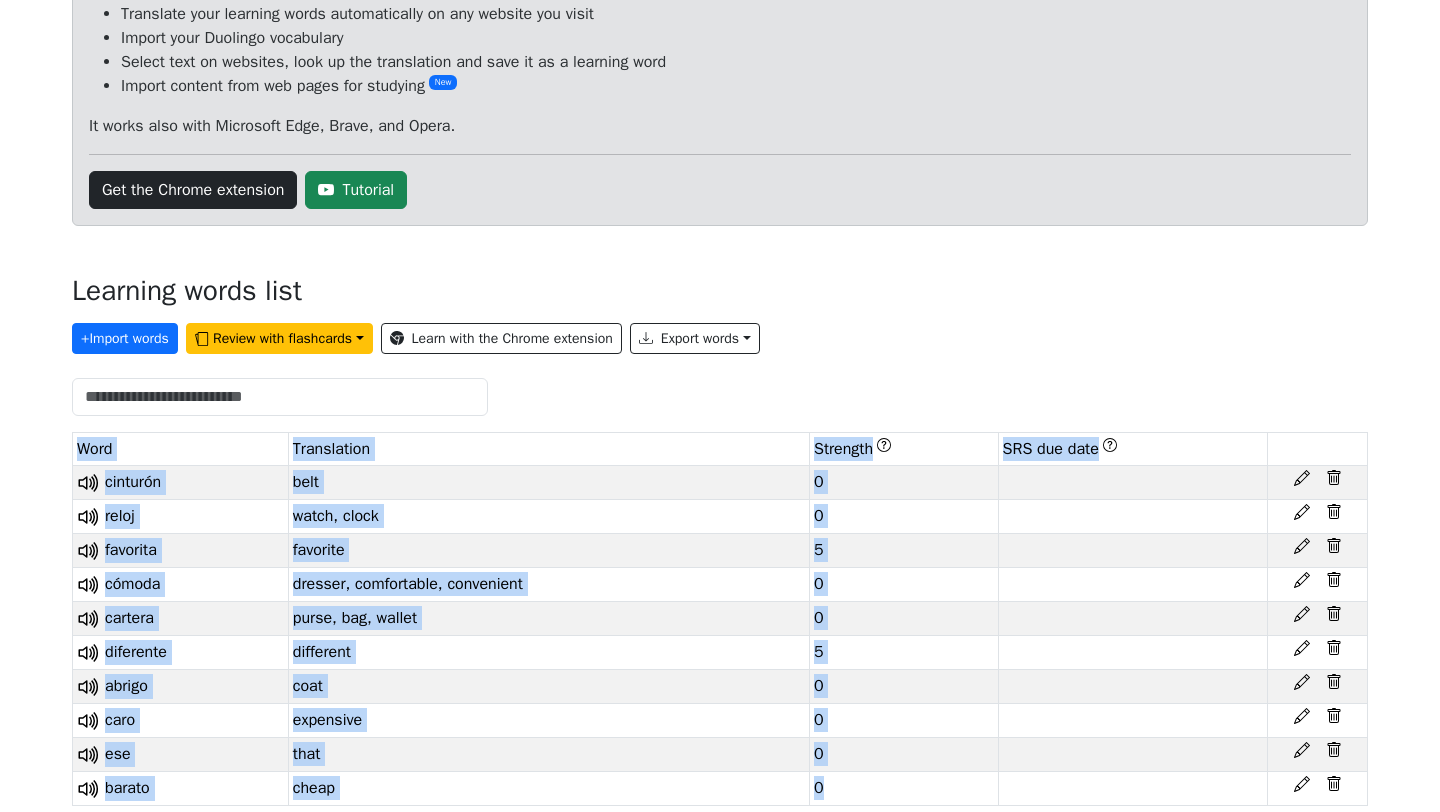click 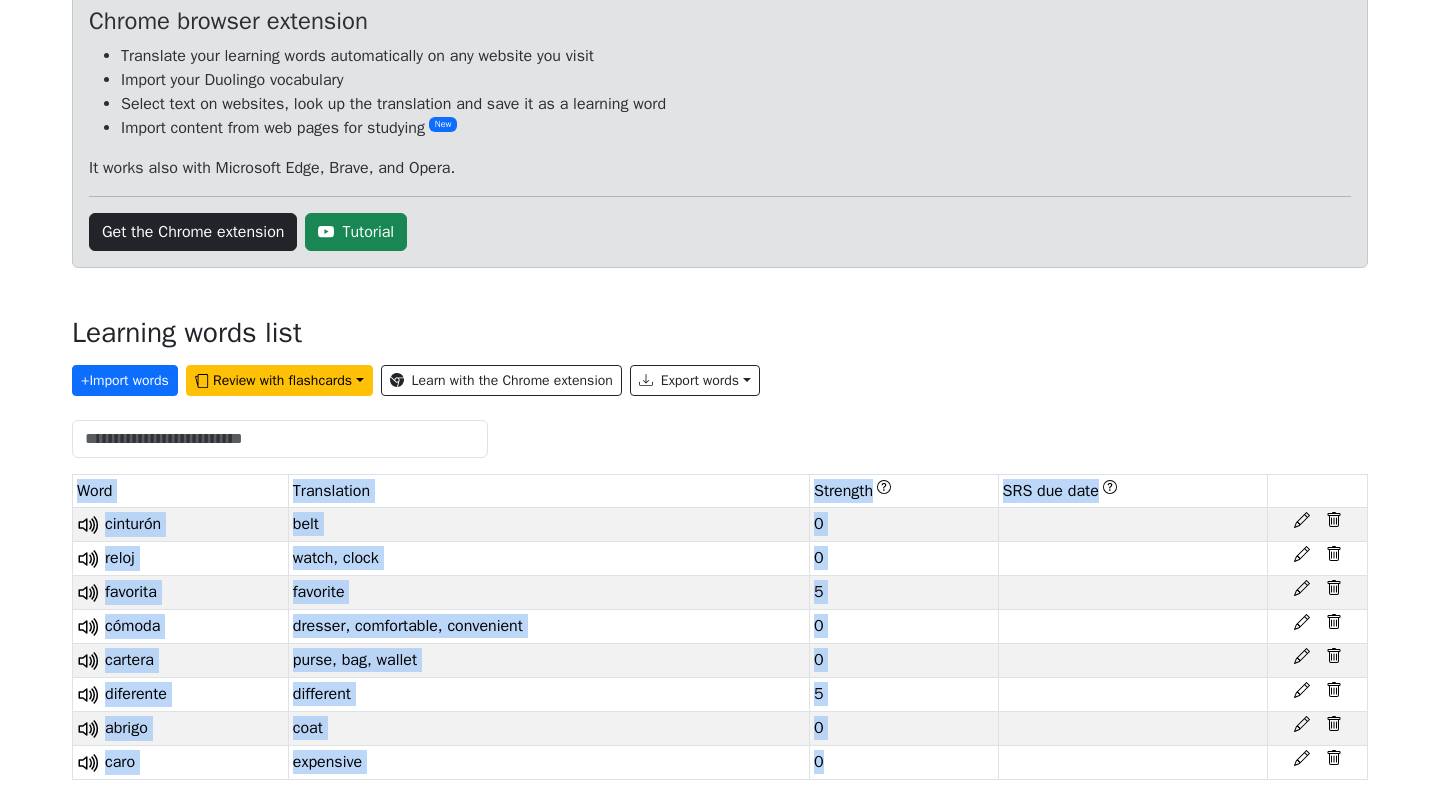 click 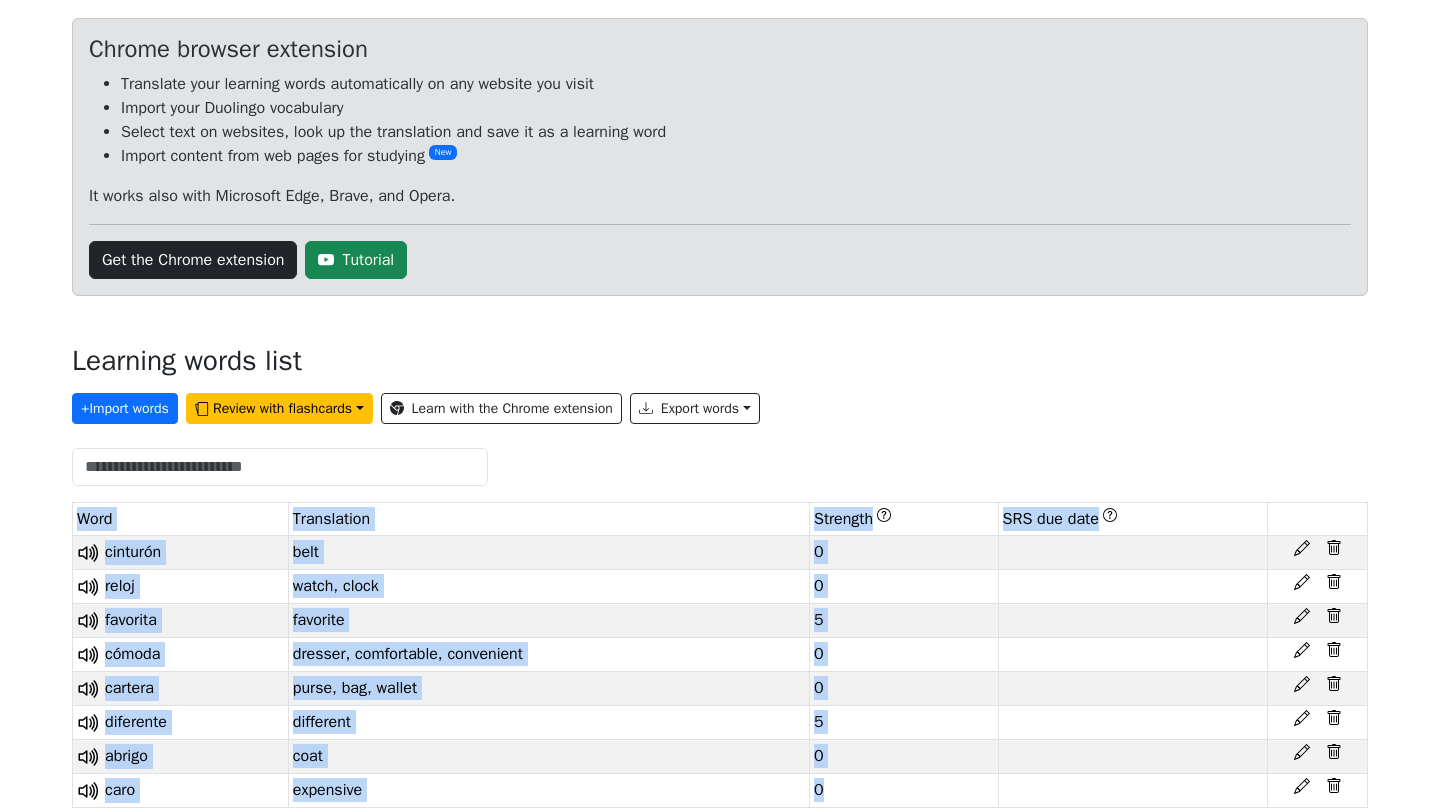 click 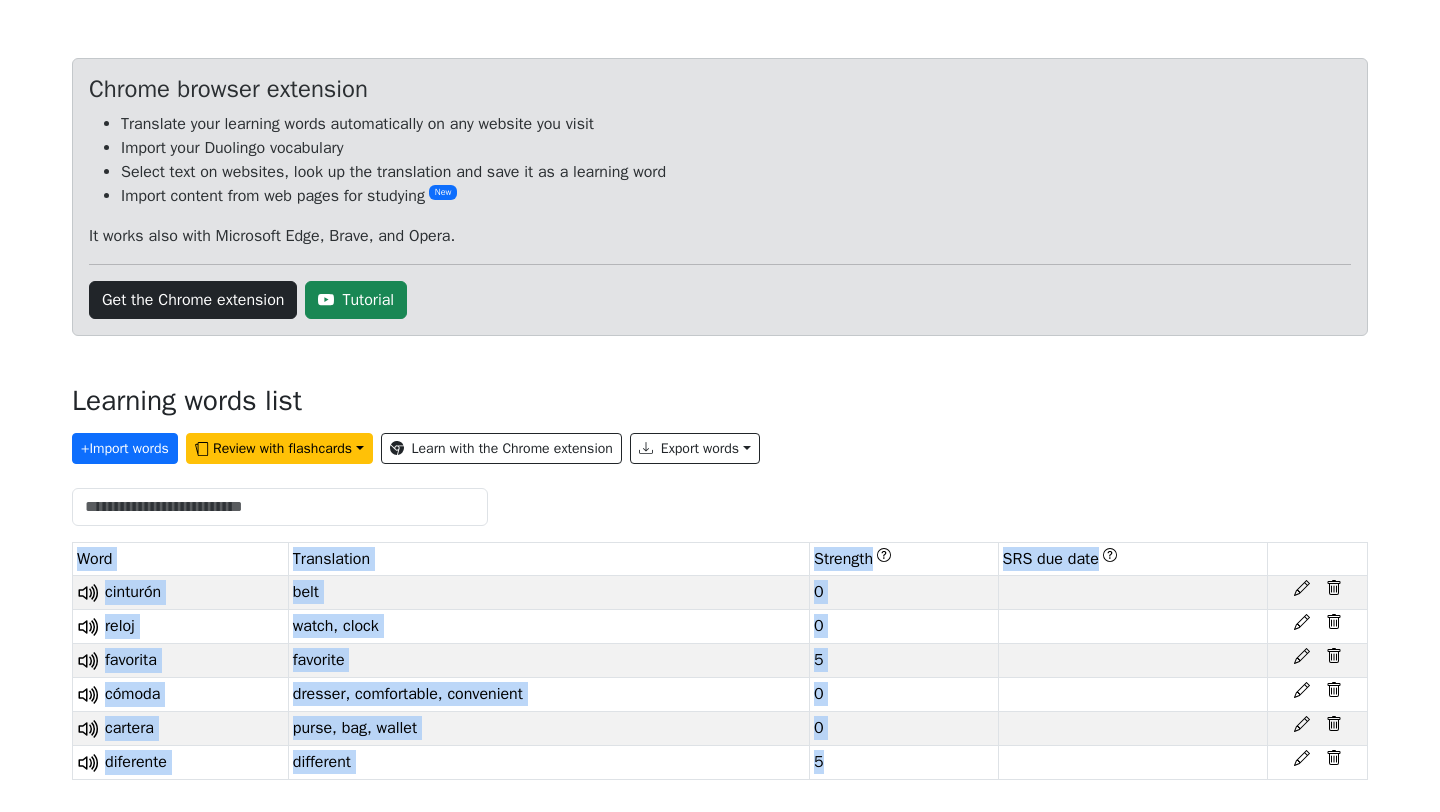 click 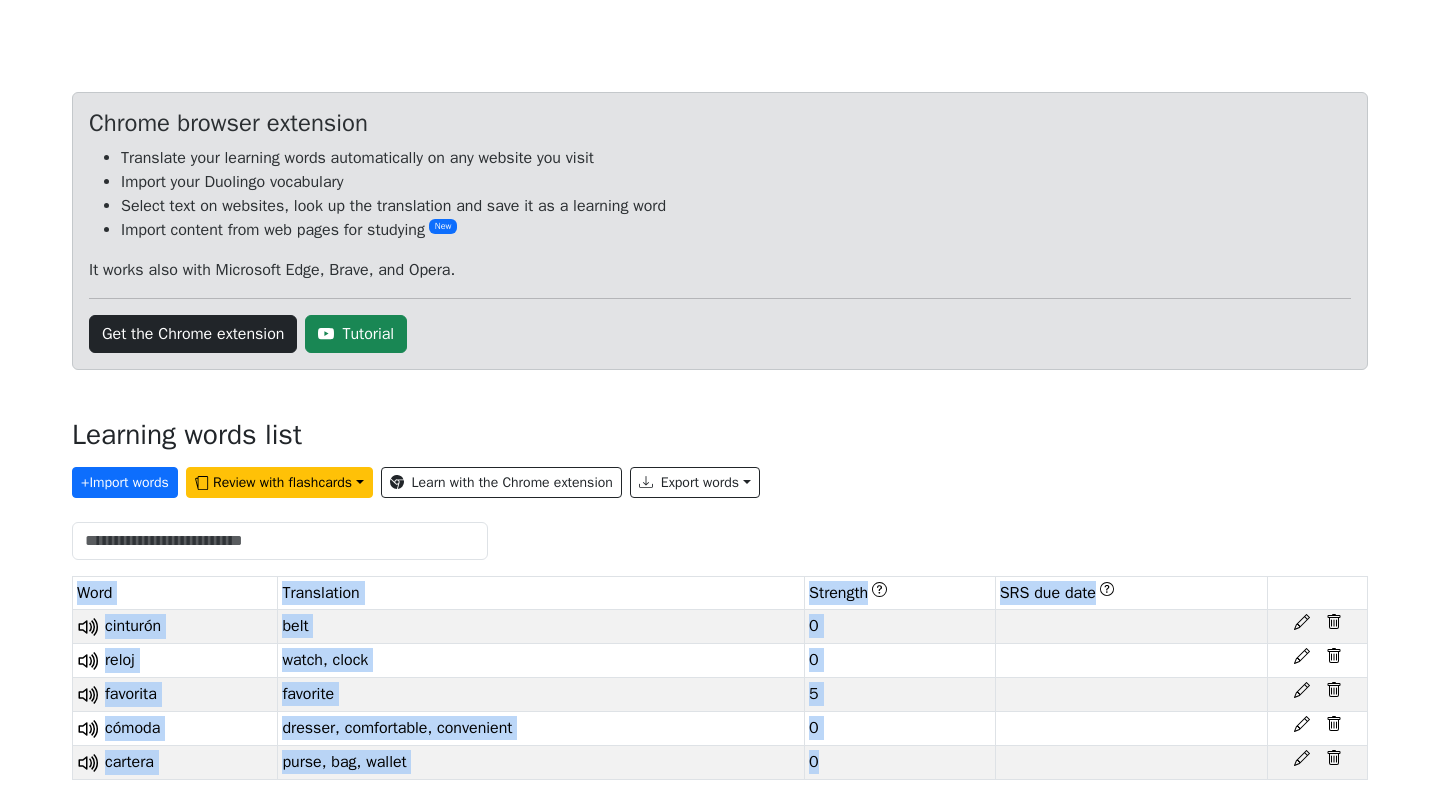 click 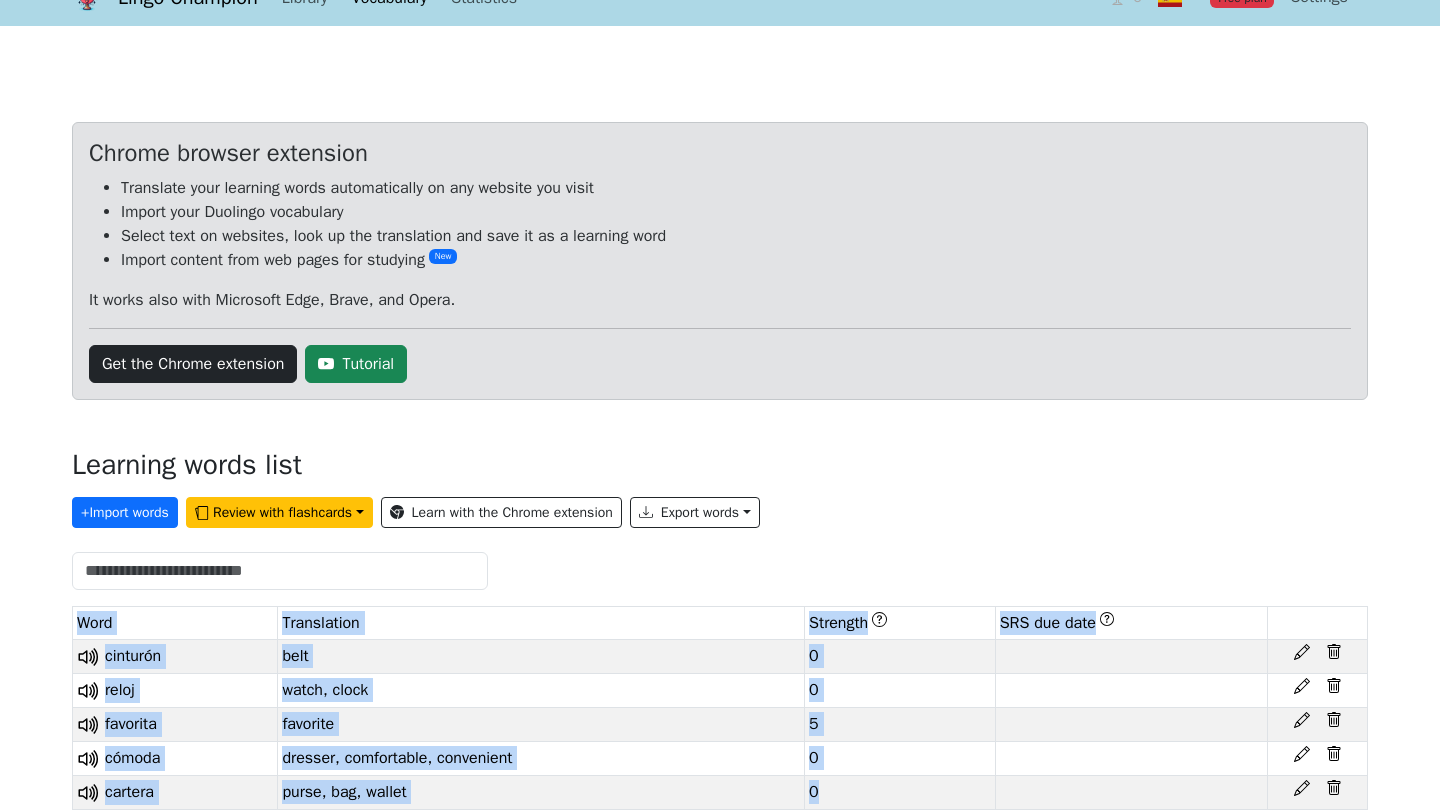 click 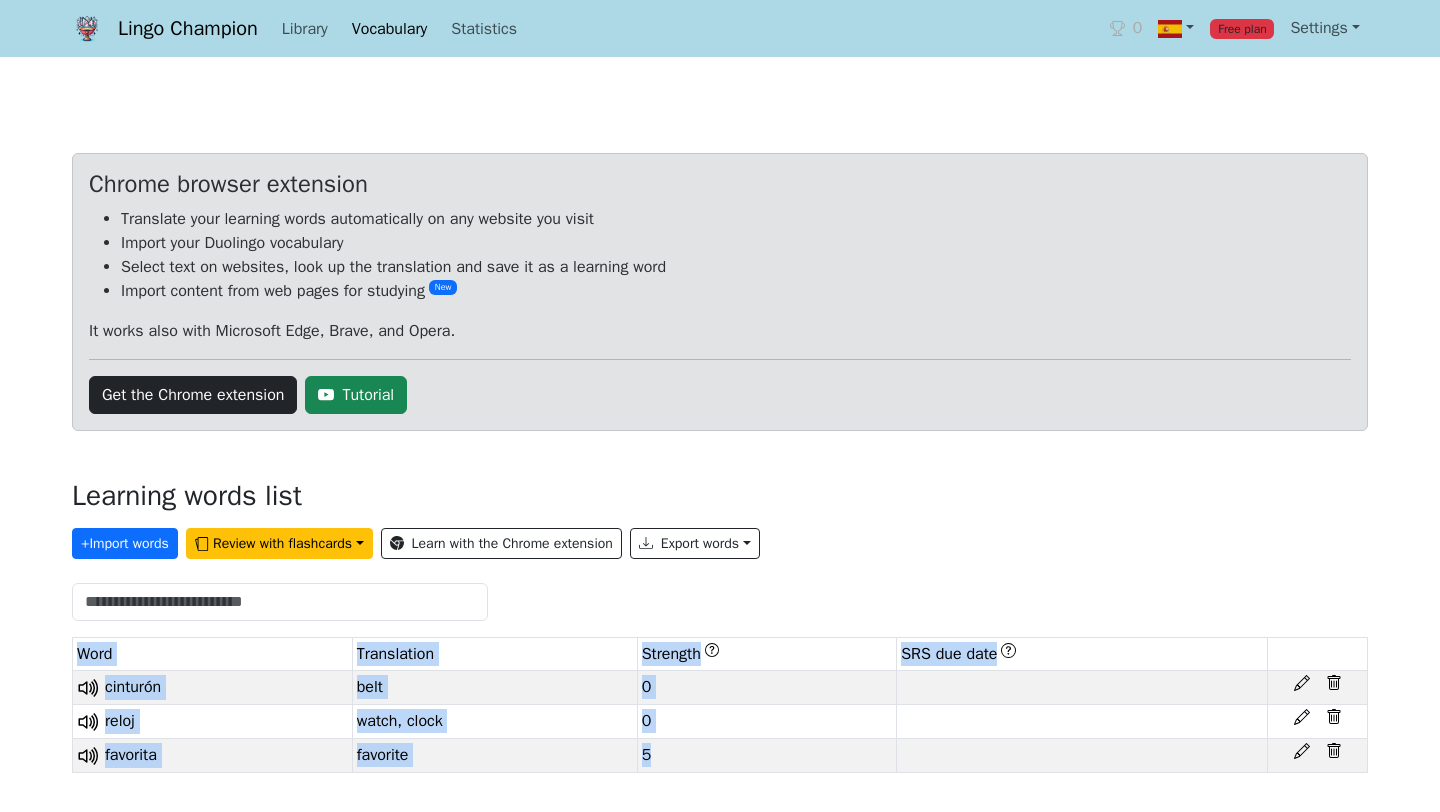 scroll, scrollTop: 0, scrollLeft: 0, axis: both 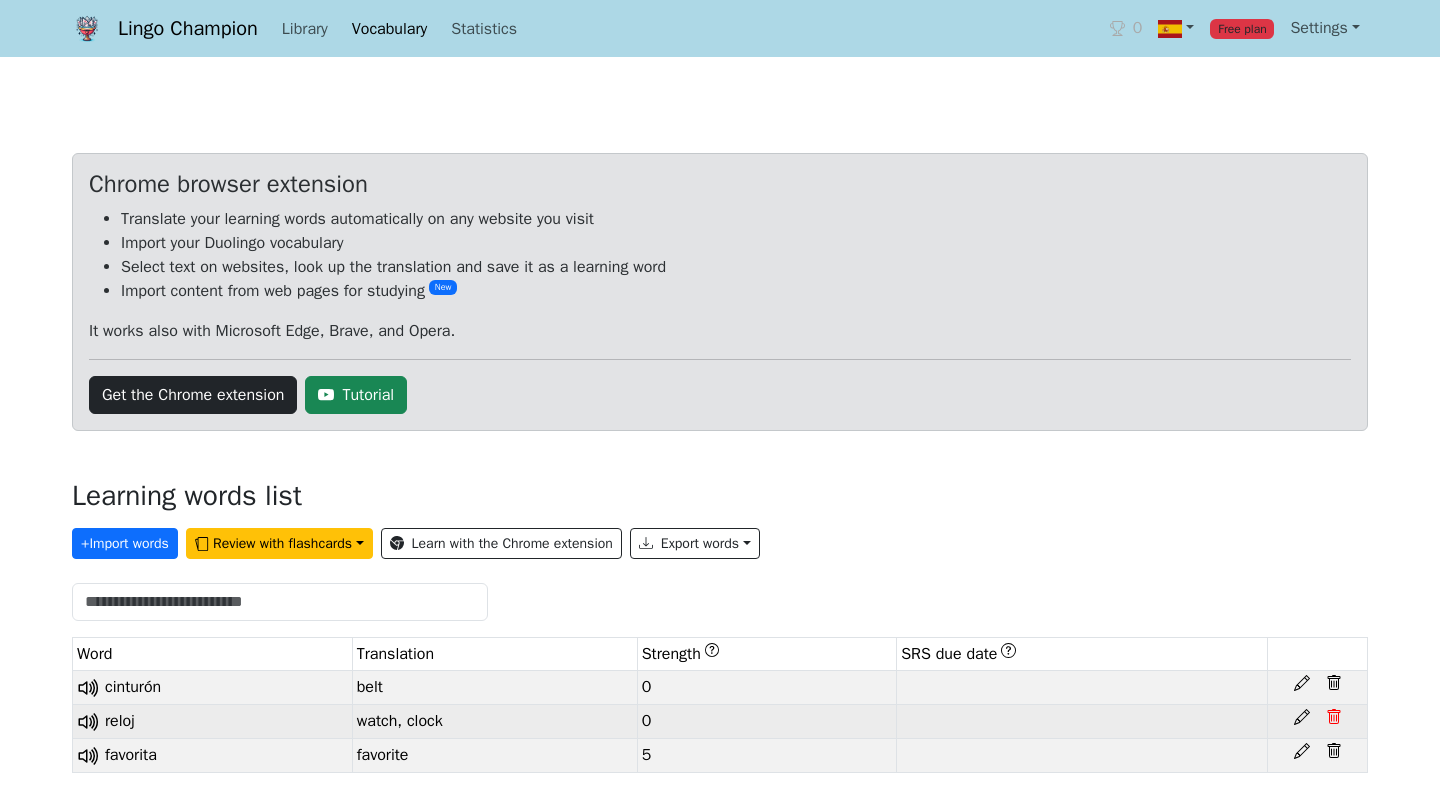 click 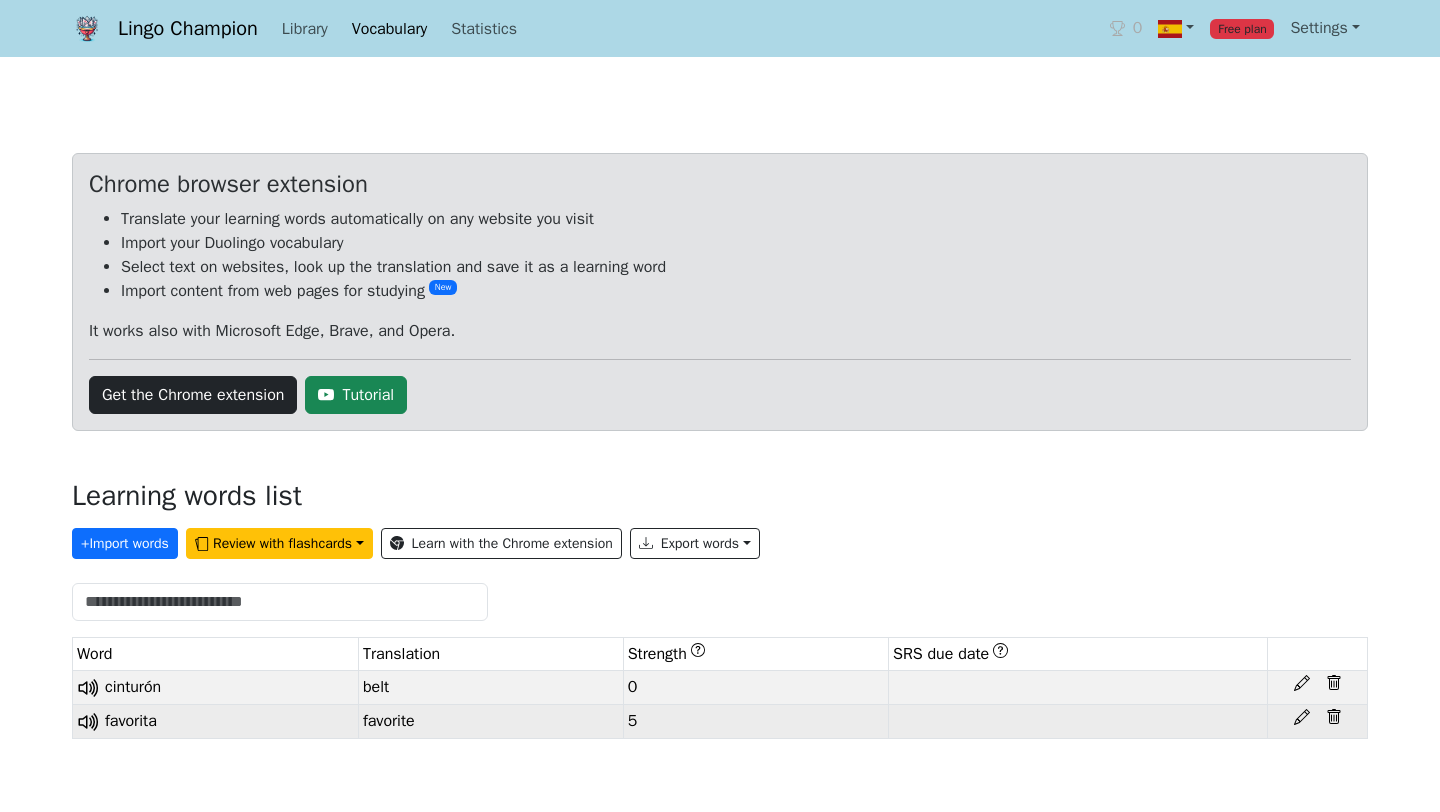 click at bounding box center (1318, 722) 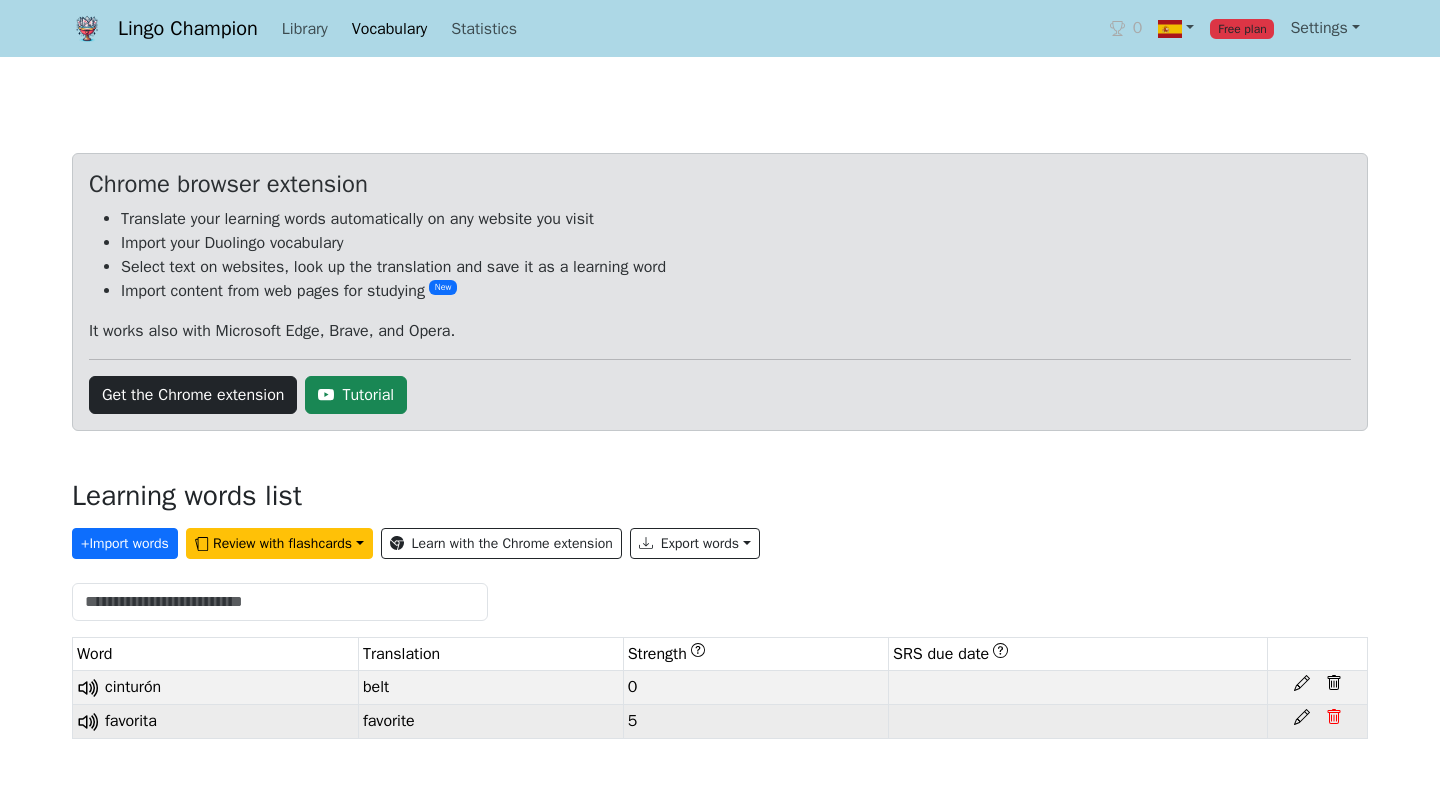 click 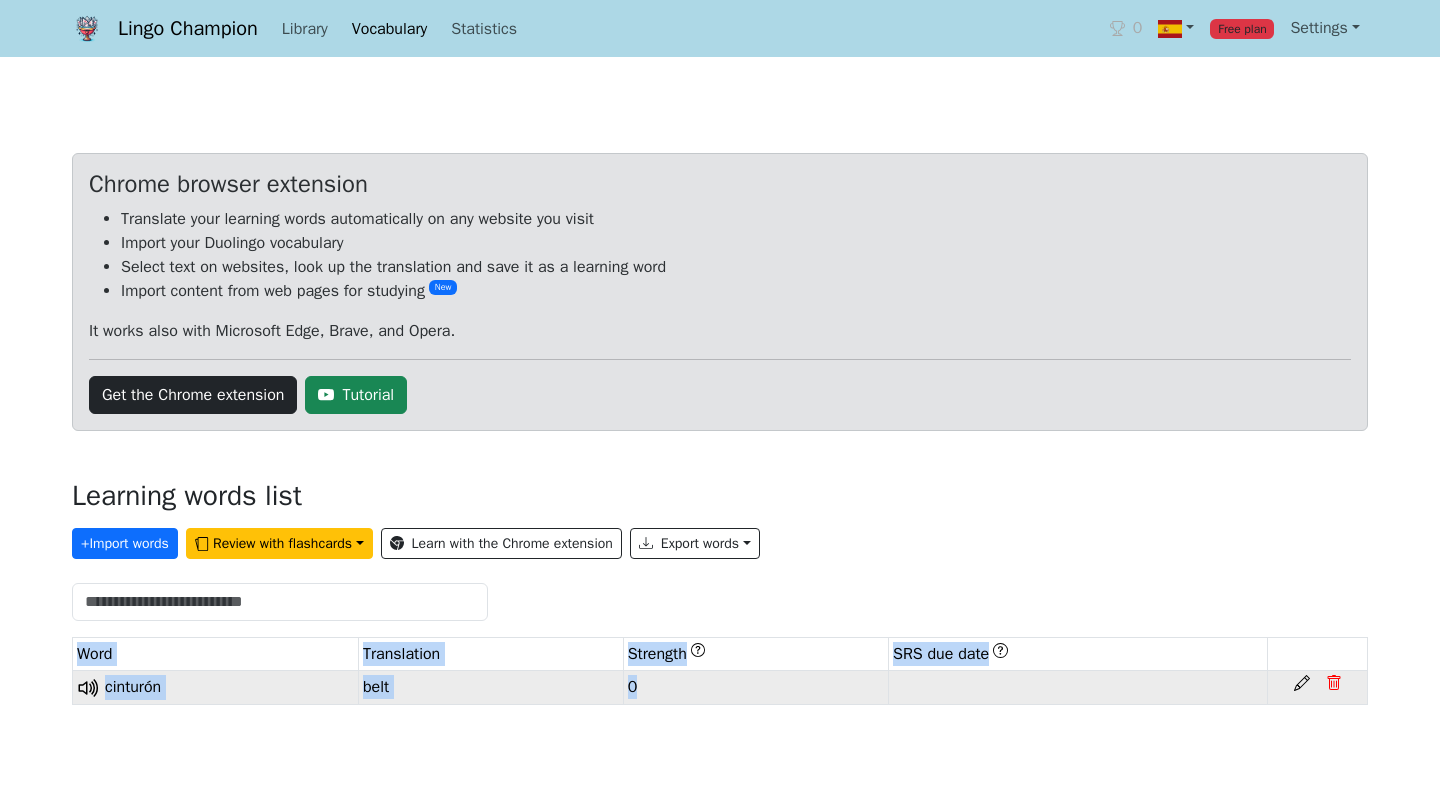 click 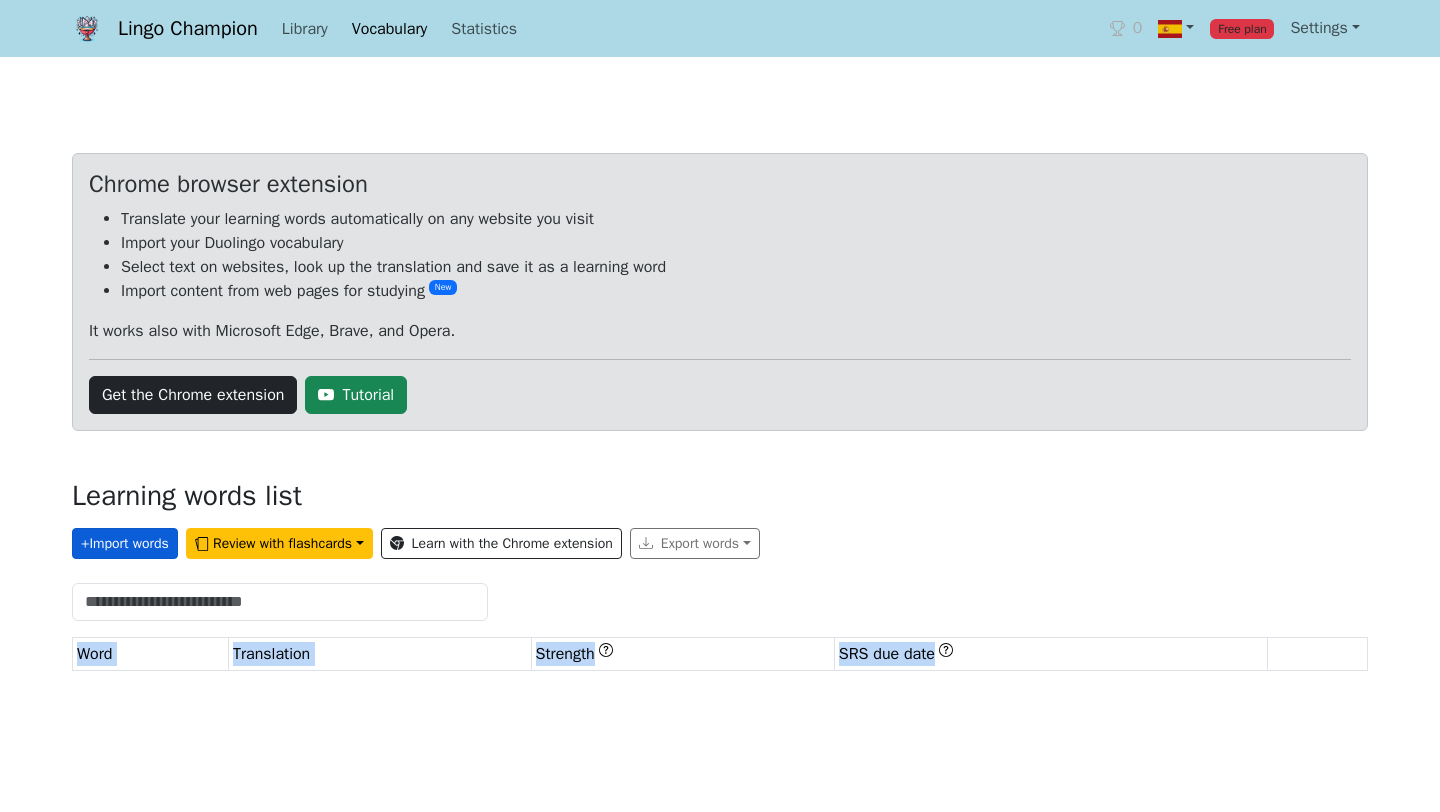 click on "+  Import words" at bounding box center (125, 543) 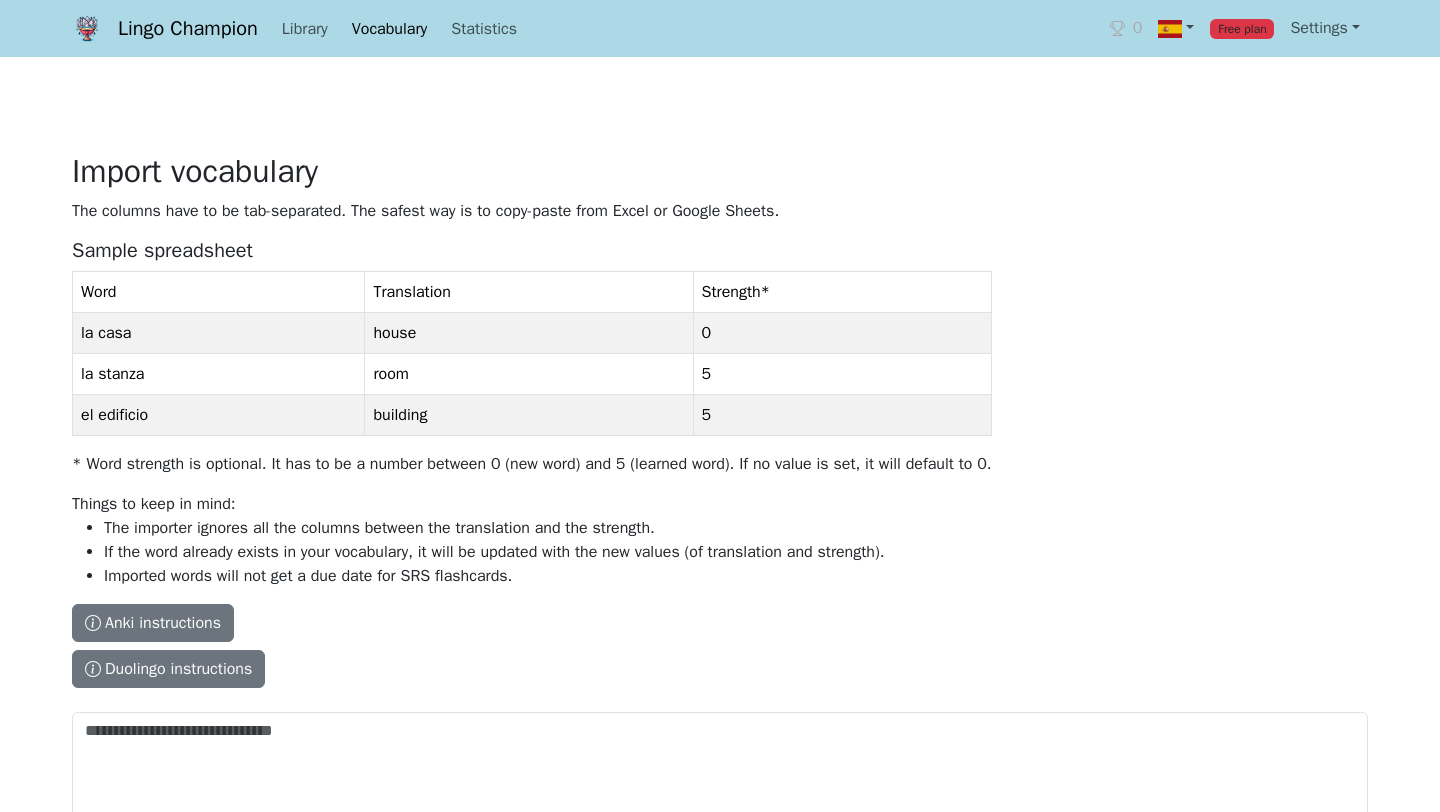 click on "If the word already exists in your vocabulary, it will be updated with the new values (of translation and strength)." at bounding box center [548, 552] 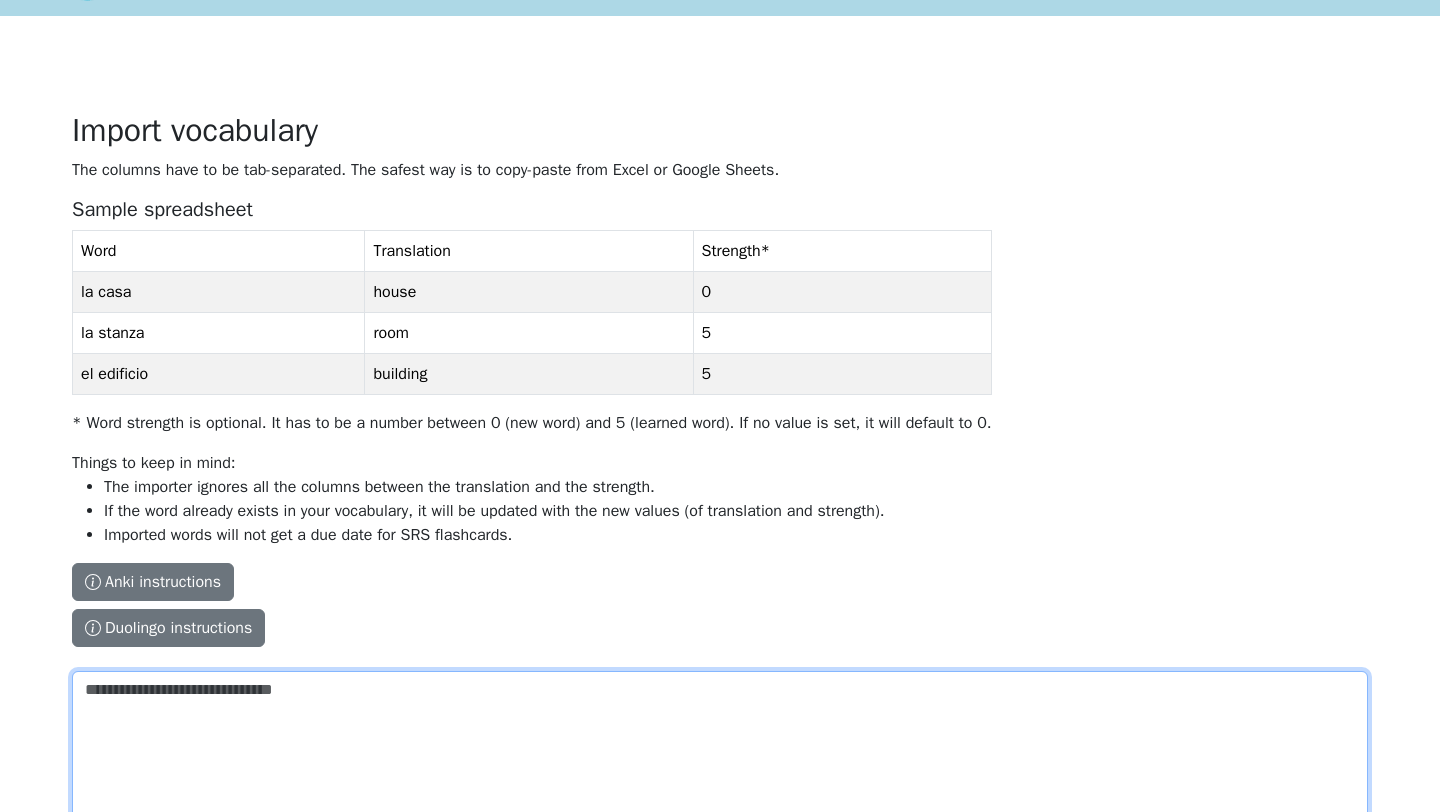 scroll, scrollTop: 0, scrollLeft: 0, axis: both 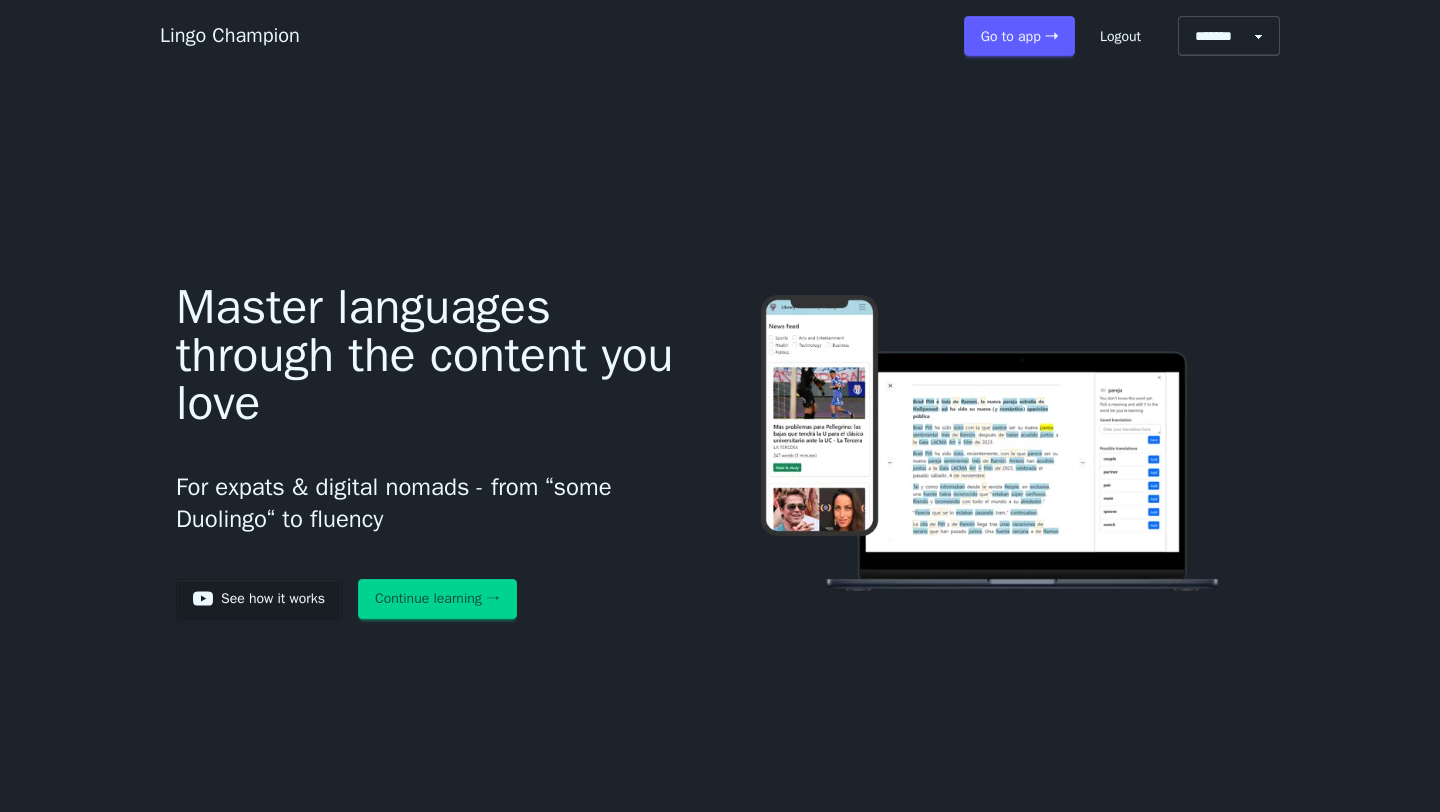 click on "Continue learning →" at bounding box center (437, 599) 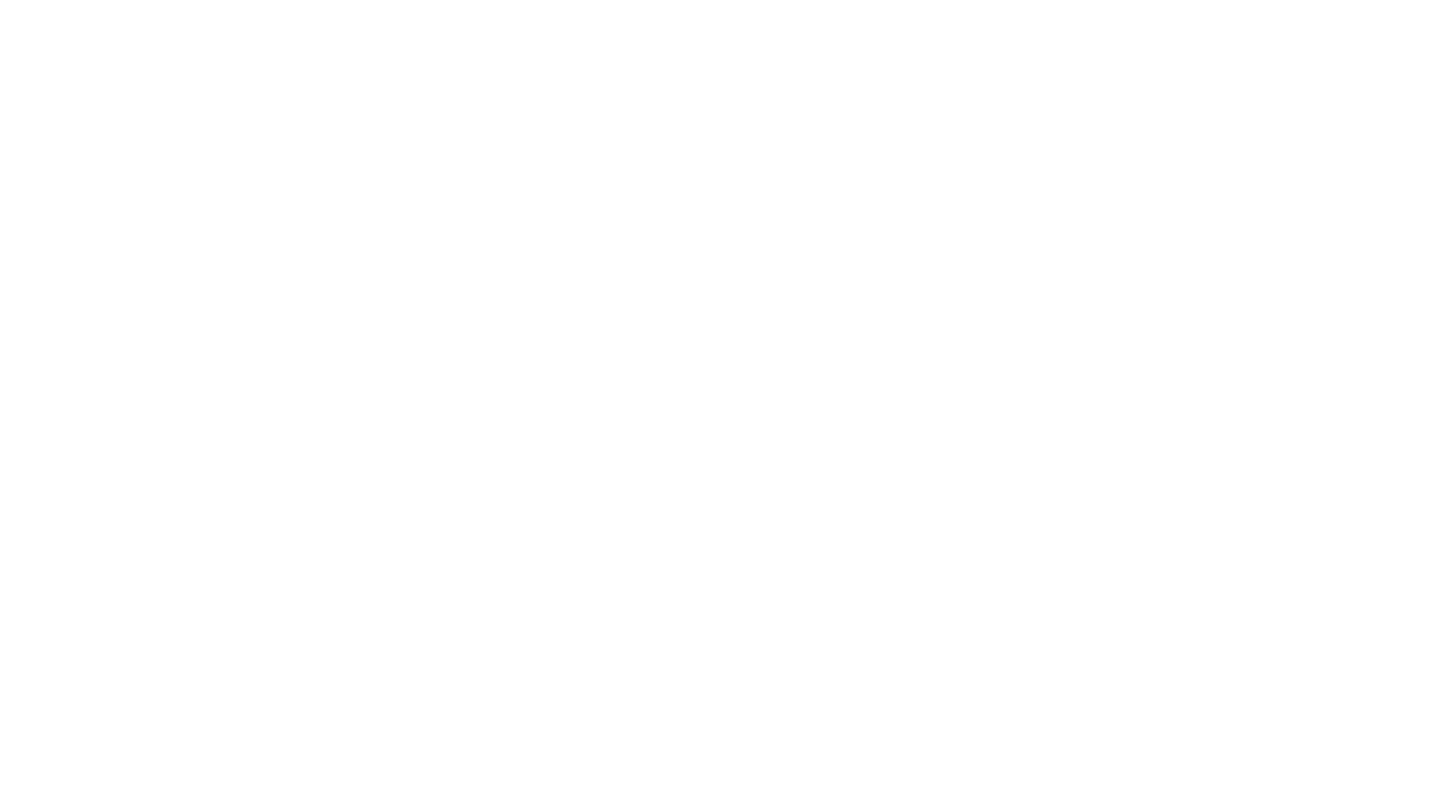 scroll, scrollTop: 0, scrollLeft: 0, axis: both 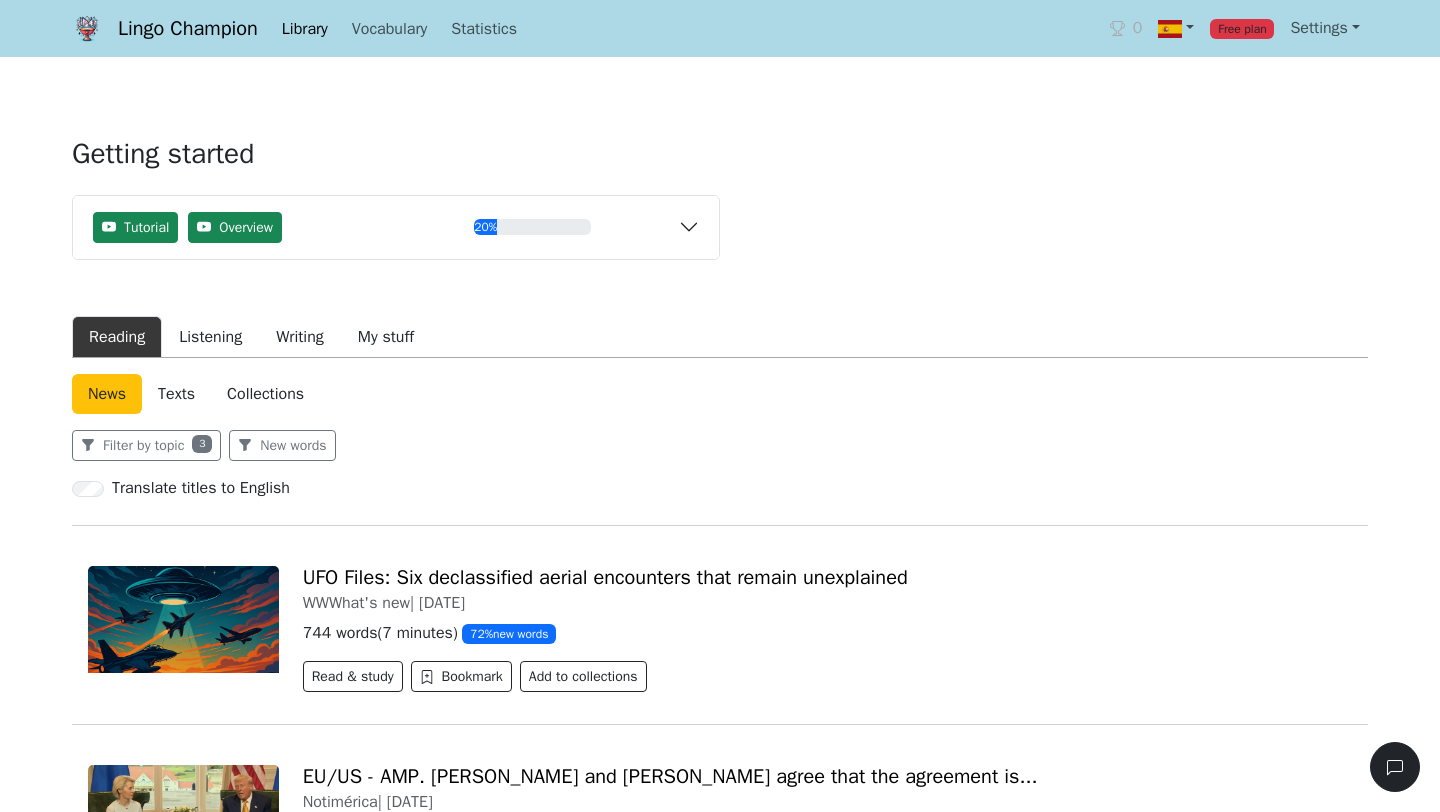 click on "Library Vocabulary Statistics" at bounding box center [403, 29] 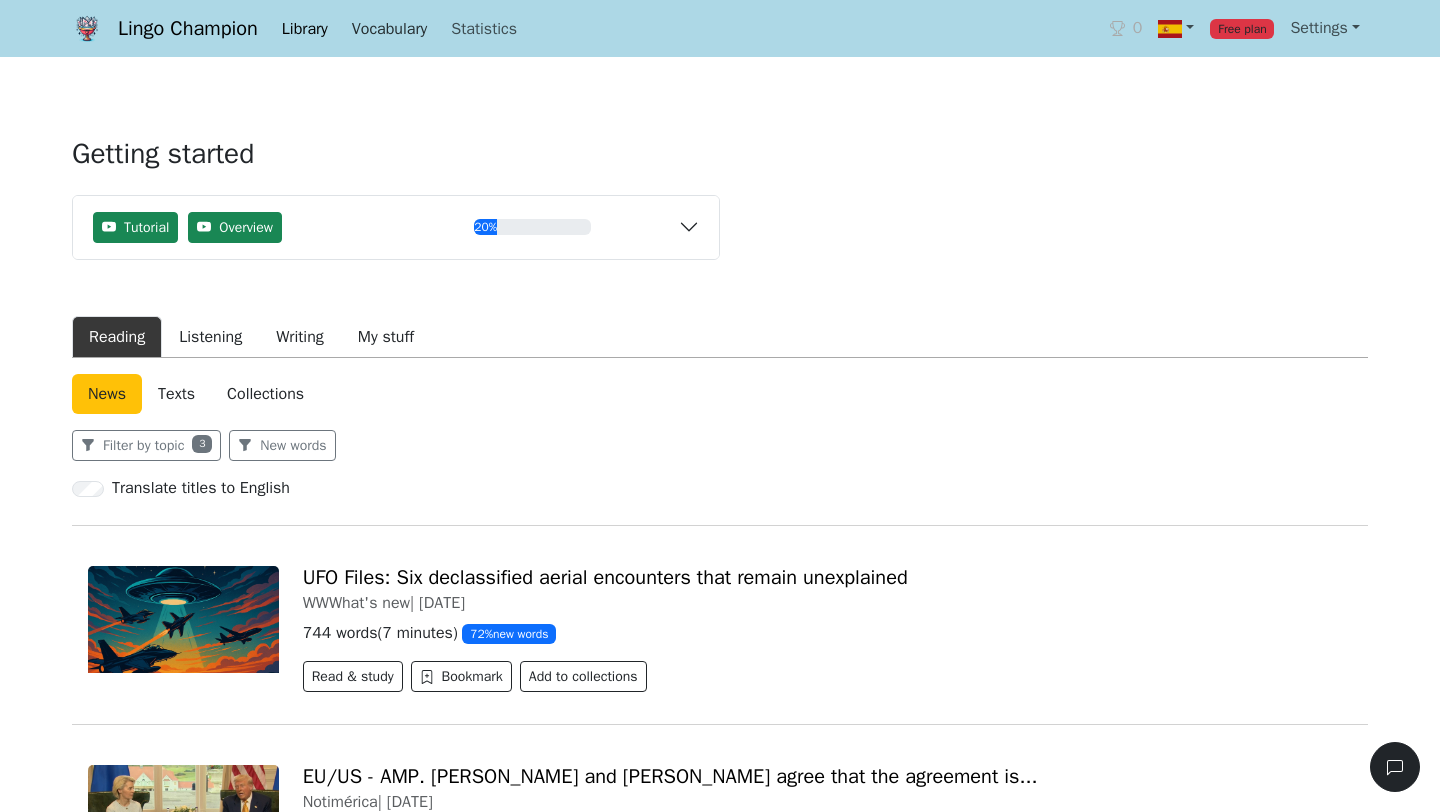 click on "Vocabulary" at bounding box center [389, 29] 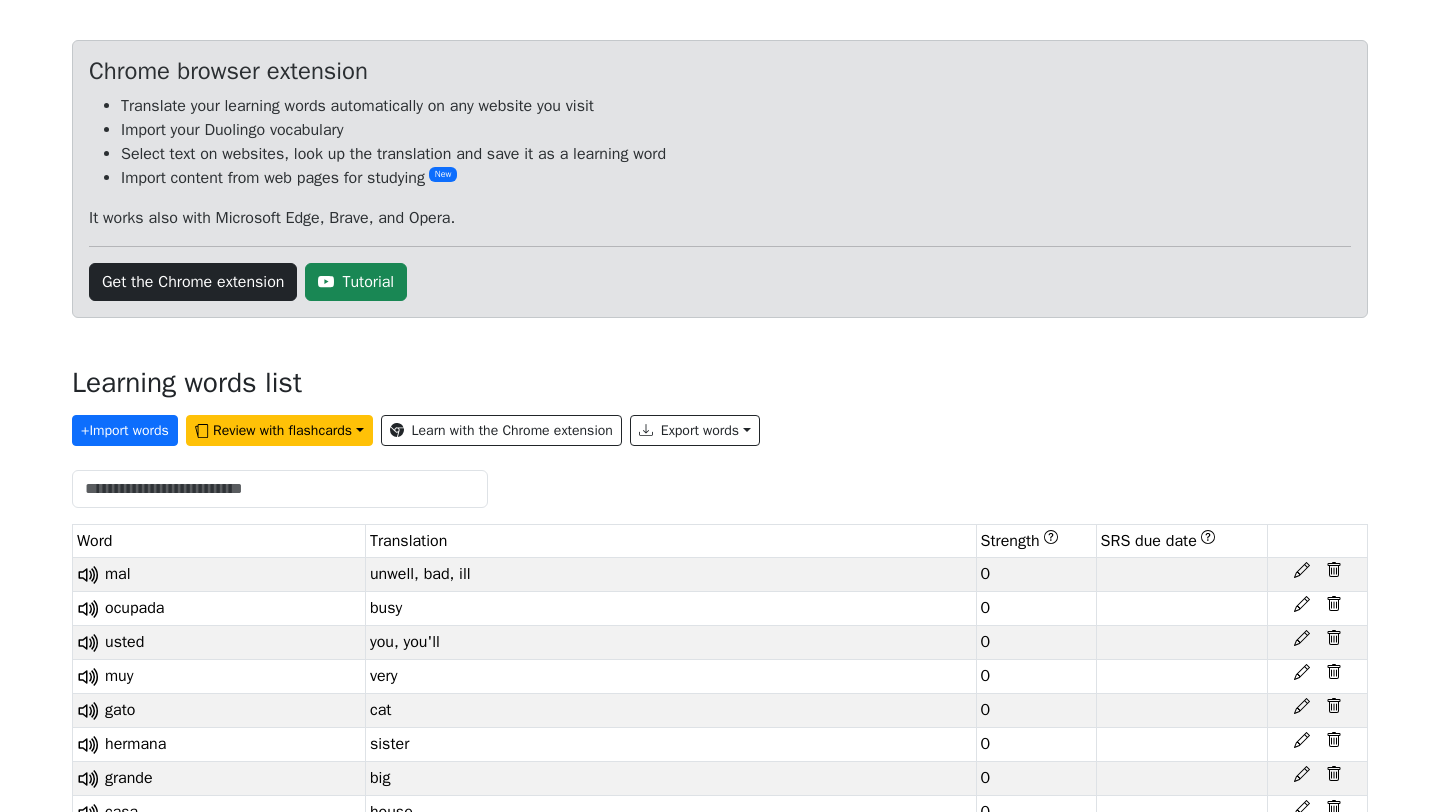 scroll, scrollTop: 150, scrollLeft: 0, axis: vertical 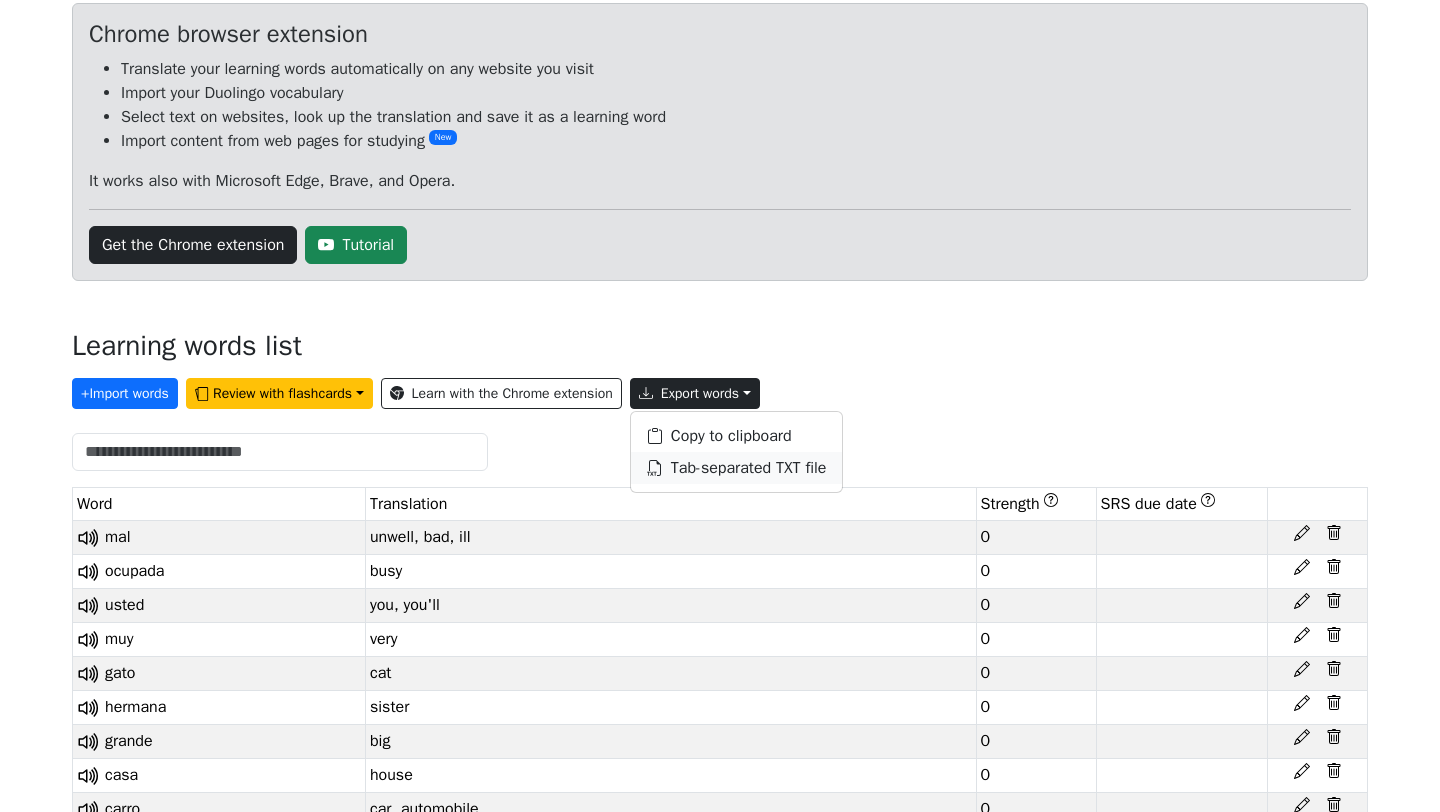 click on "Tab-separated TXT file" at bounding box center (737, 468) 